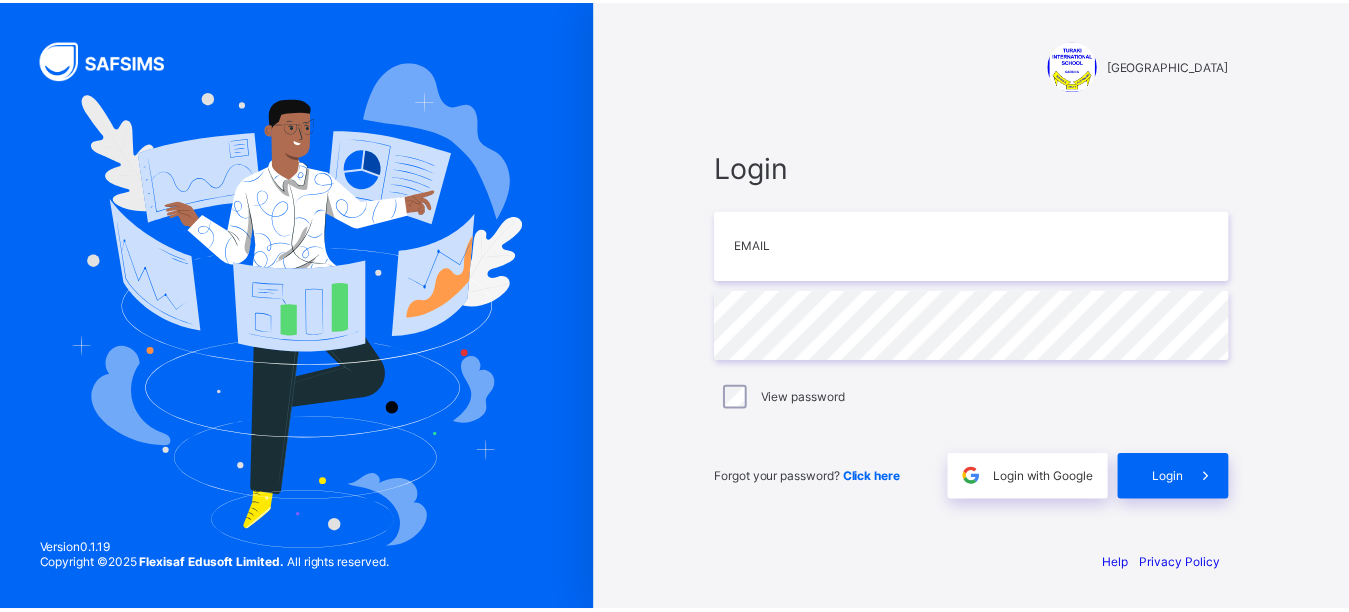 scroll, scrollTop: 0, scrollLeft: 0, axis: both 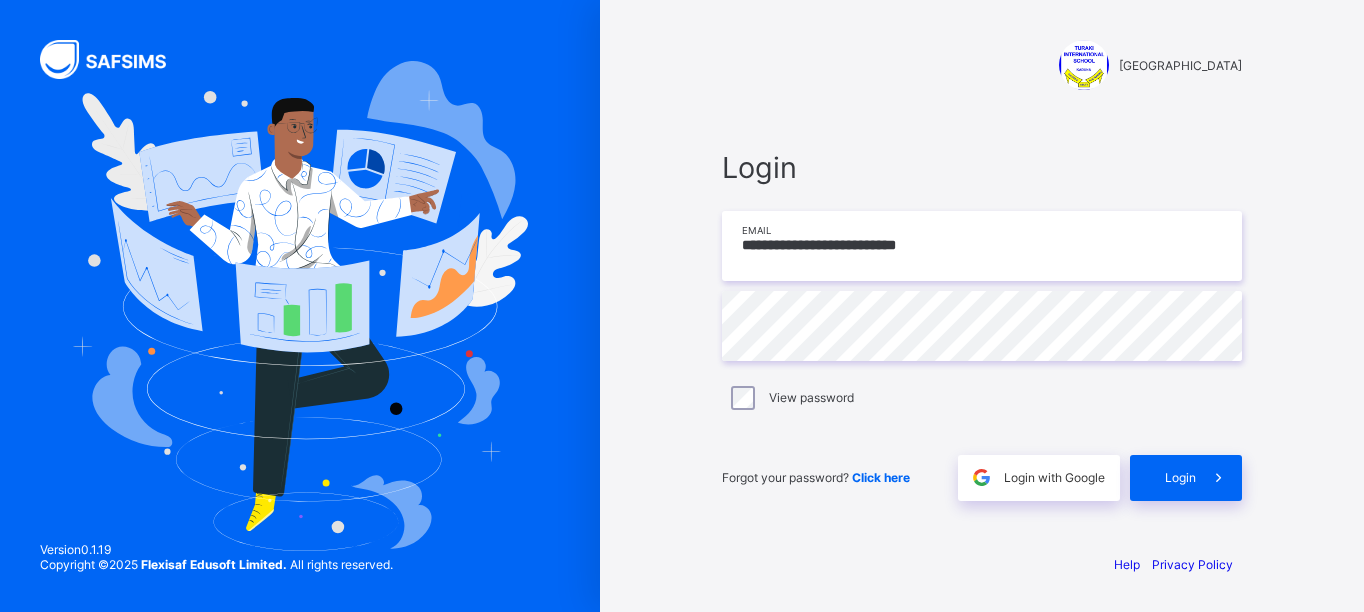 click on "**********" at bounding box center [982, 246] 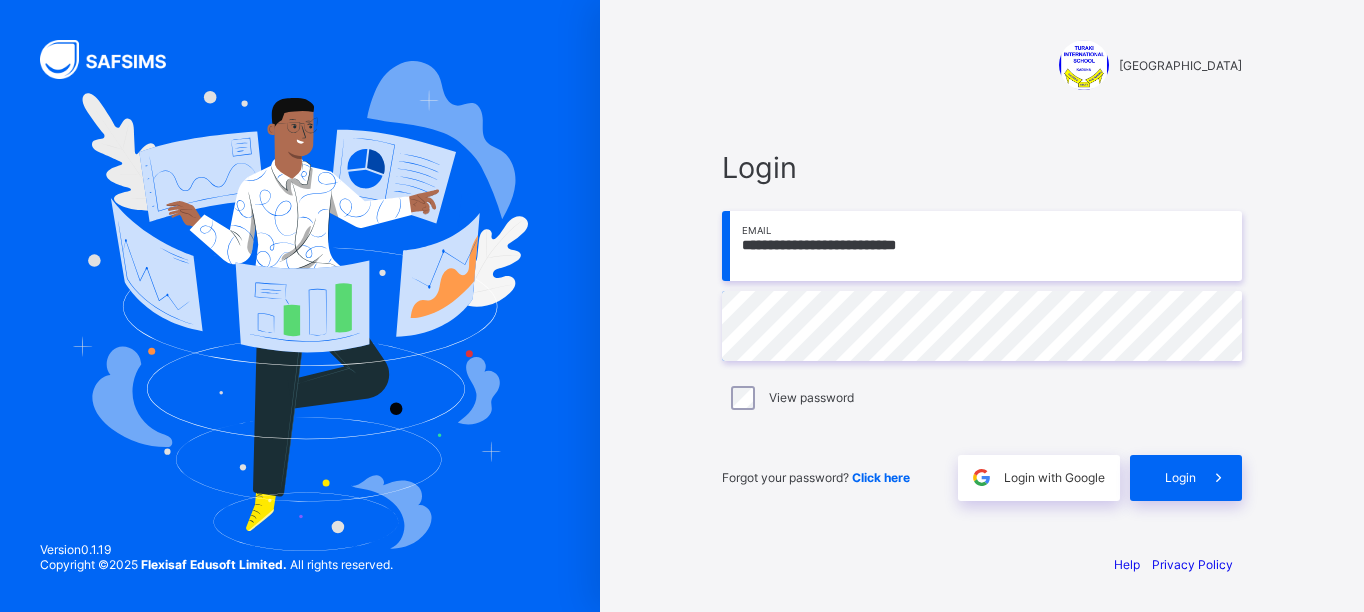 click on "**********" at bounding box center (982, 246) 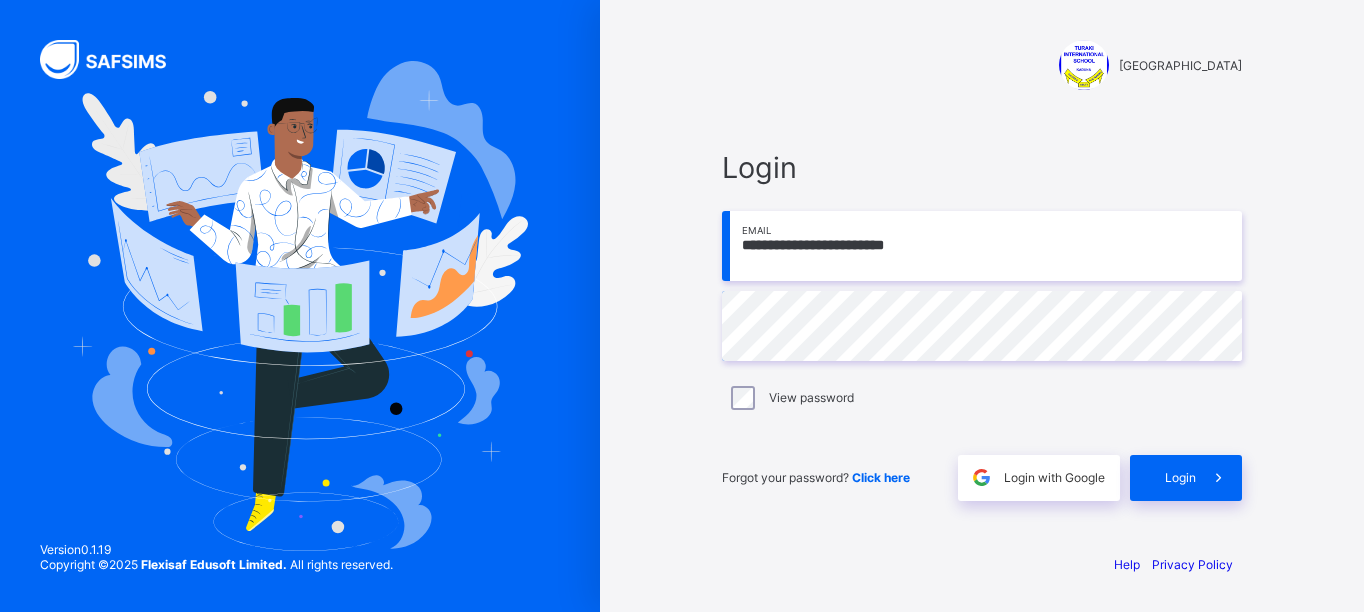 type on "**********" 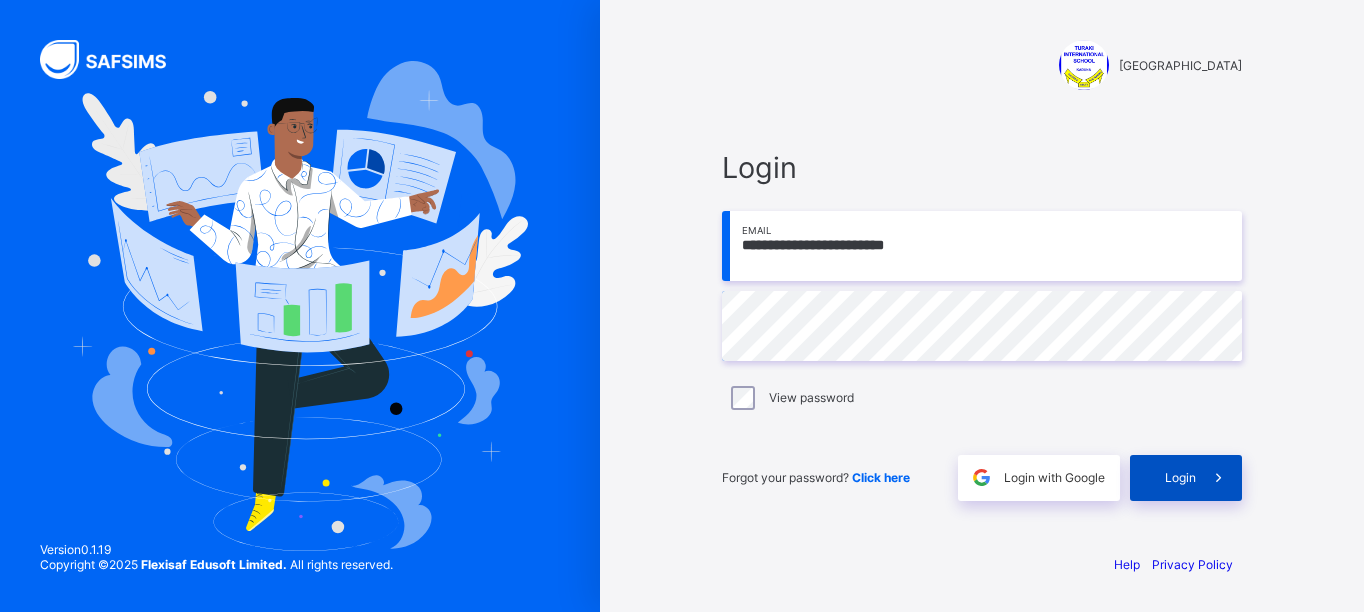 click at bounding box center (1219, 478) 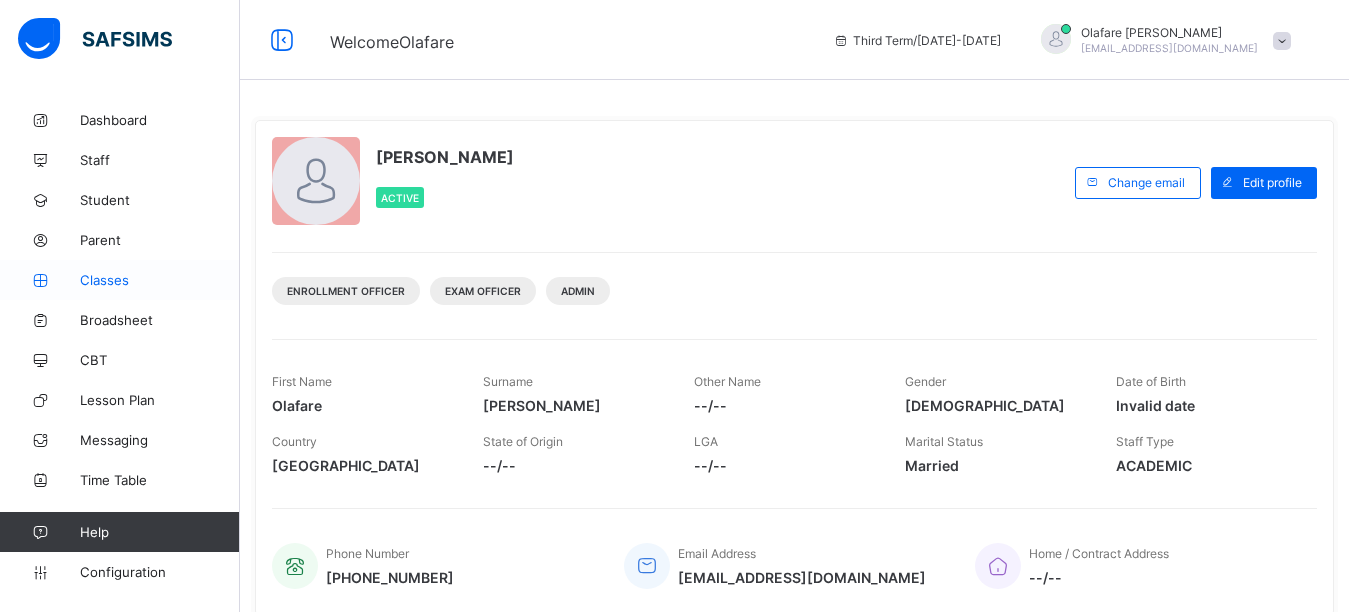 click on "Classes" at bounding box center [160, 280] 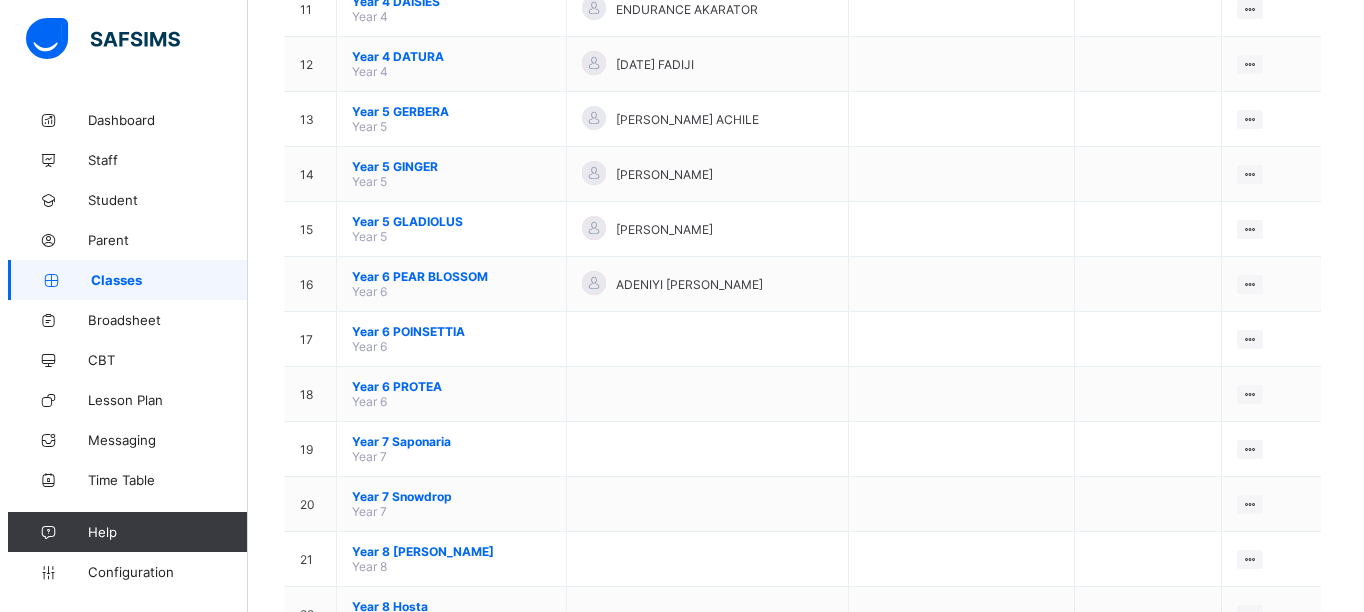 scroll, scrollTop: 993, scrollLeft: 0, axis: vertical 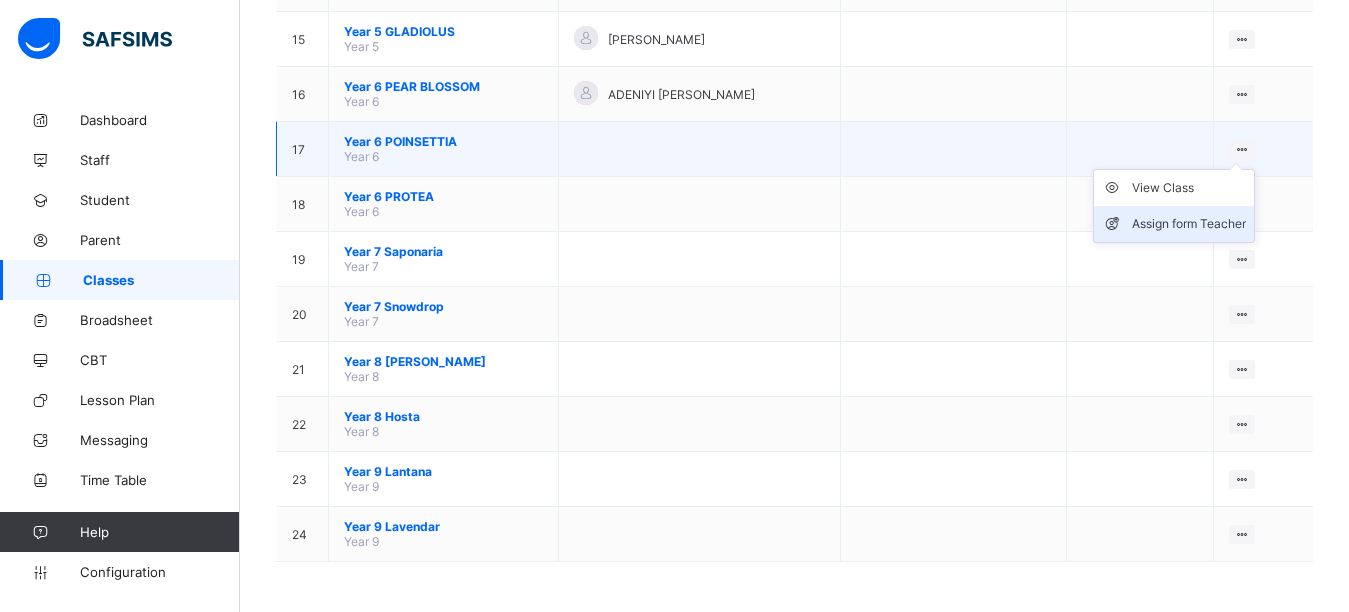 click on "Assign form Teacher" at bounding box center (1189, 224) 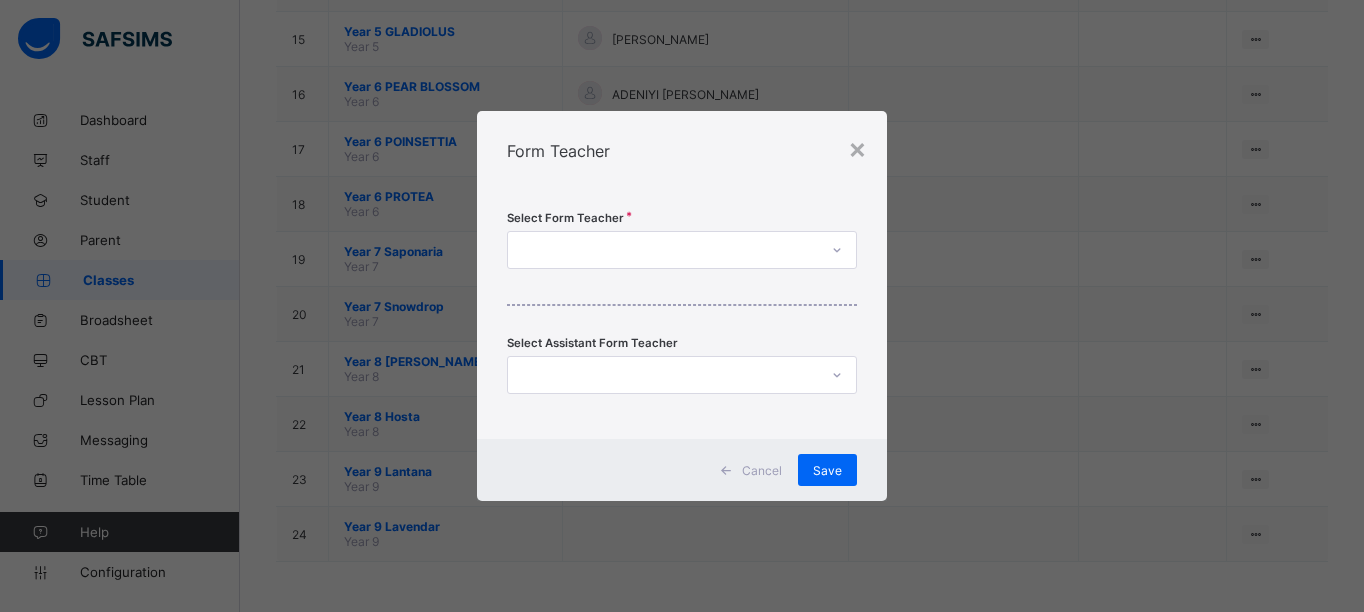 click at bounding box center [662, 250] 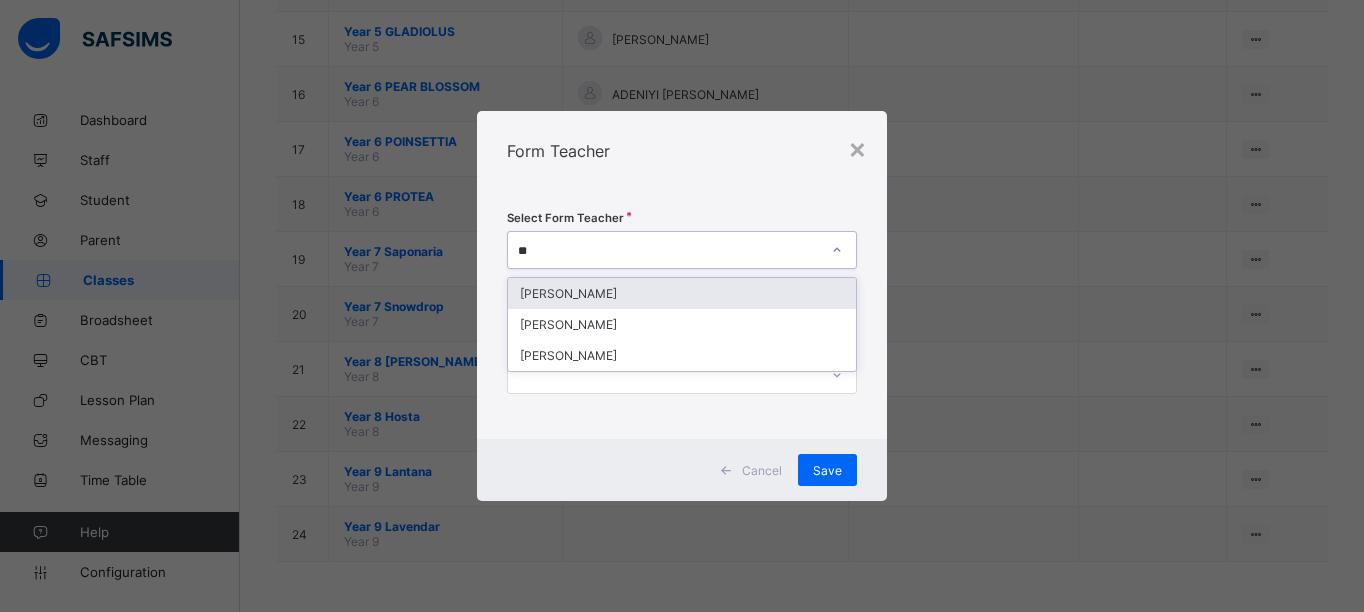 type on "***" 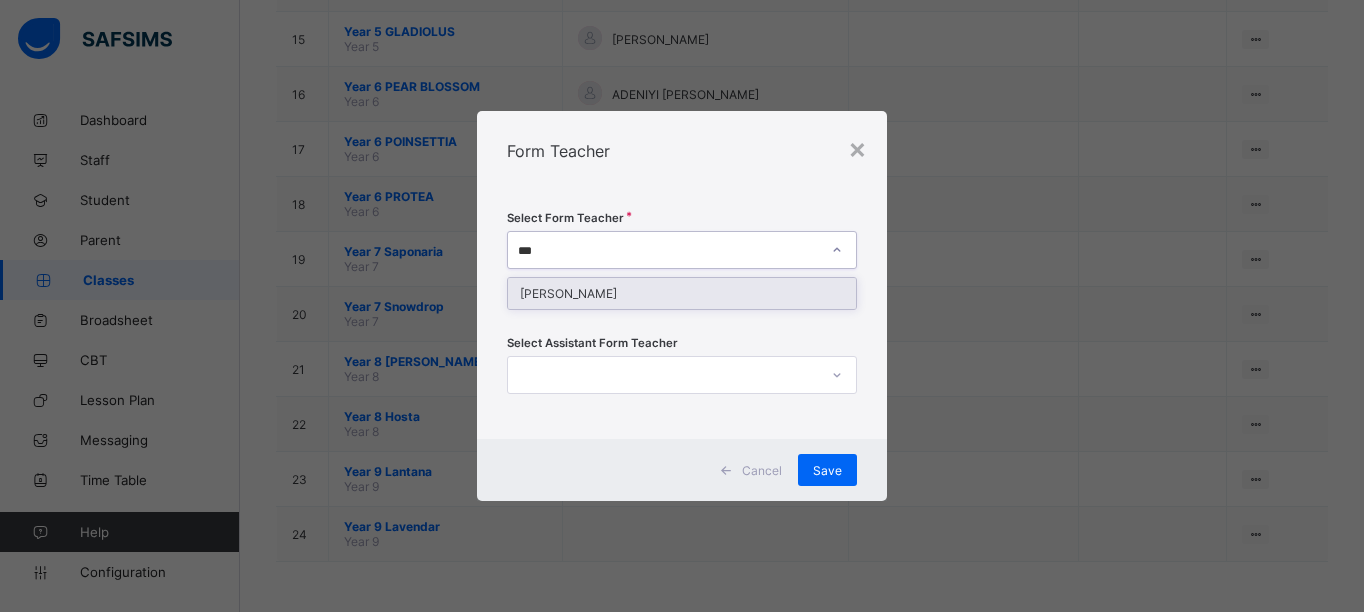 click on "[PERSON_NAME]" at bounding box center [681, 293] 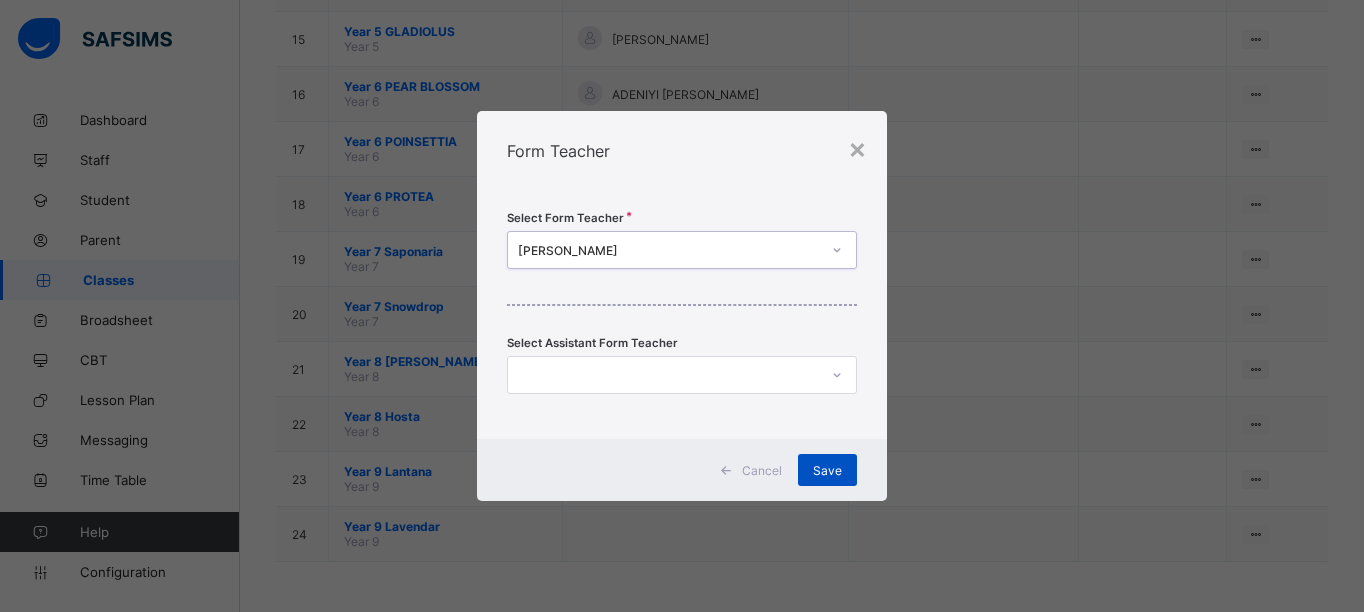 click on "Save" at bounding box center (827, 470) 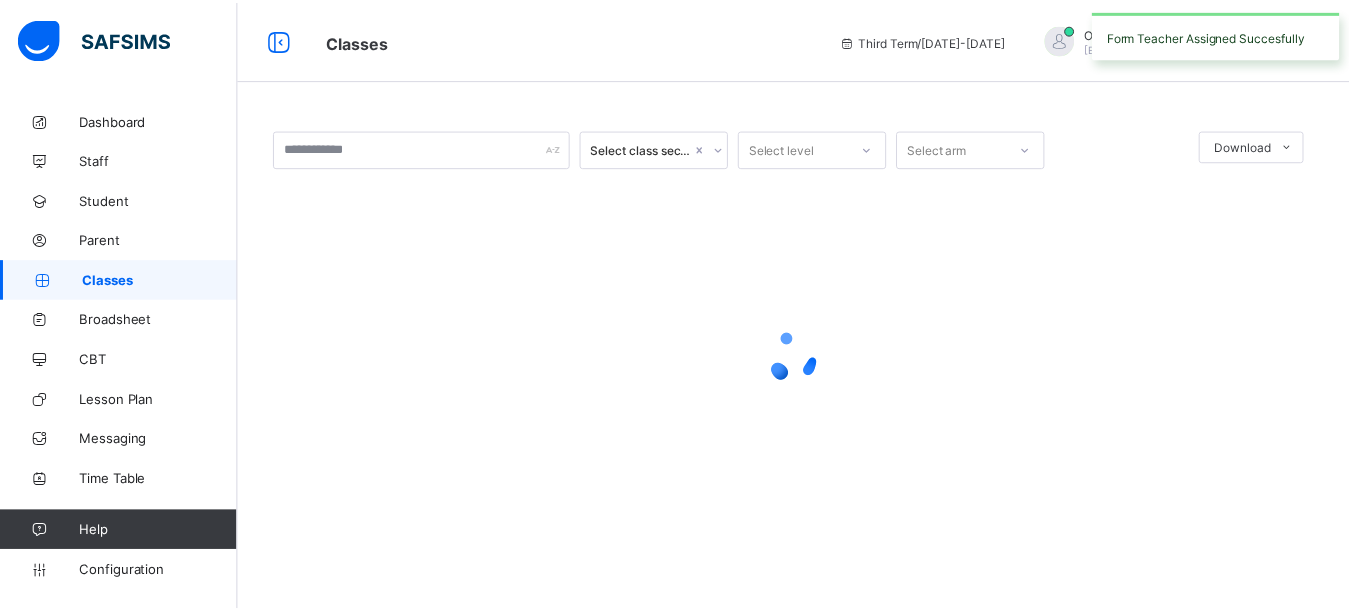scroll, scrollTop: 0, scrollLeft: 0, axis: both 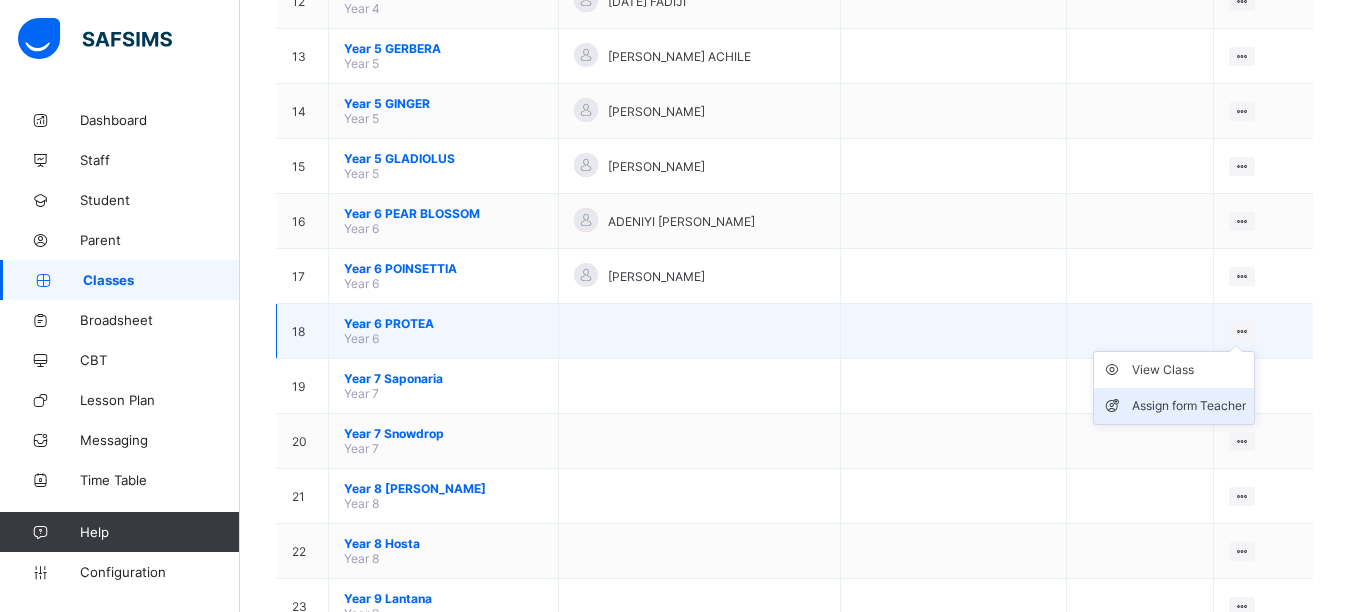 click on "Assign form Teacher" at bounding box center [1189, 406] 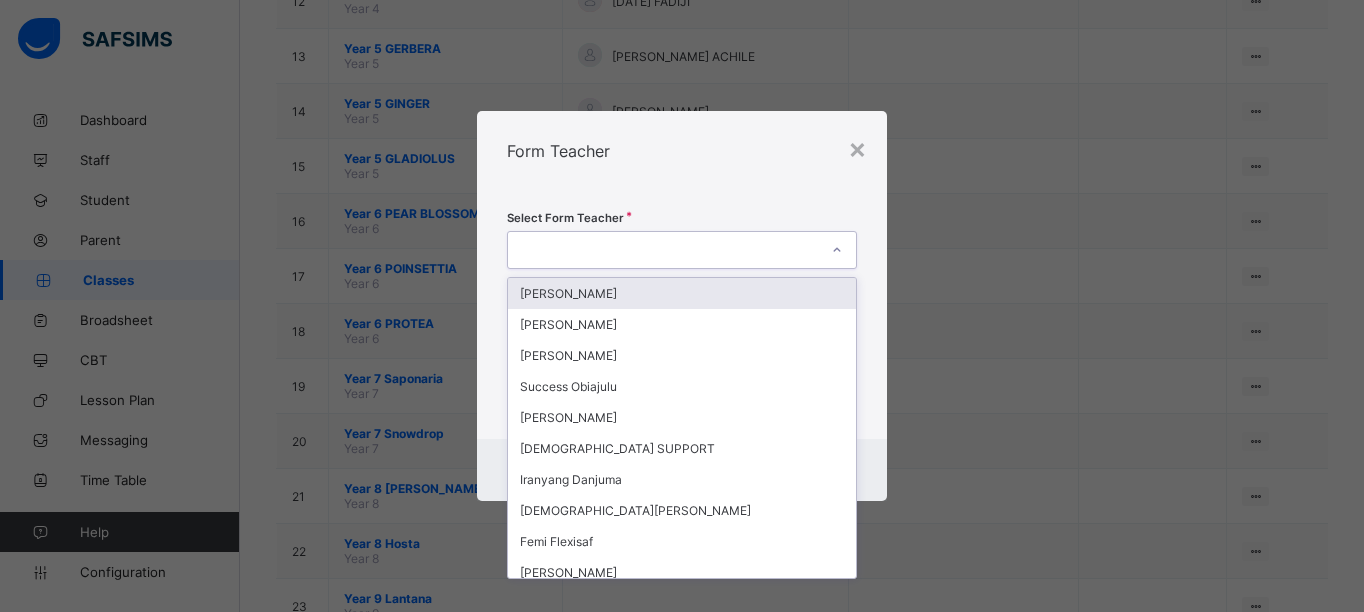 click at bounding box center (662, 250) 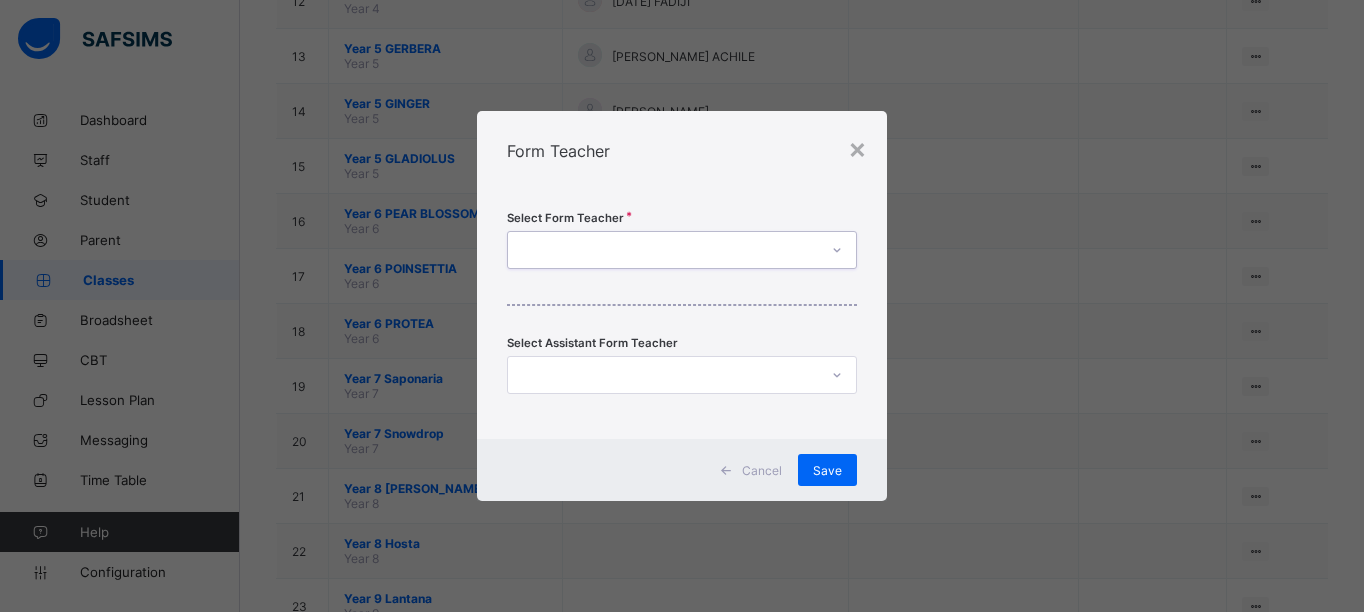 click at bounding box center [662, 250] 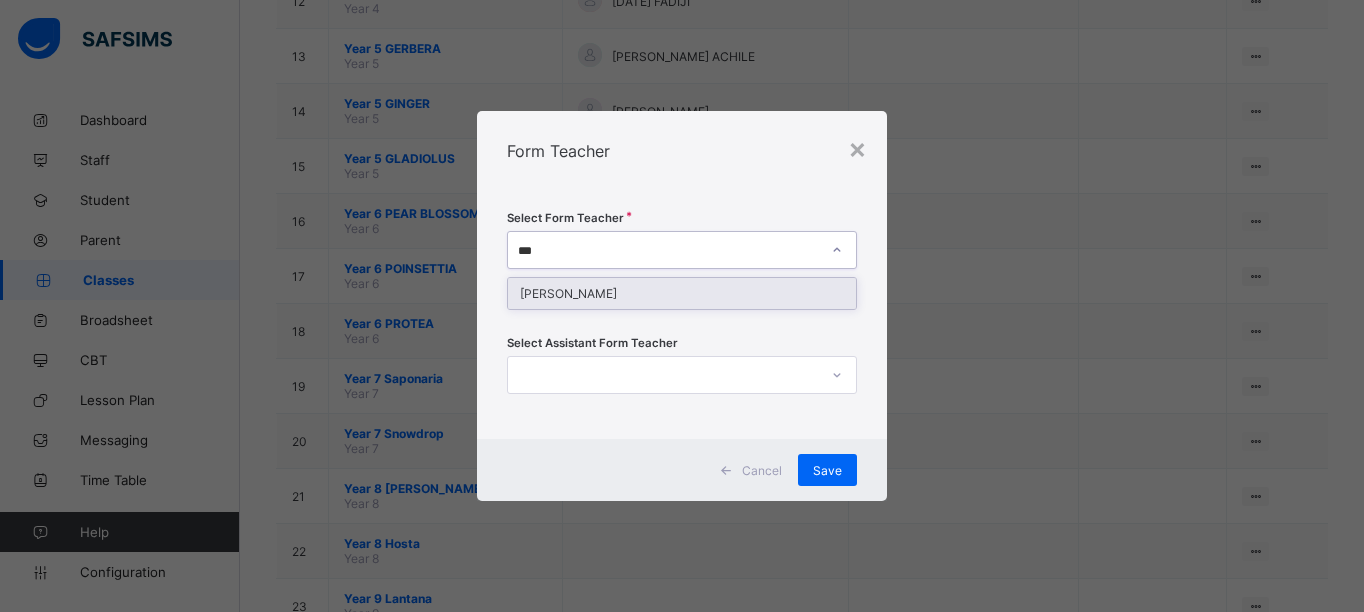 type on "****" 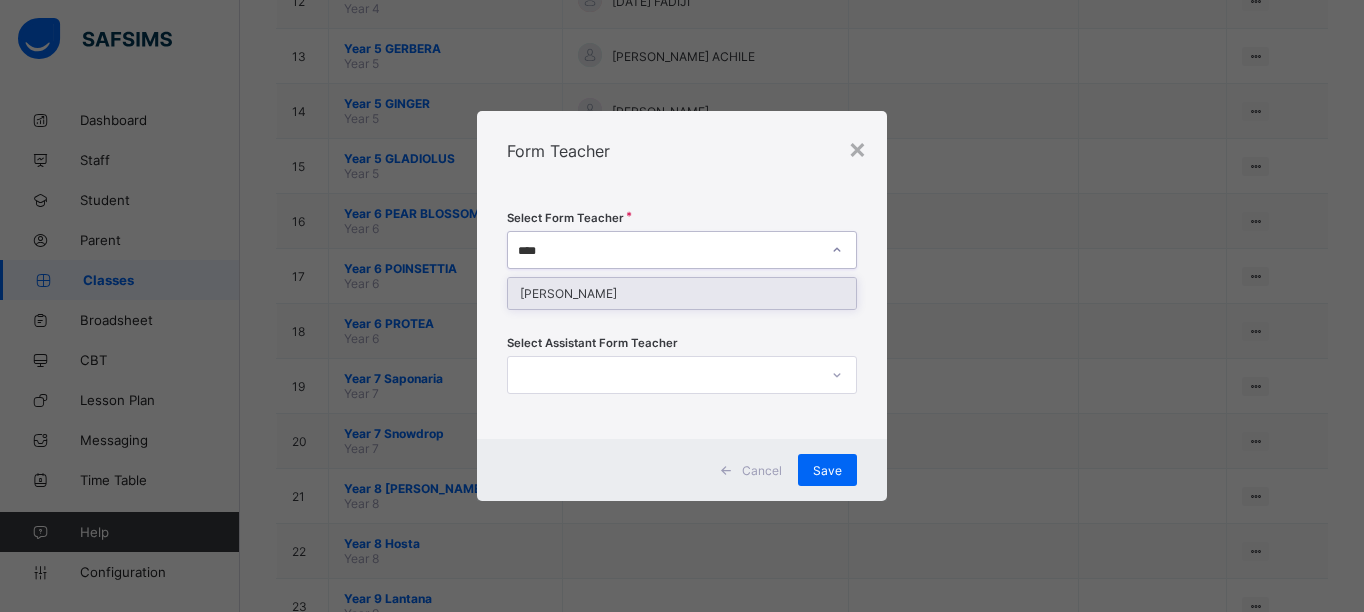 click on "[PERSON_NAME]" at bounding box center [681, 293] 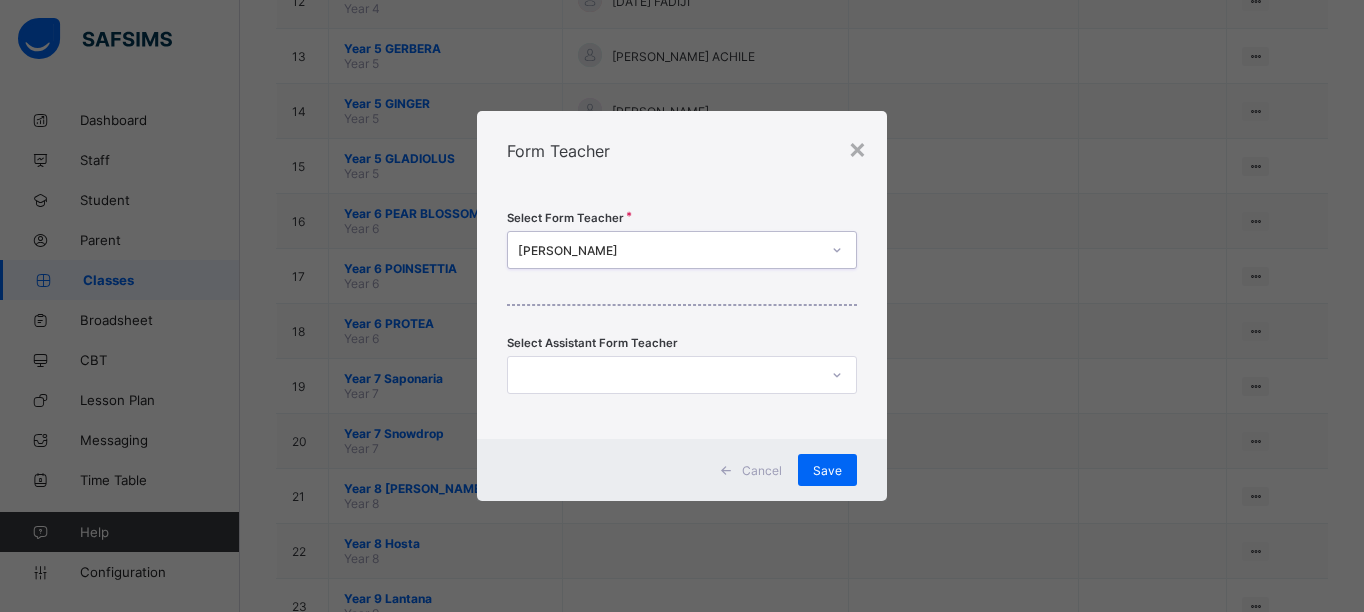 click on "Select Form Teacher   option [PERSON_NAME], selected.     0 results available. Select is focused ,type to refine list, press Down to open the menu,  [PERSON_NAME] Select Assistant Form Teacher" at bounding box center [681, 315] 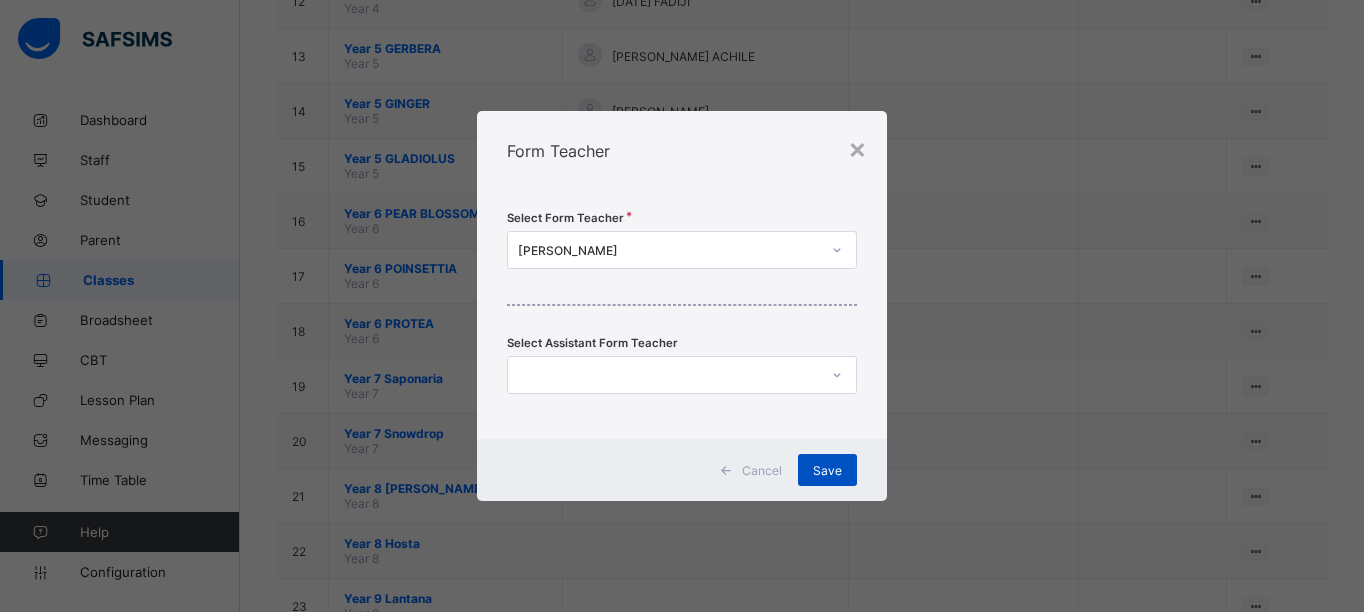 click on "Save" at bounding box center (827, 470) 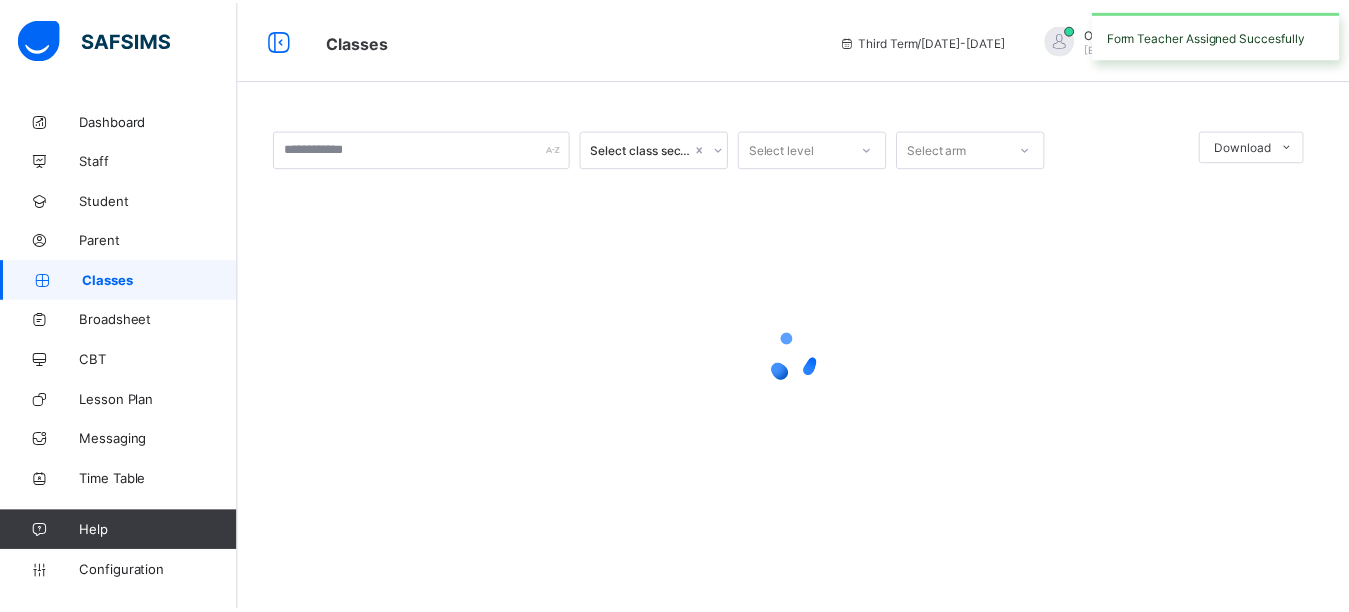 scroll, scrollTop: 0, scrollLeft: 0, axis: both 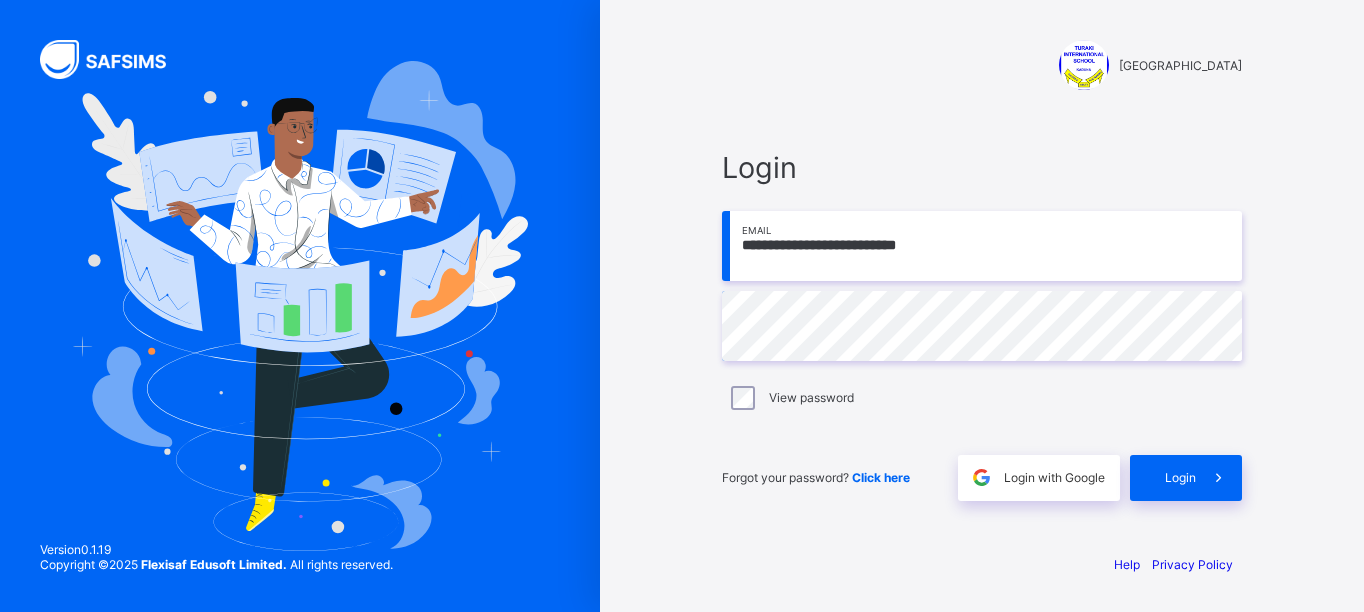 click on "**********" at bounding box center (982, 246) 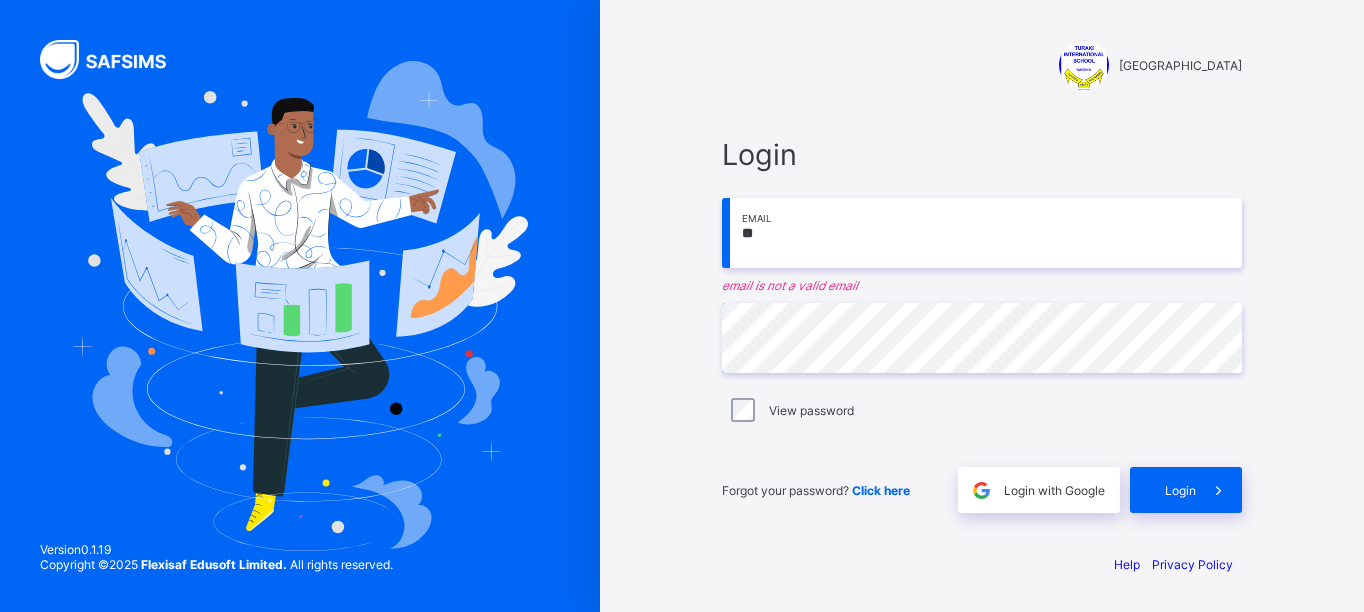 type on "*" 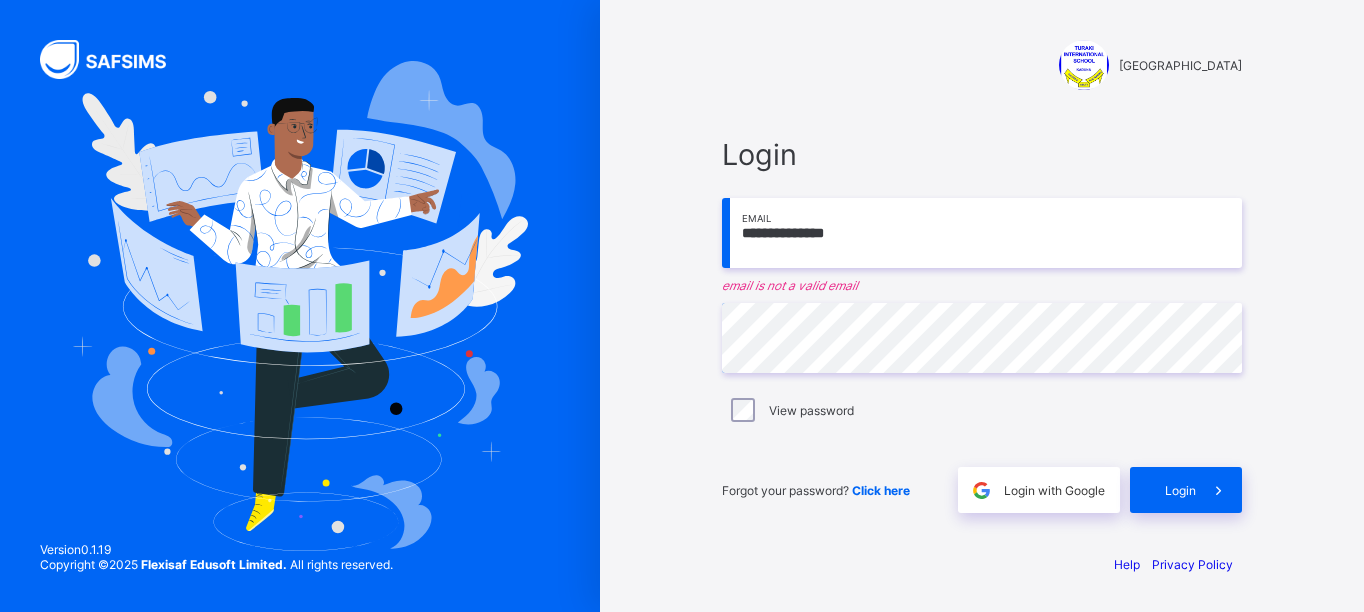 type on "**********" 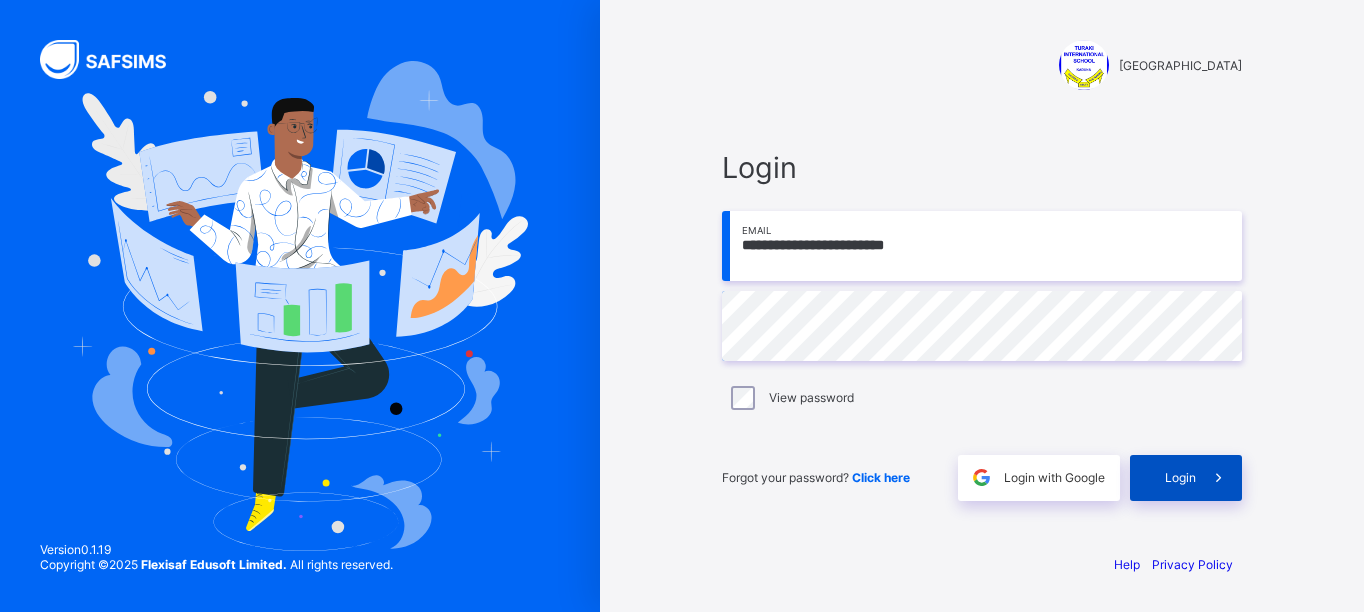 click on "Login" at bounding box center (1180, 477) 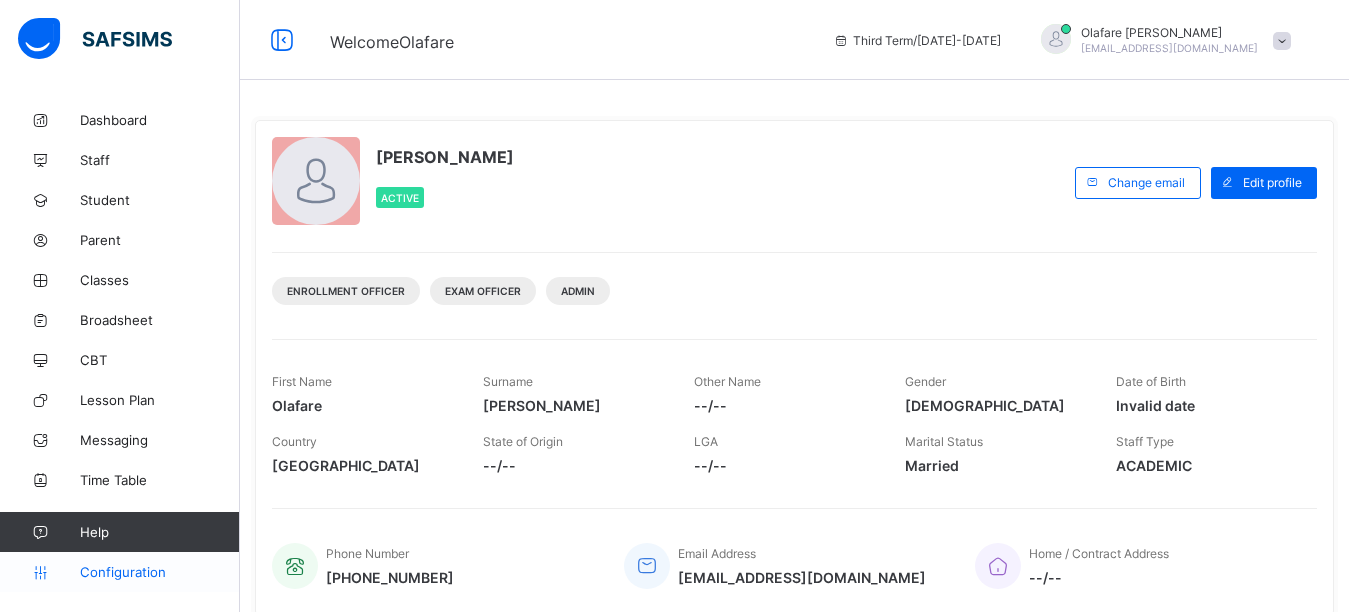 click on "Configuration" at bounding box center (159, 572) 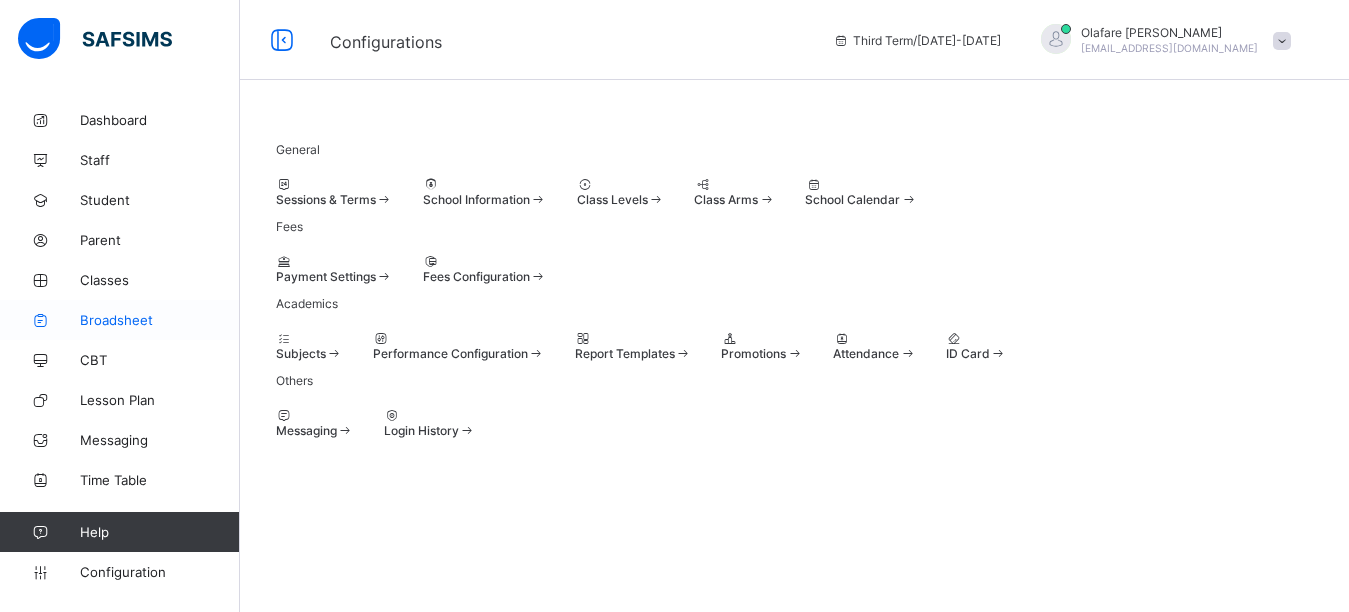 click on "Broadsheet" at bounding box center (160, 320) 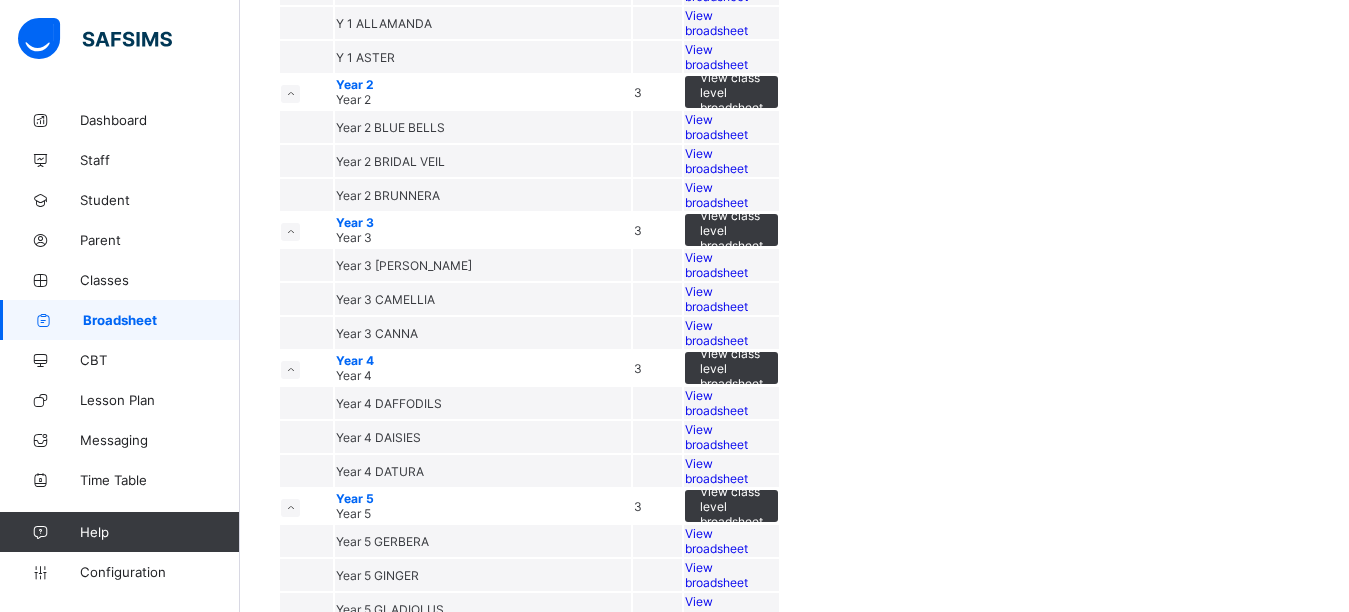 scroll, scrollTop: 378, scrollLeft: 0, axis: vertical 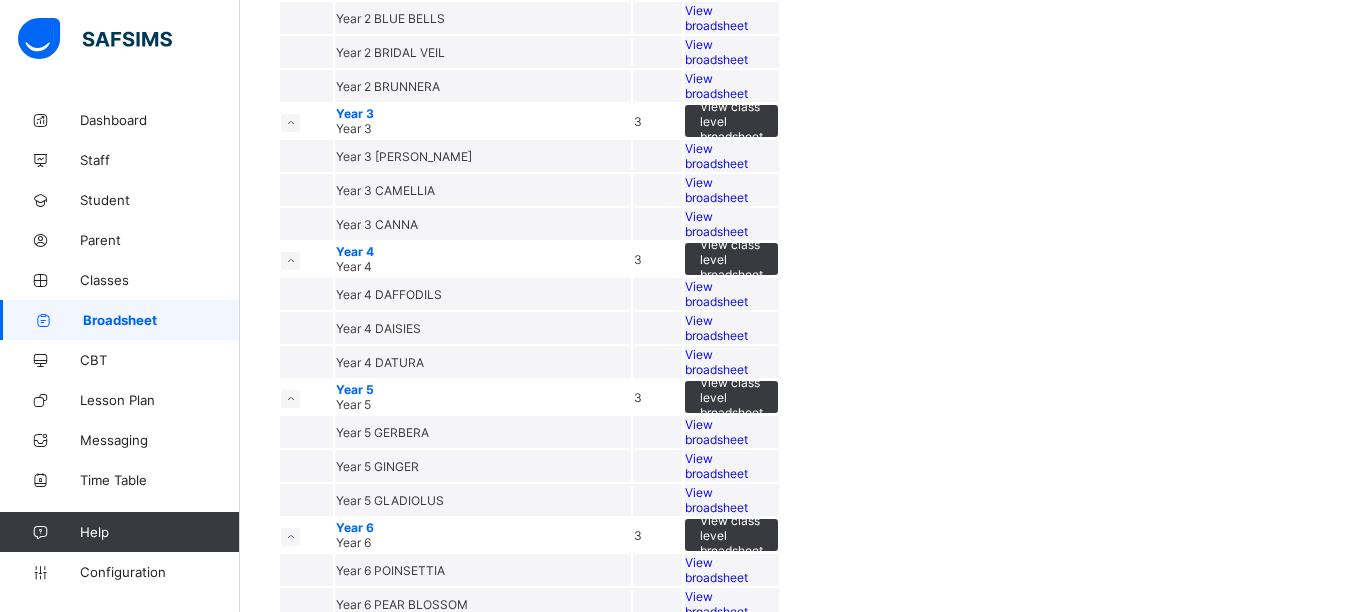 click on "View broadsheet" at bounding box center (716, 156) 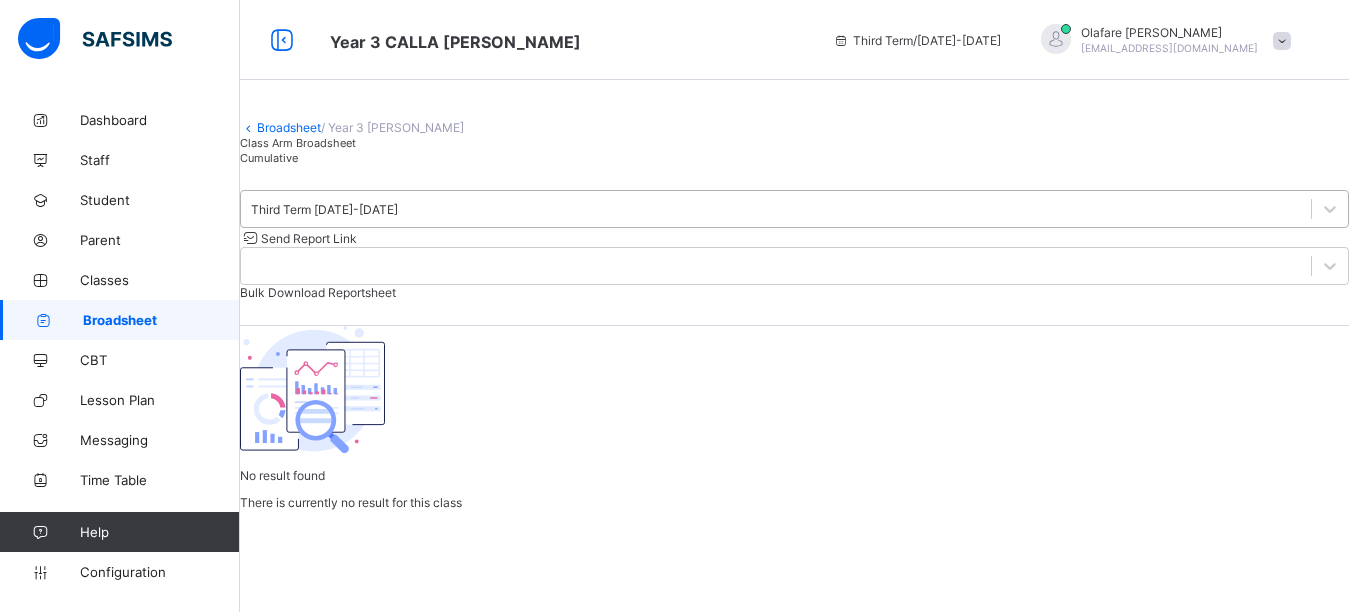 click on "Third Term [DATE]-[DATE]" at bounding box center [324, 209] 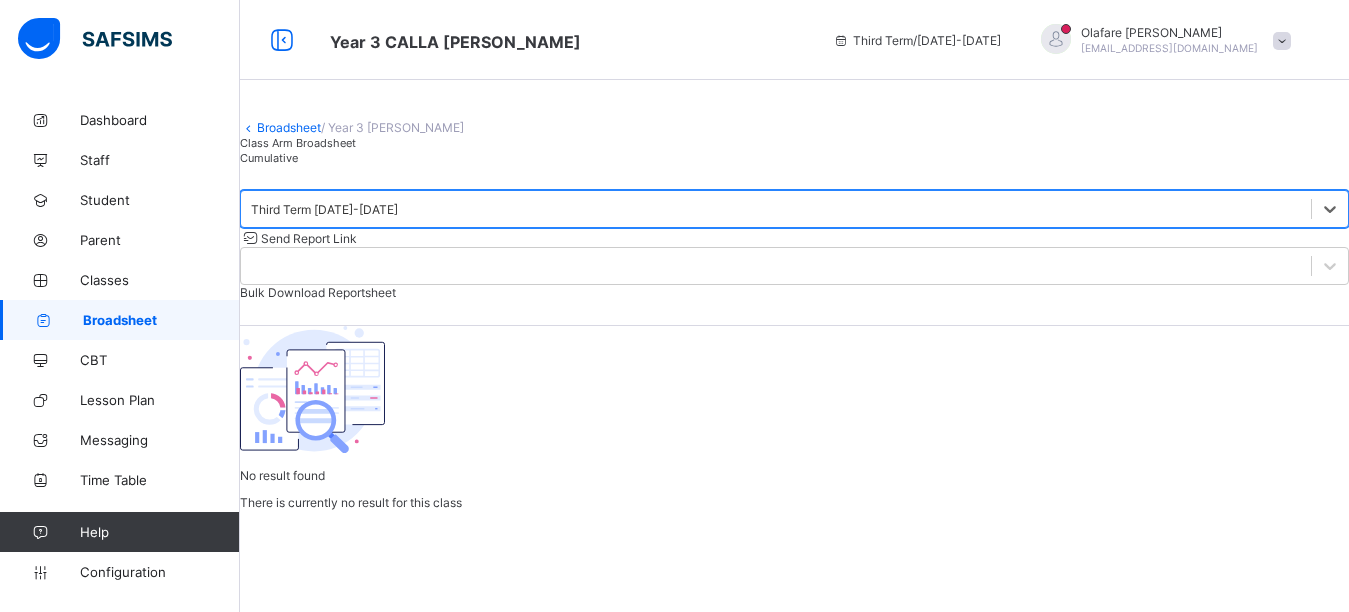 click on "Third Term [DATE]-[DATE]" at bounding box center [324, 209] 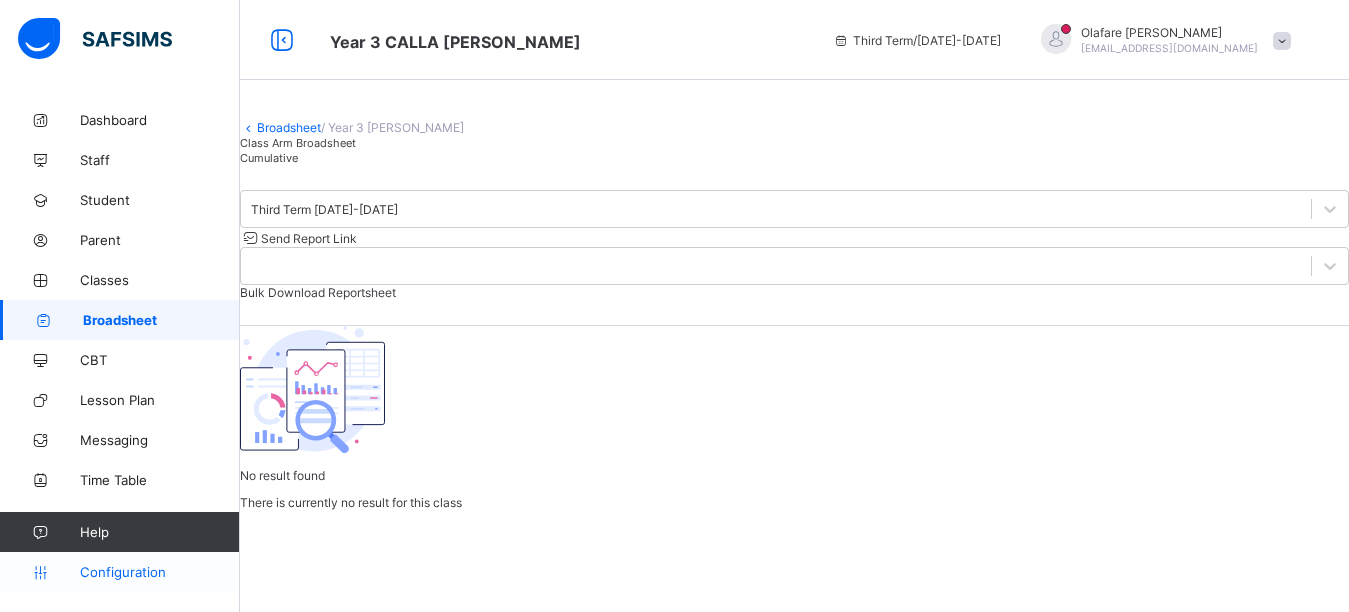click on "Configuration" at bounding box center (159, 572) 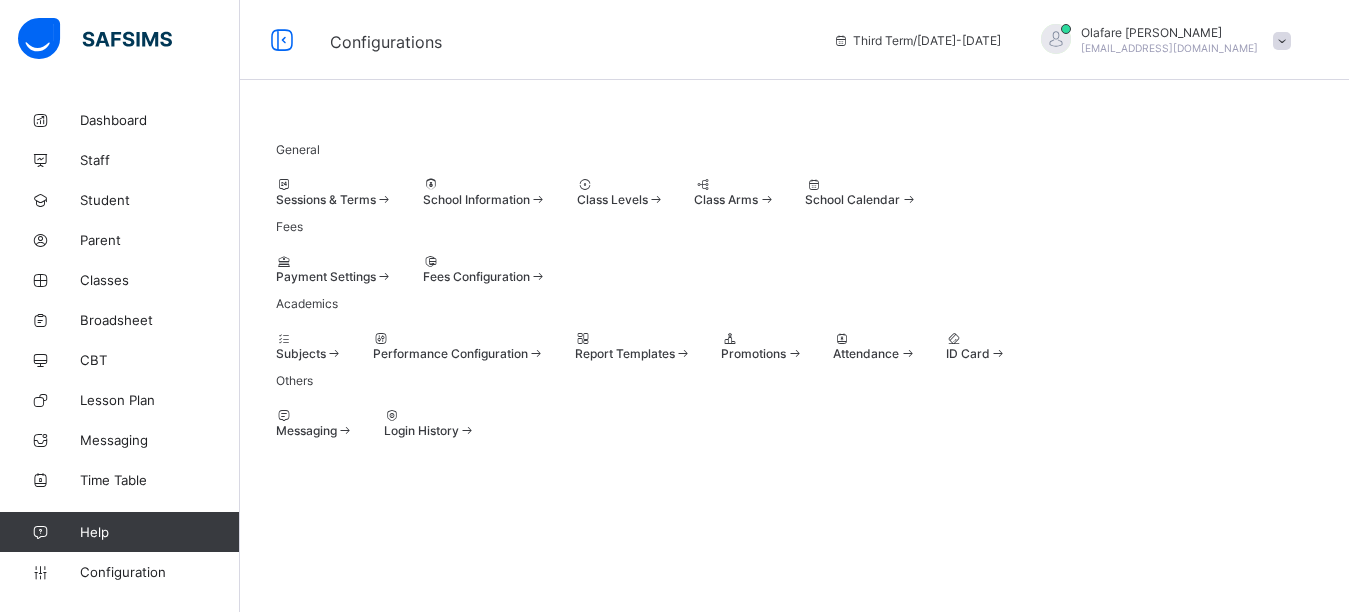 click at bounding box center [334, 184] 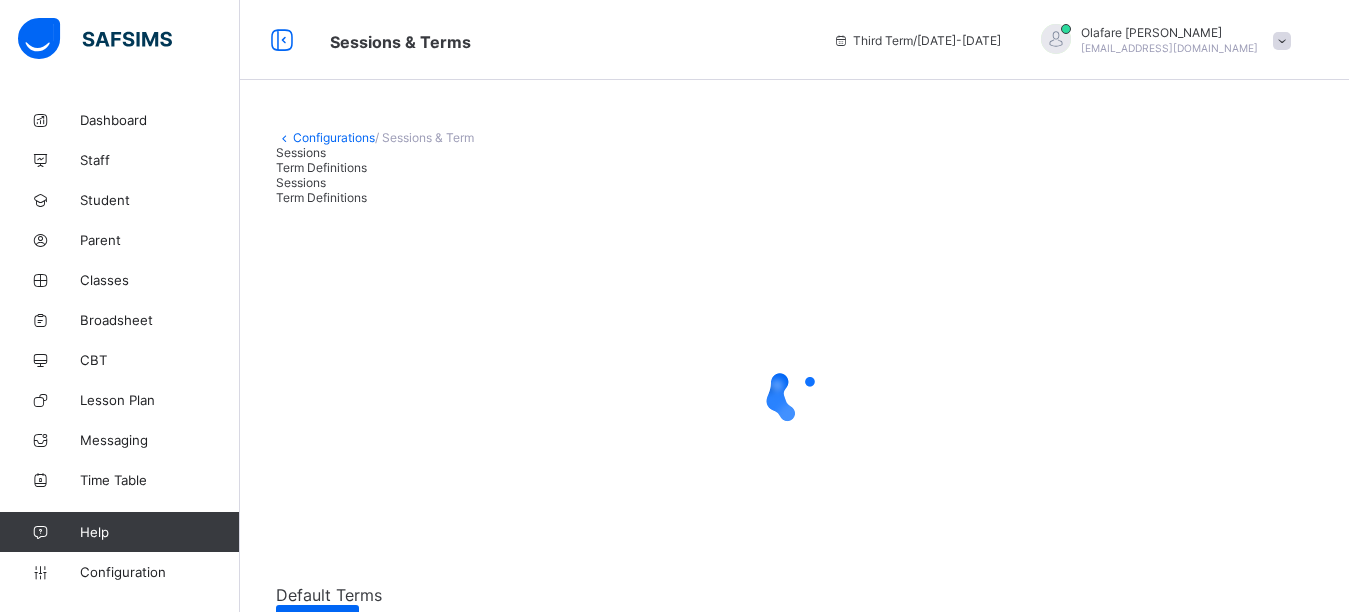 click on "Configurations" at bounding box center (334, 137) 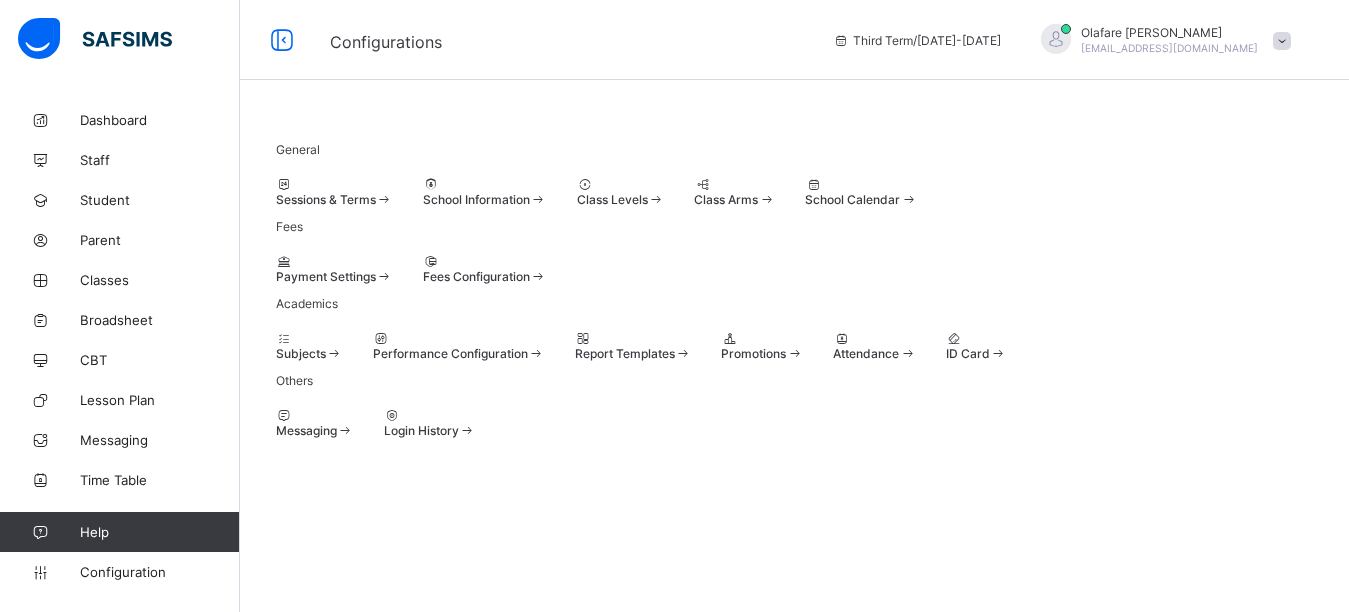 click on "Class Levels" at bounding box center [621, 199] 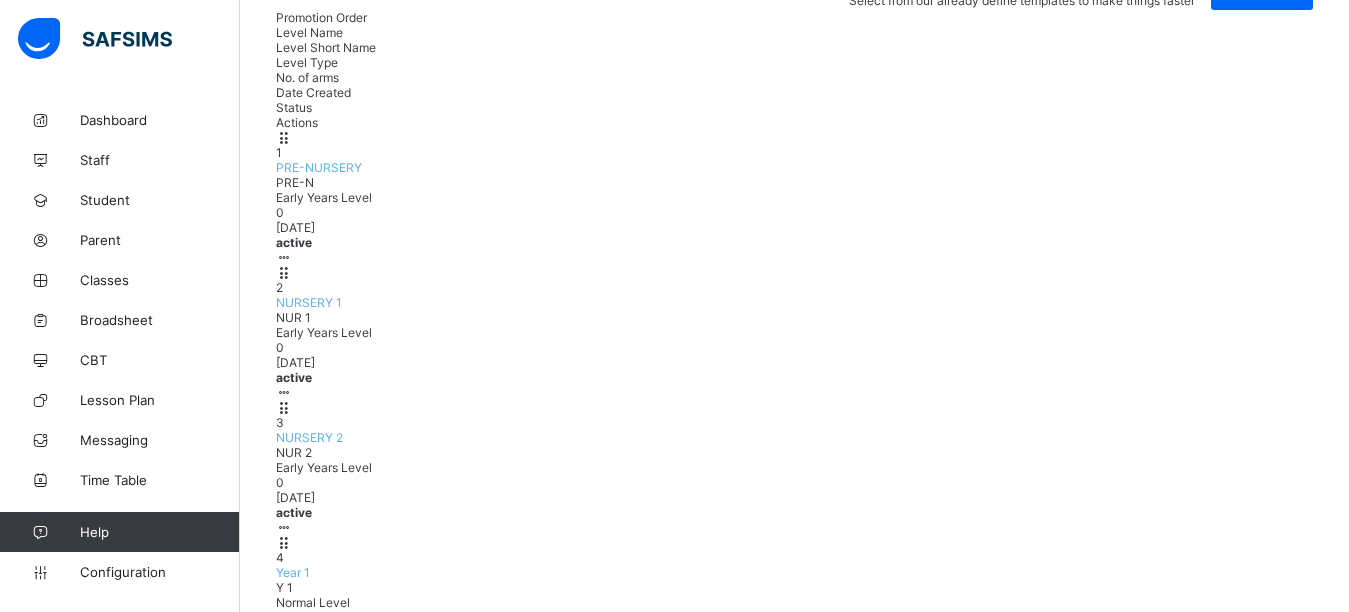 scroll, scrollTop: 210, scrollLeft: 0, axis: vertical 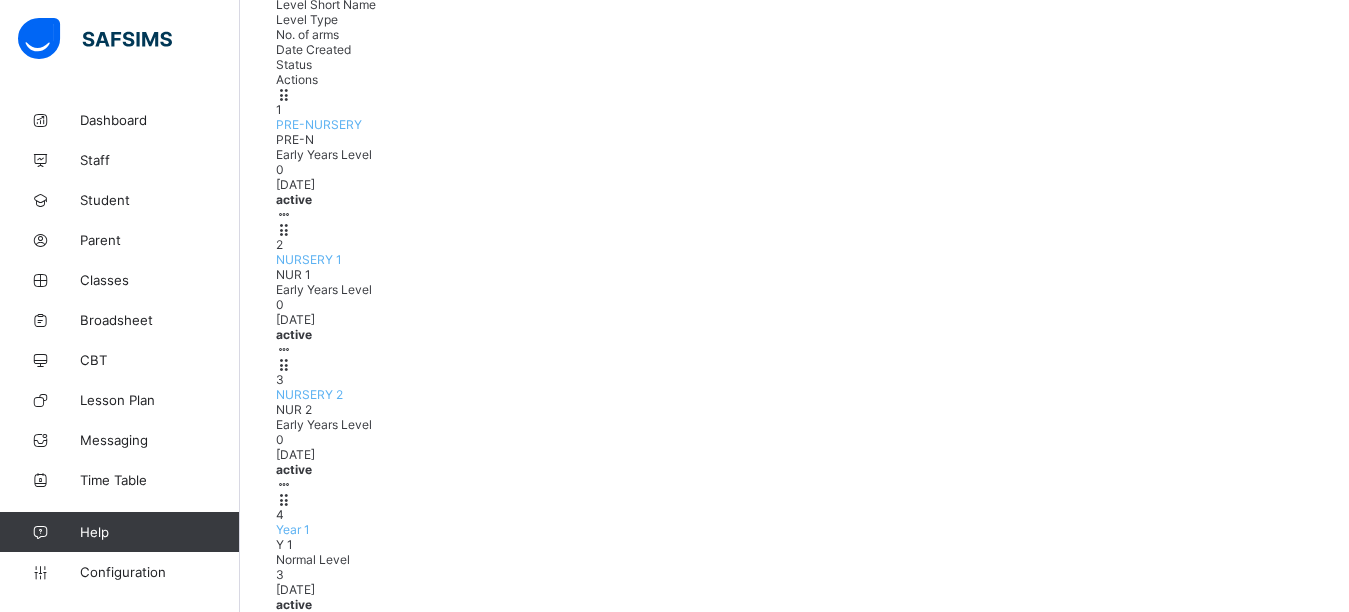 click on "View Class Level" at bounding box center [219, 926] 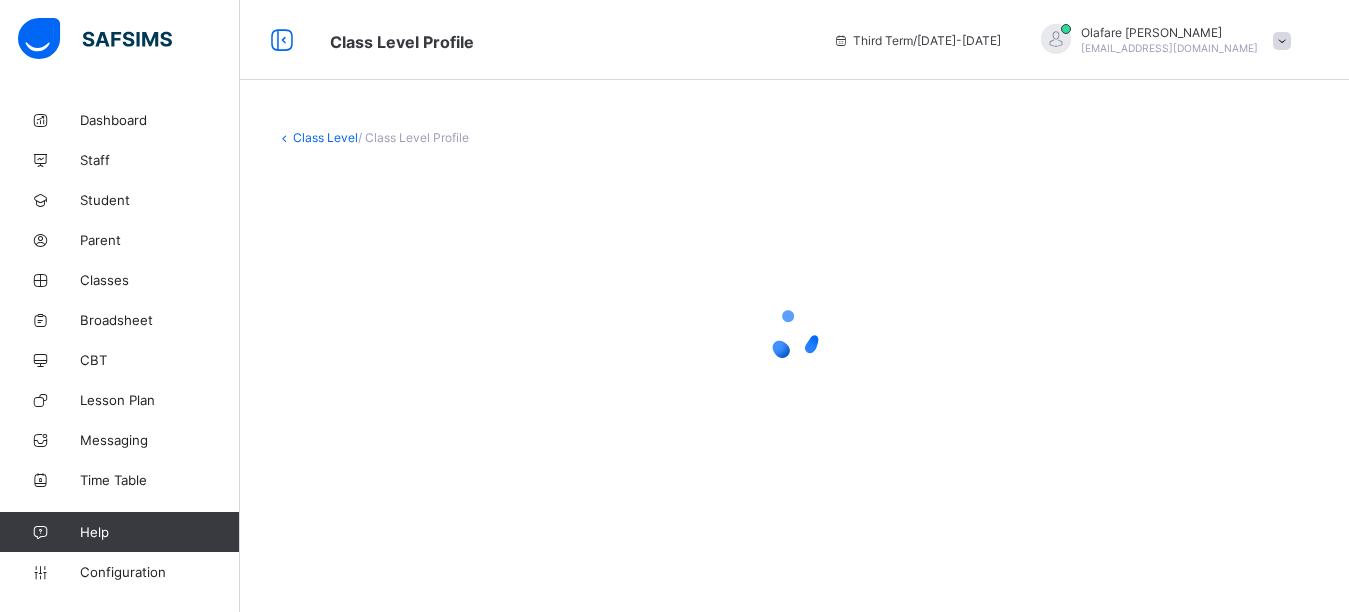 scroll, scrollTop: 0, scrollLeft: 0, axis: both 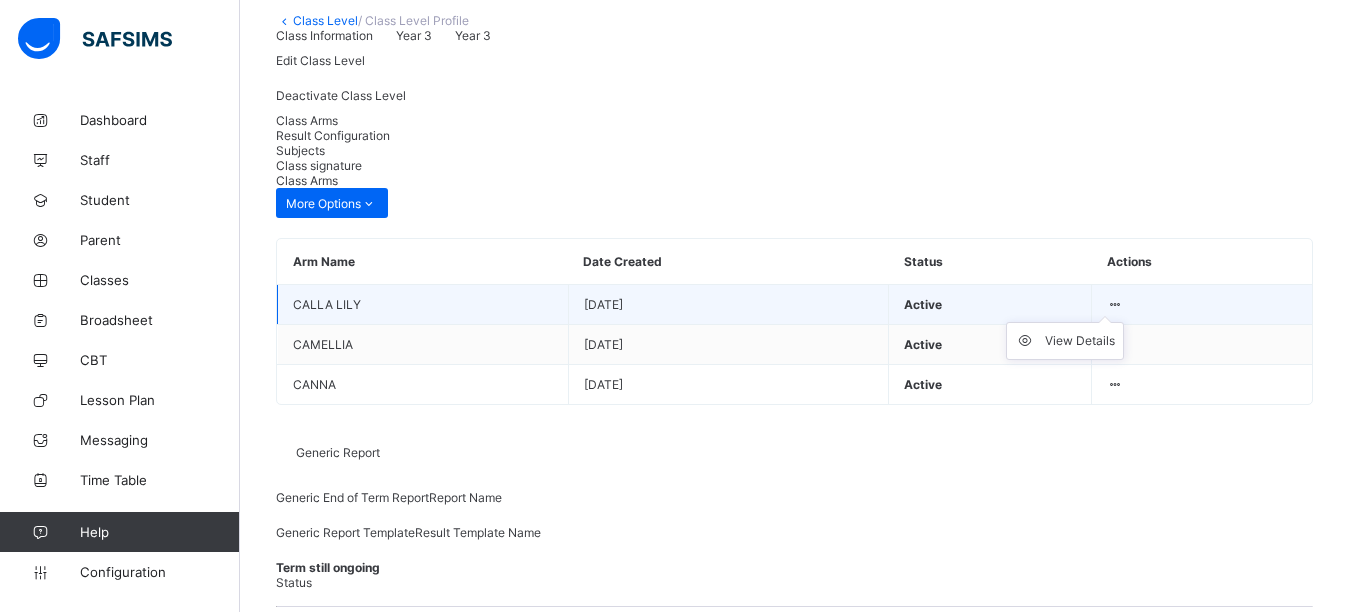 click at bounding box center [1115, 304] 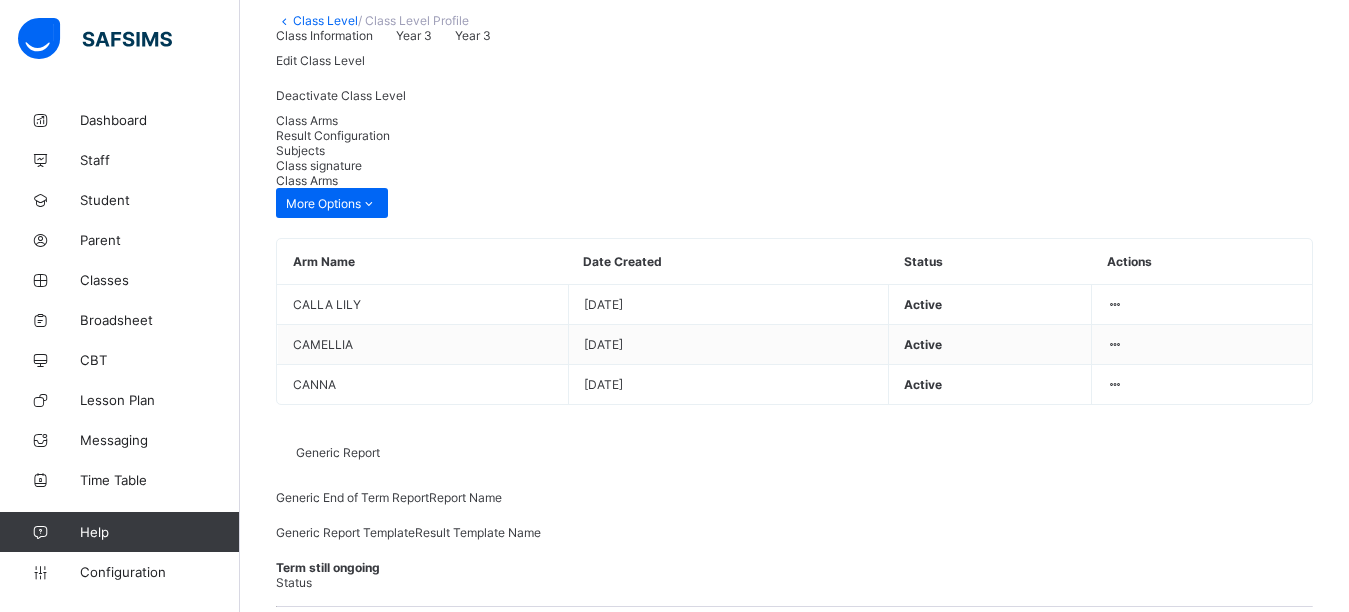 click on "Result Configuration" at bounding box center (333, 135) 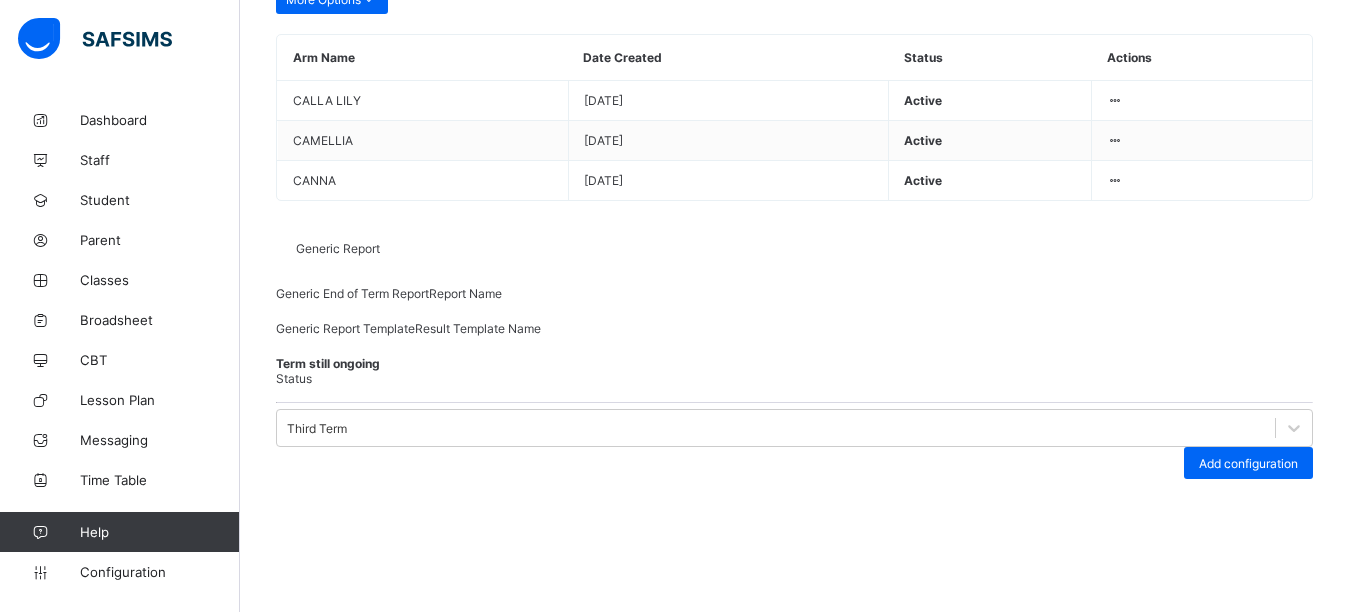 scroll, scrollTop: 326, scrollLeft: 0, axis: vertical 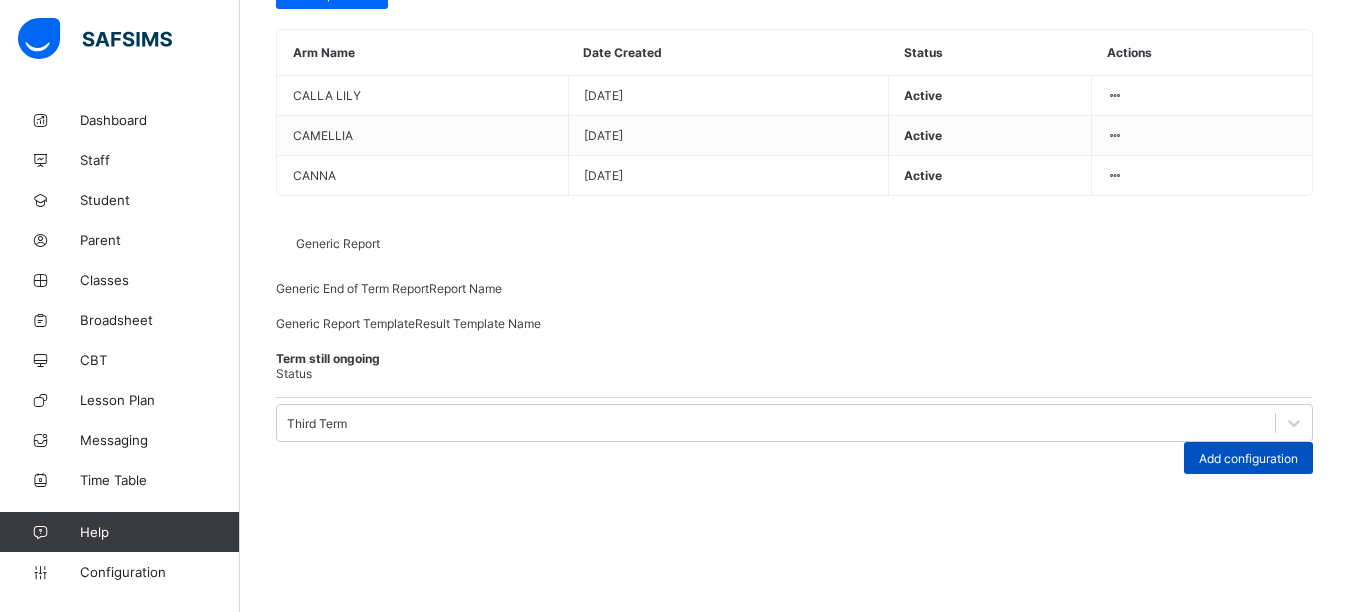 click on "Add configuration" at bounding box center [1248, 458] 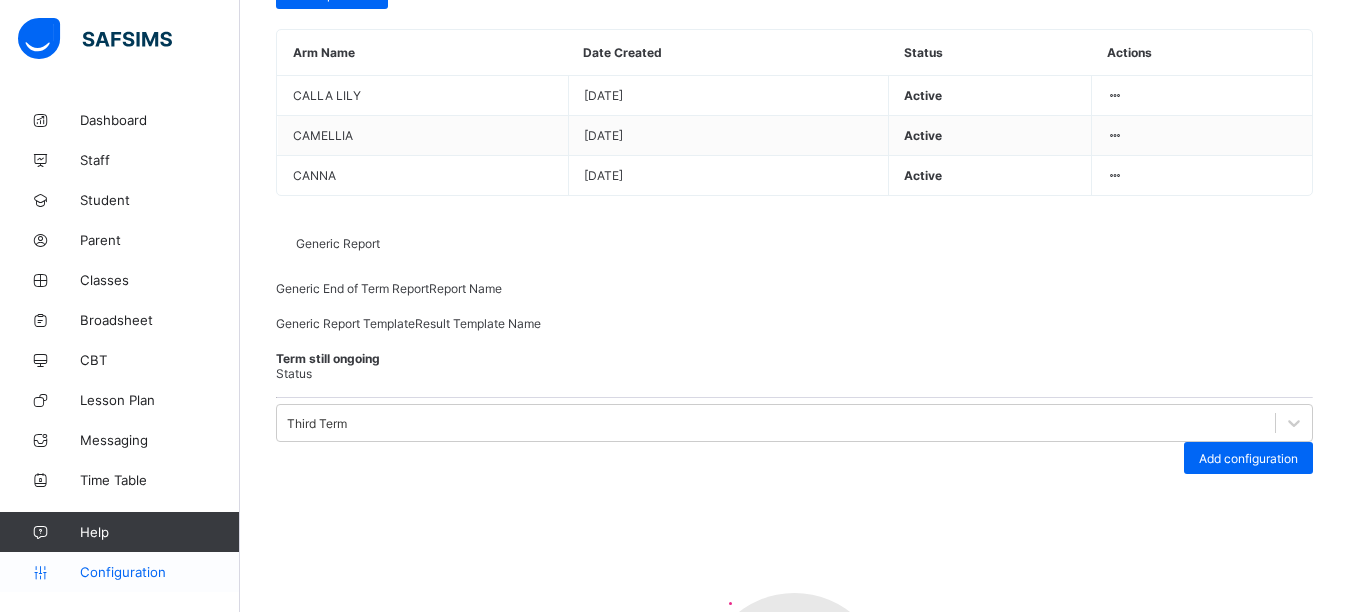 click on "Configuration" at bounding box center [159, 572] 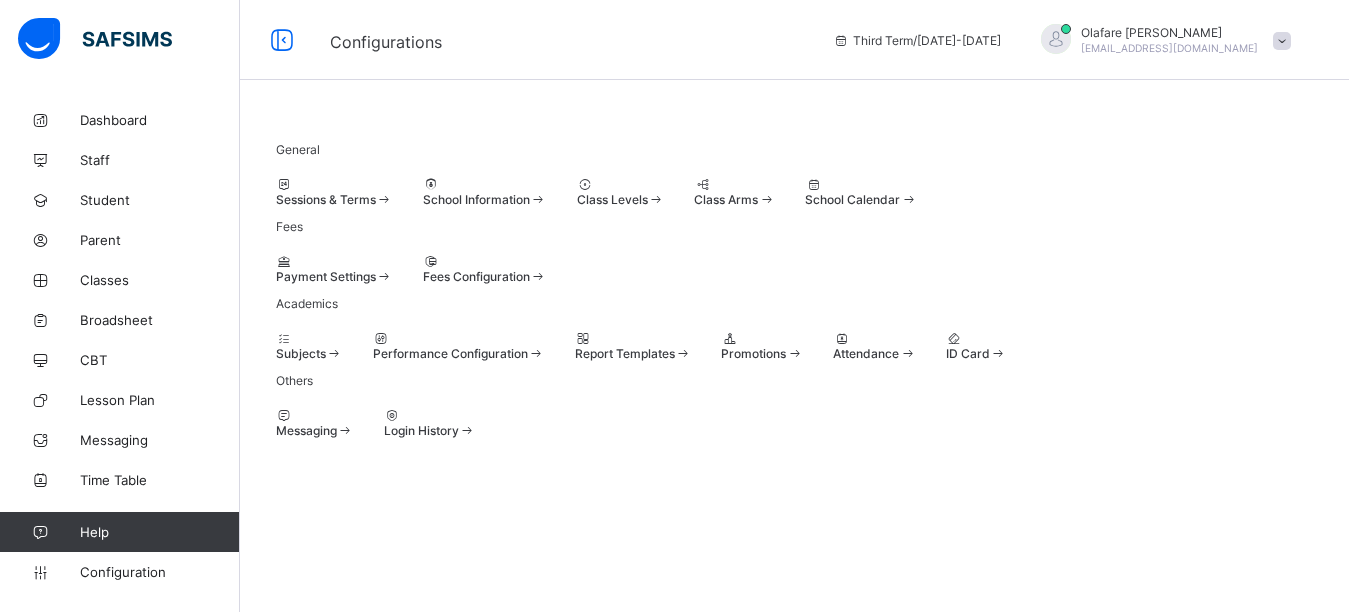 scroll, scrollTop: 41, scrollLeft: 0, axis: vertical 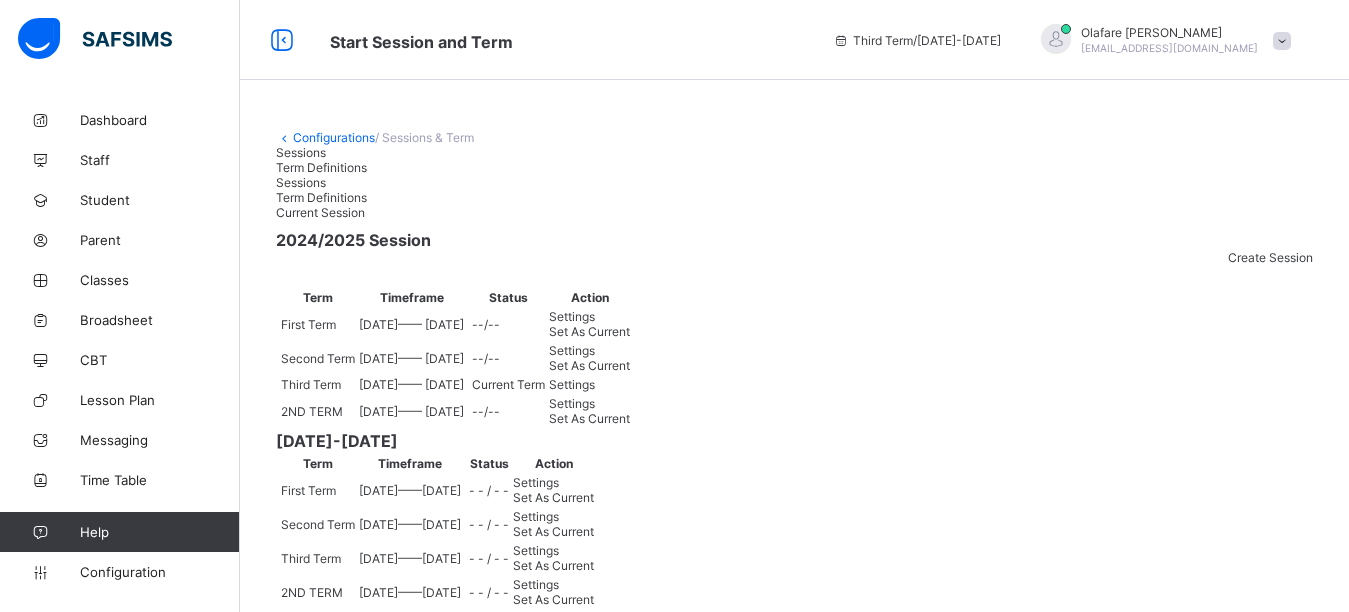 click on "Settings" at bounding box center (572, 384) 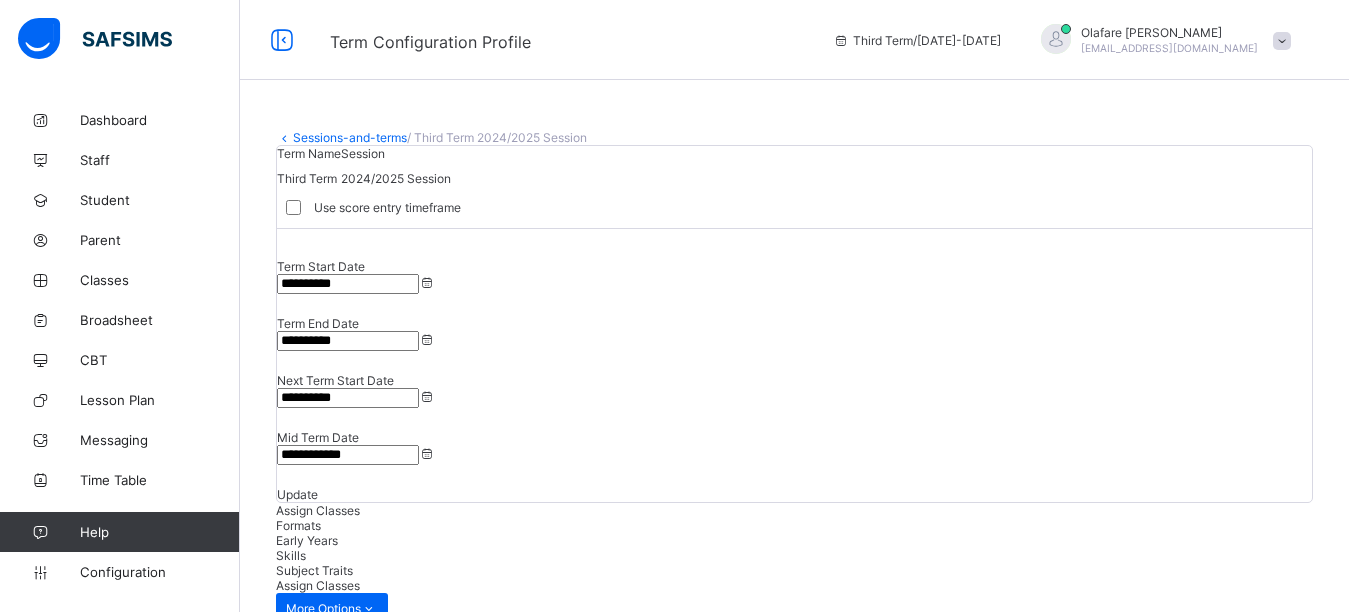 click on "Formats" at bounding box center [298, 525] 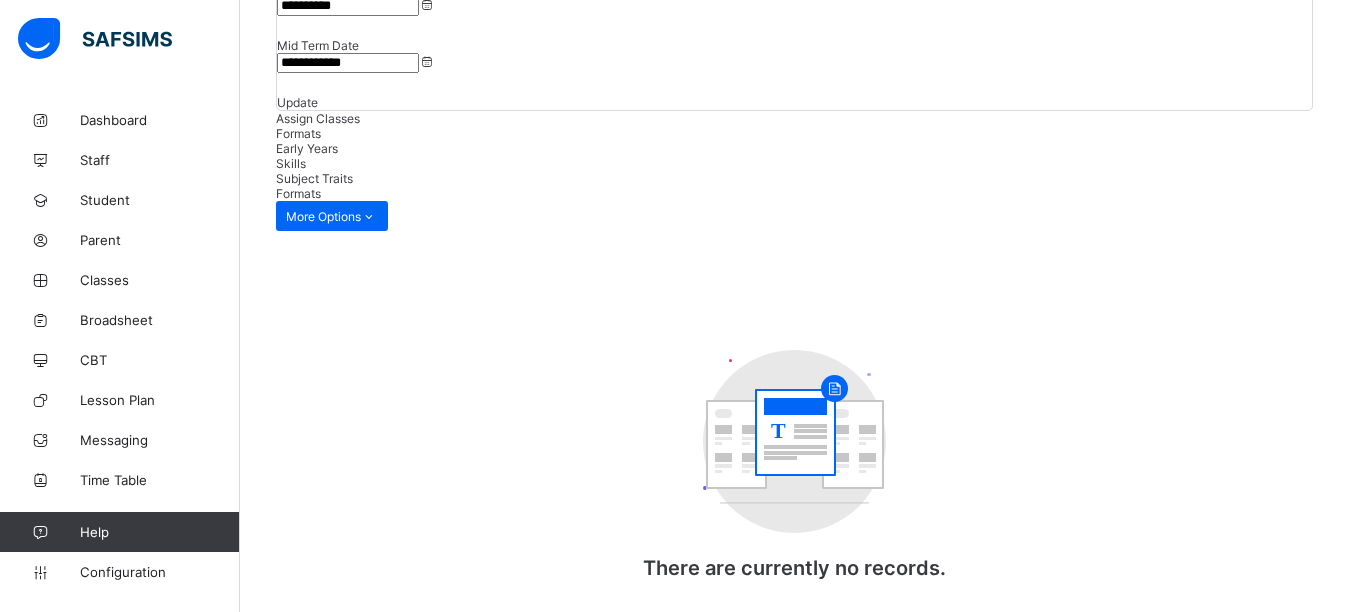 scroll, scrollTop: 363, scrollLeft: 0, axis: vertical 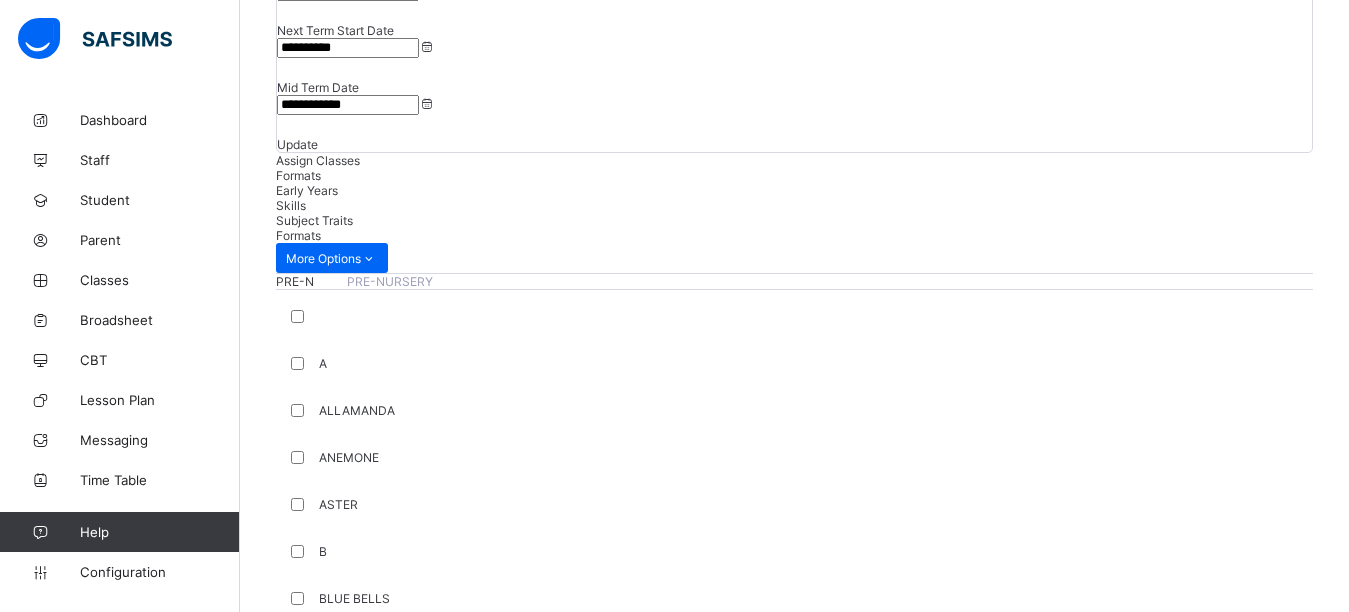 click on "Assessment Format" at bounding box center [794, 31031] 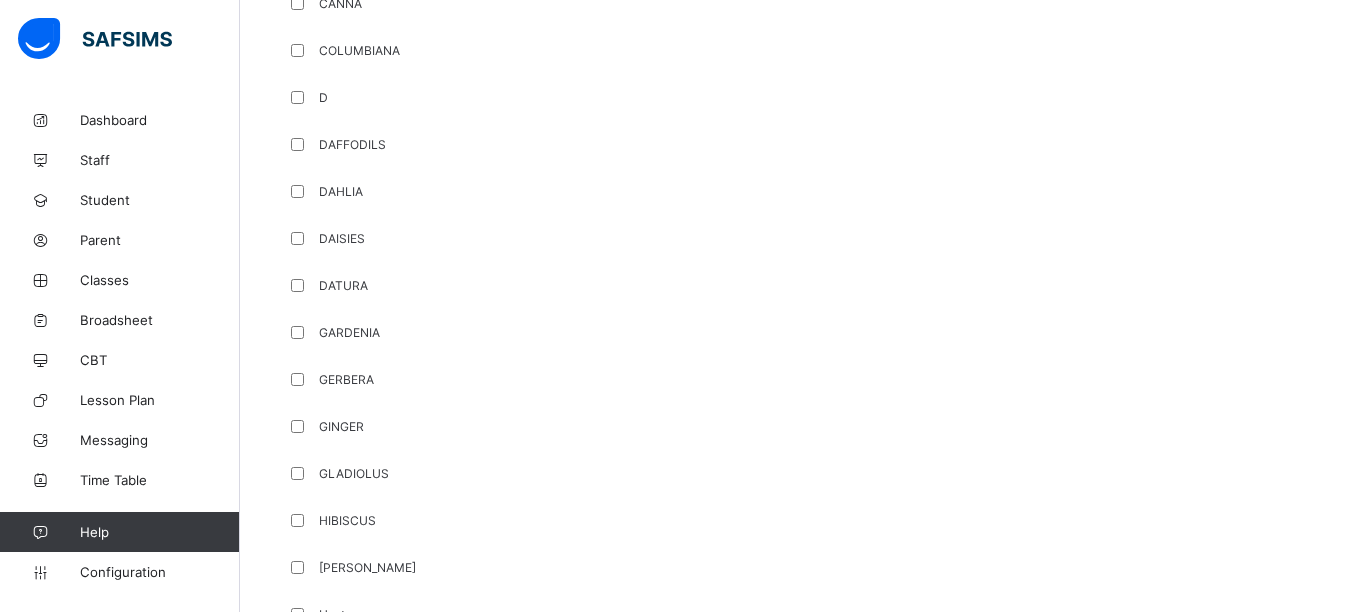 scroll, scrollTop: 1236, scrollLeft: 0, axis: vertical 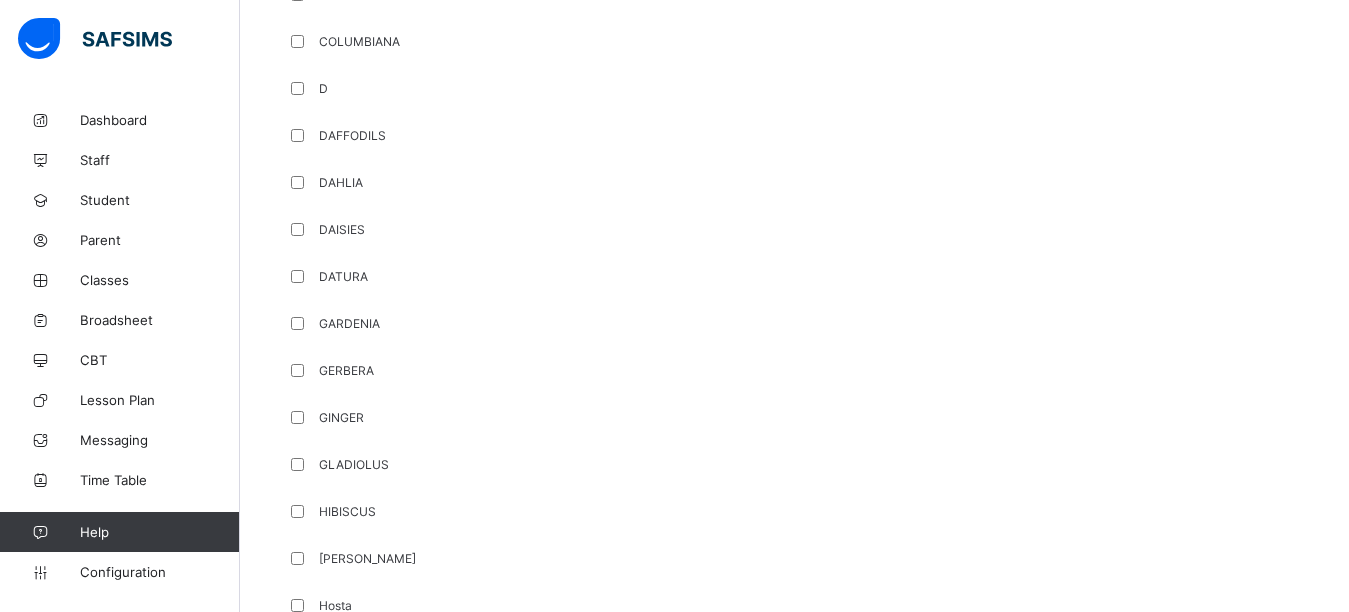 click 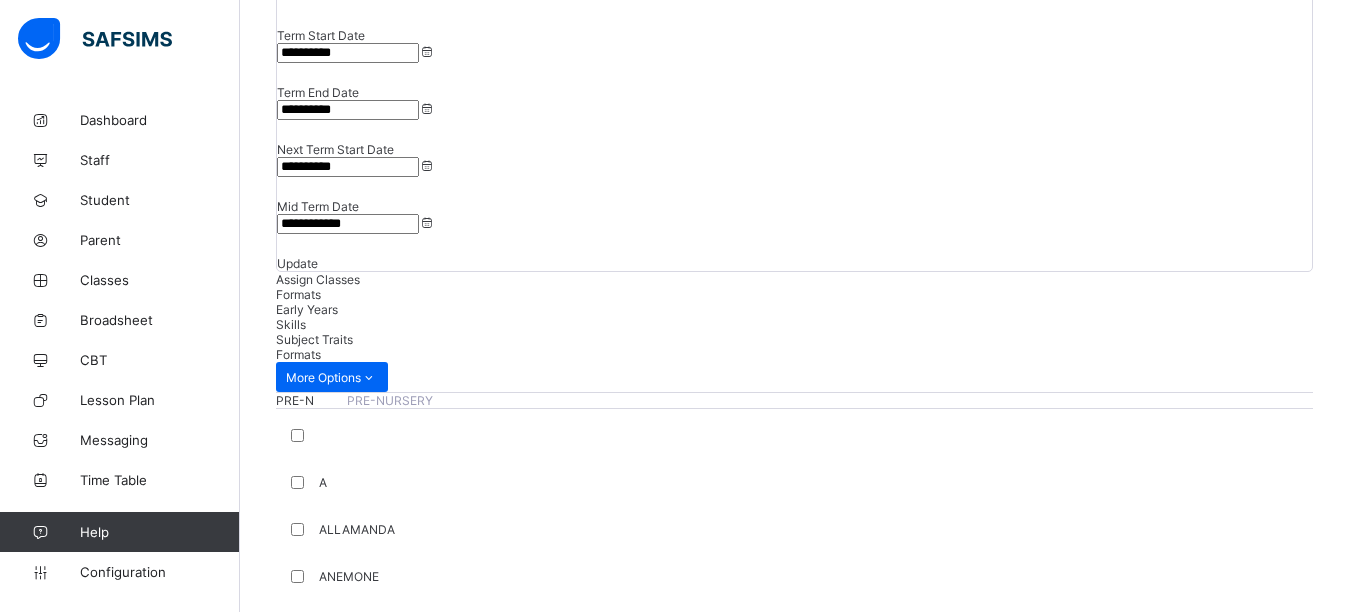 scroll, scrollTop: 209, scrollLeft: 0, axis: vertical 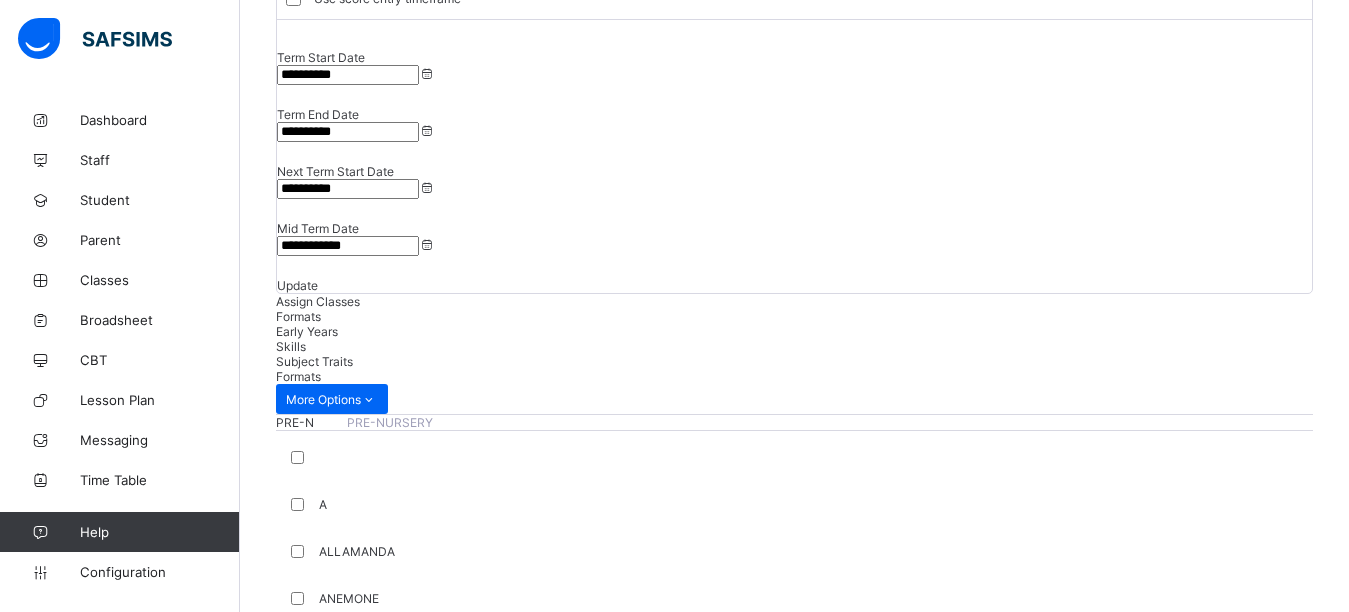 click on "Save Changes" at bounding box center [1257, 33698] 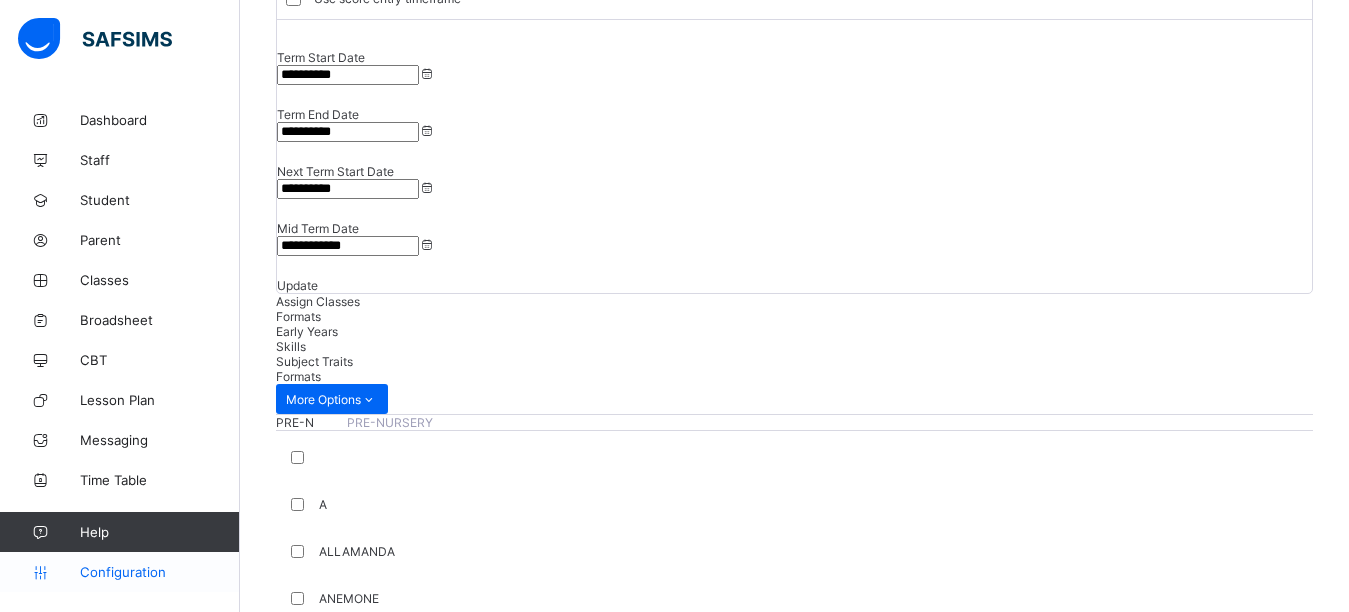 click on "Configuration" at bounding box center [159, 572] 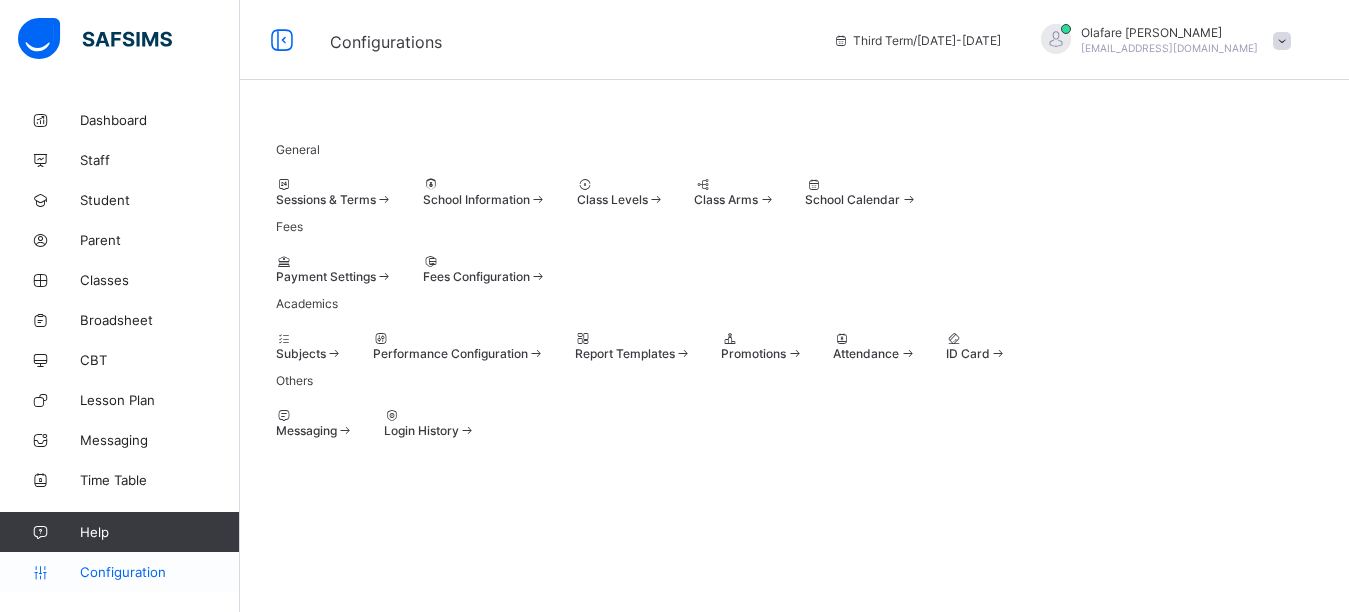 scroll, scrollTop: 171, scrollLeft: 0, axis: vertical 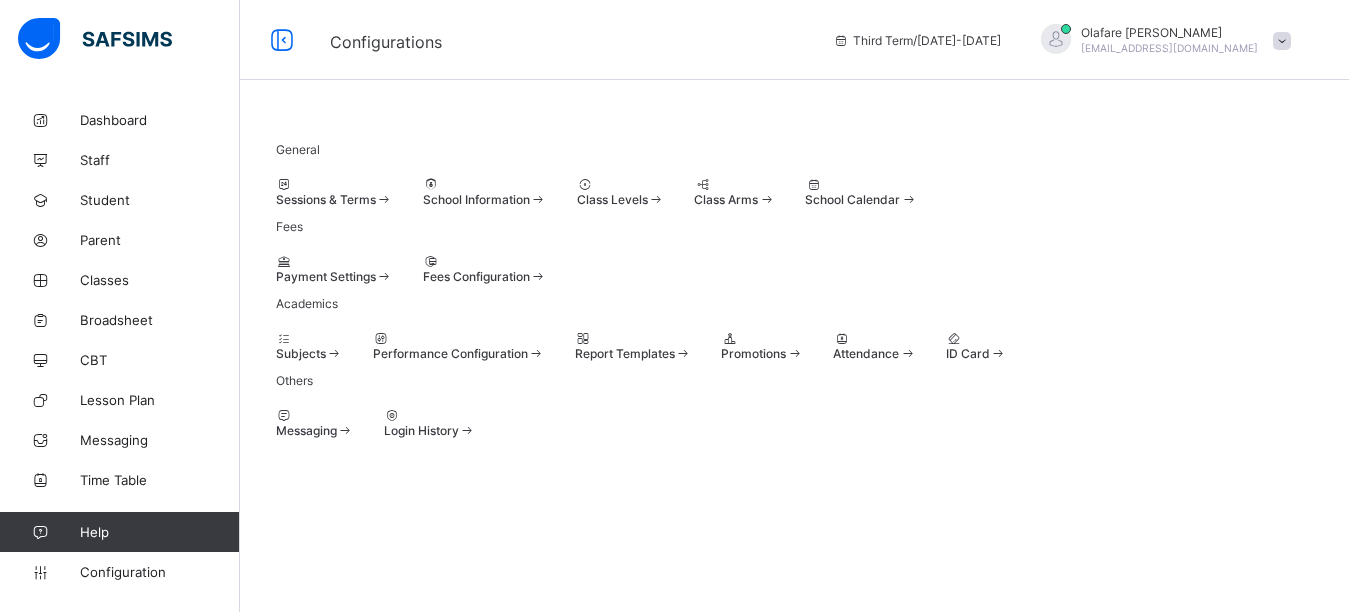 click on "Class Levels" at bounding box center [612, 199] 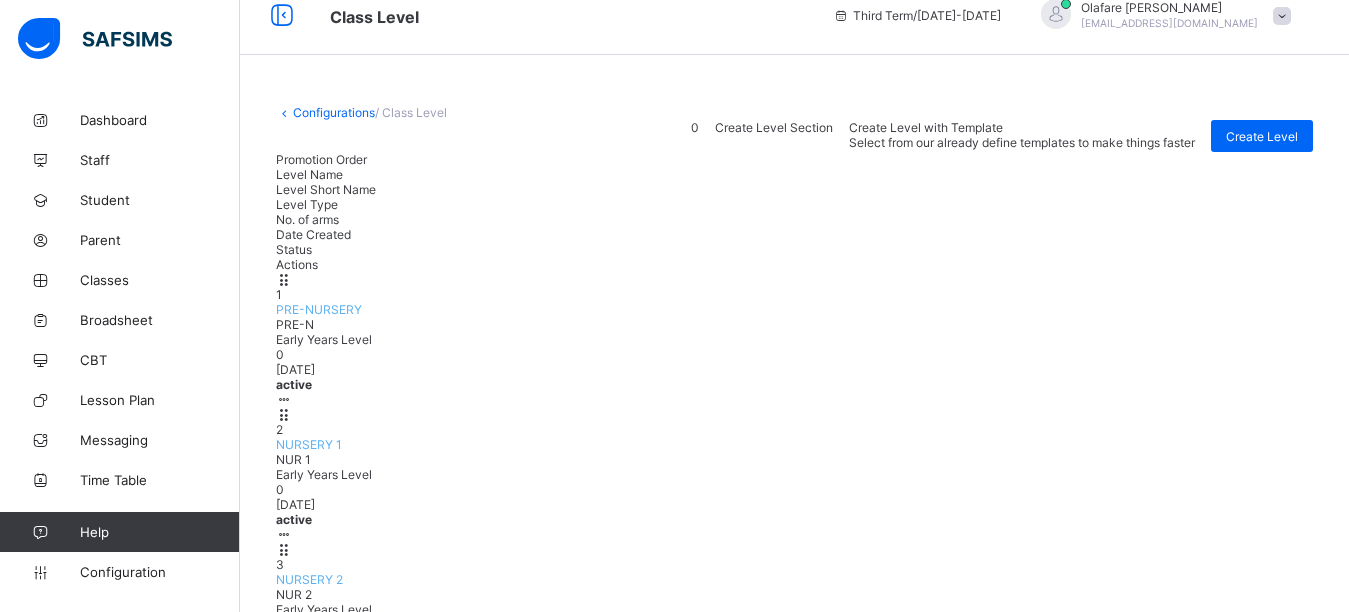 scroll, scrollTop: 209, scrollLeft: 0, axis: vertical 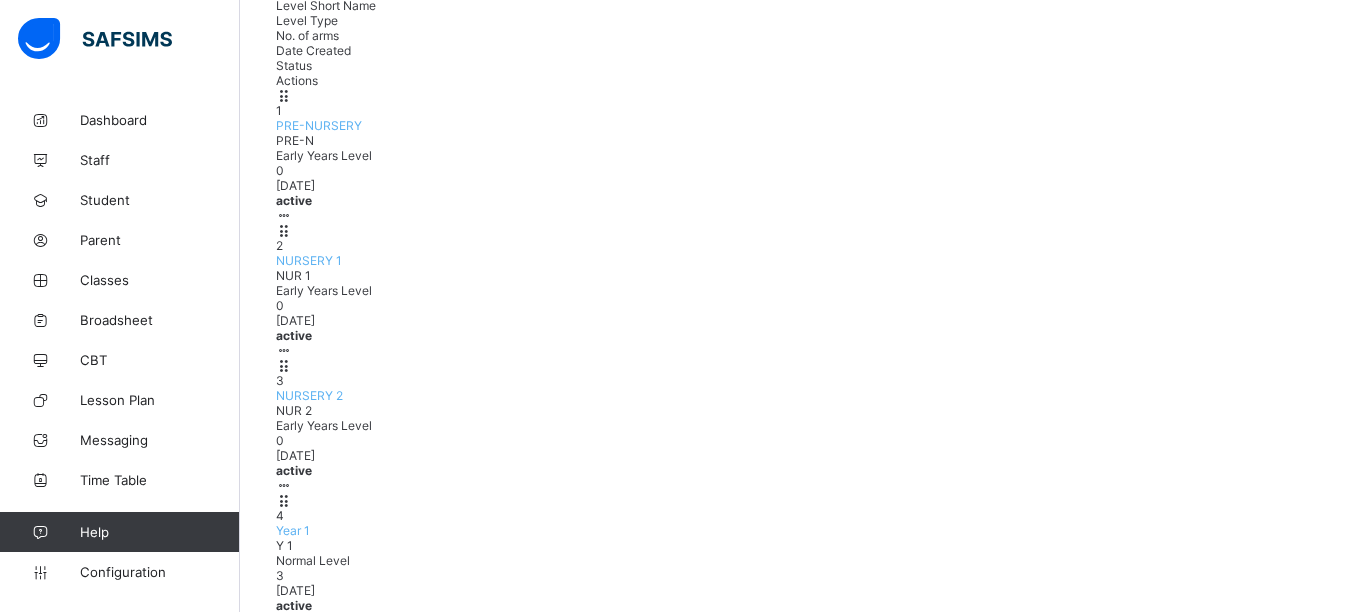click on "Edit Class Level" at bounding box center (219, 963) 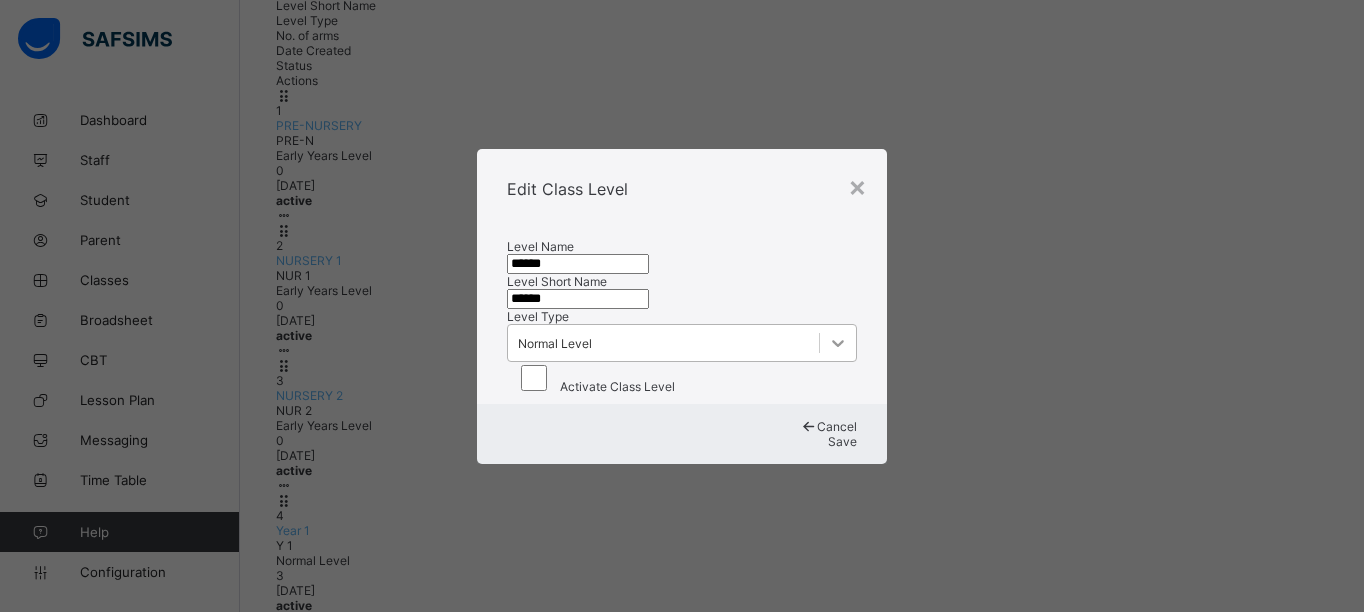 click at bounding box center [838, 343] 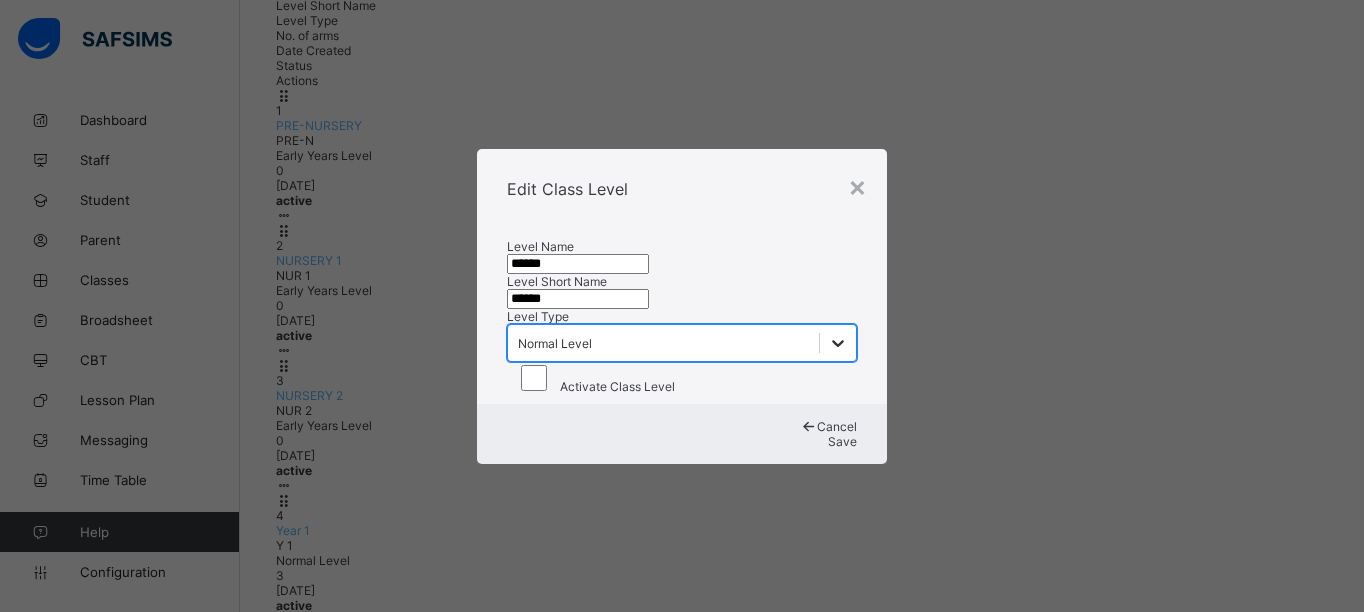 click at bounding box center (838, 343) 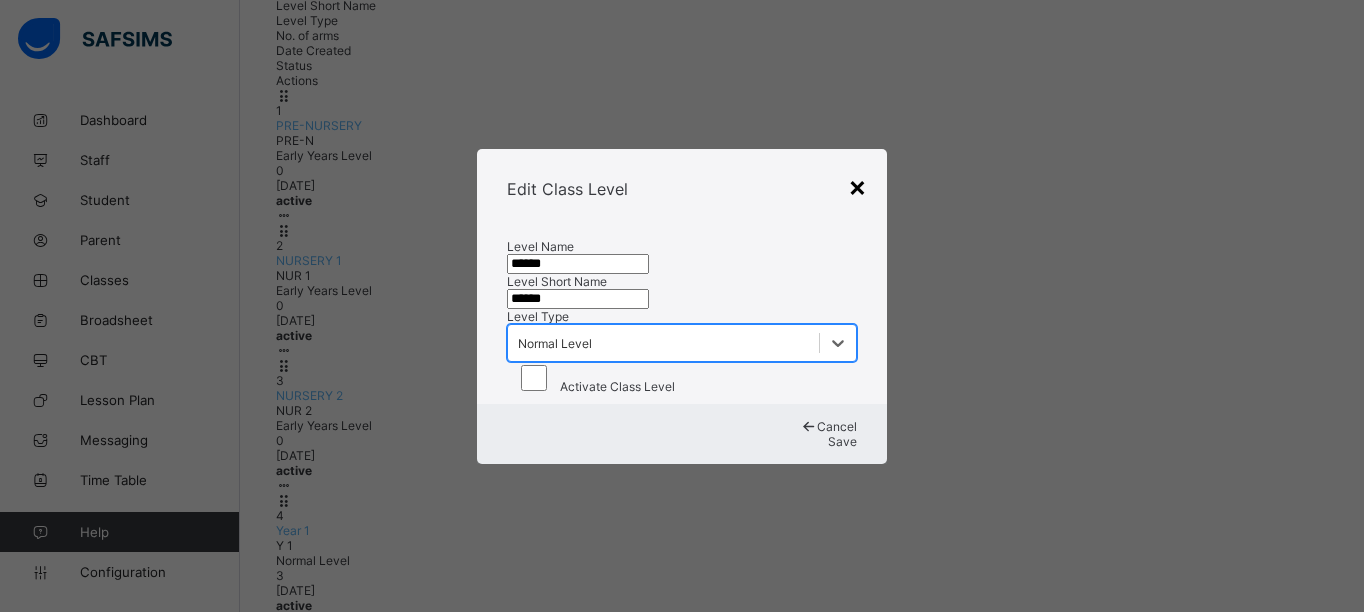 click on "×" at bounding box center [857, 186] 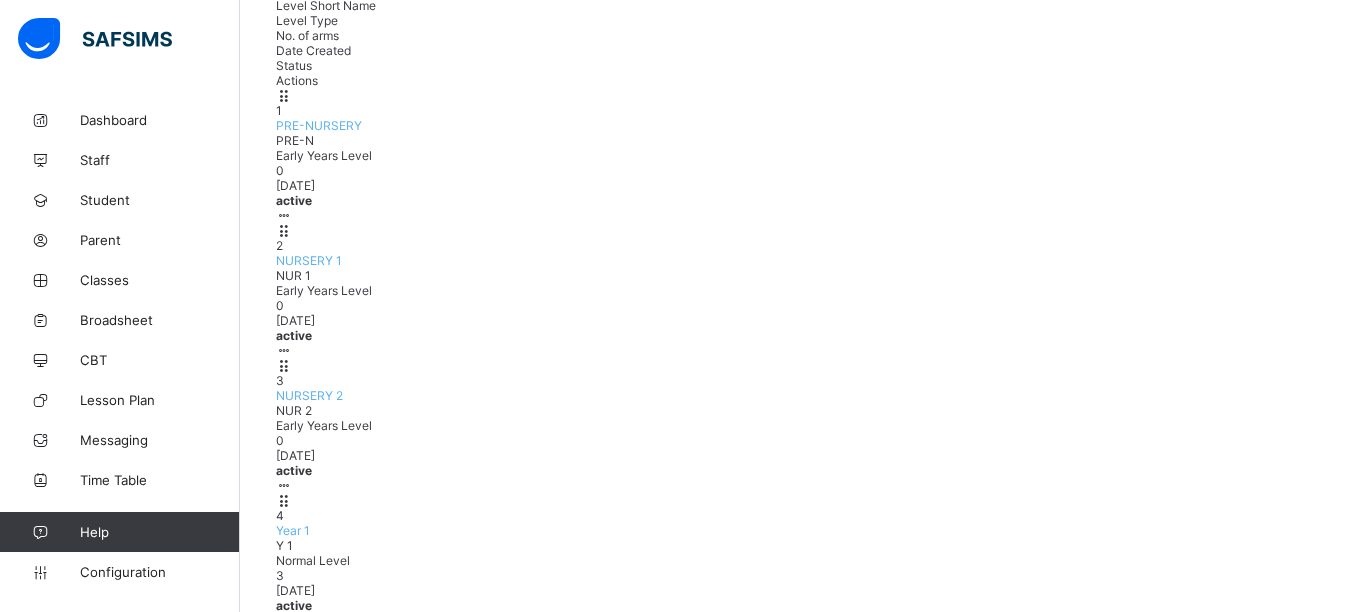 click on "View Class Level" at bounding box center (219, 927) 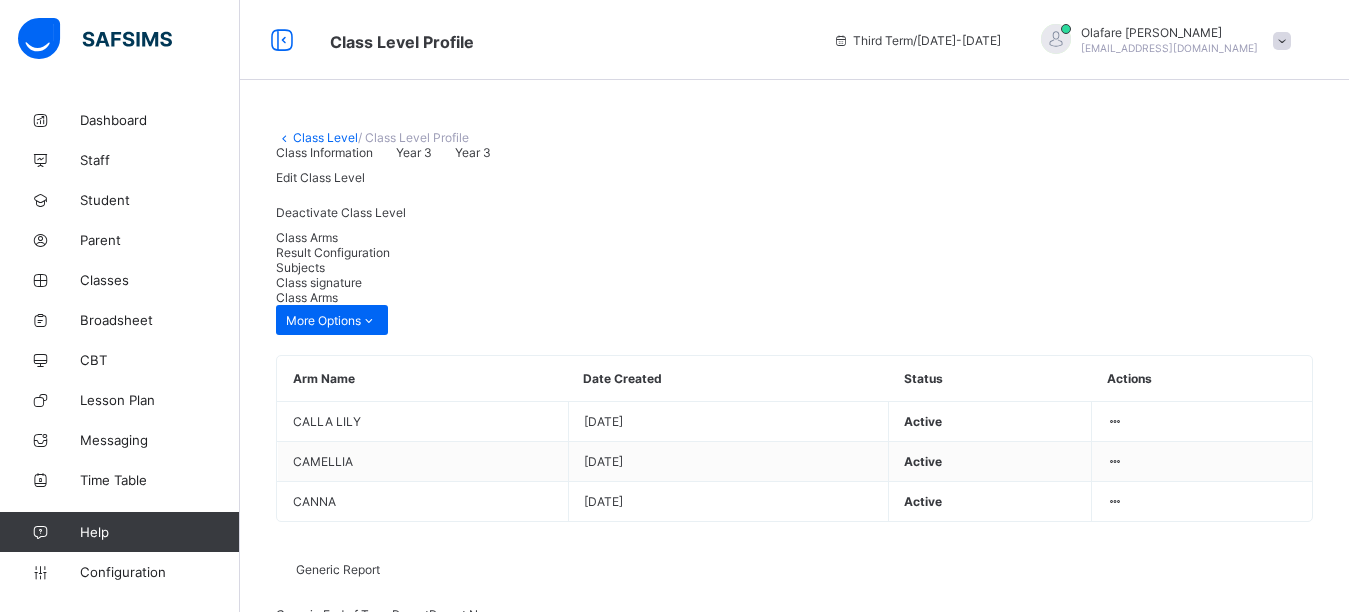 click on "Result Configuration" at bounding box center [333, 252] 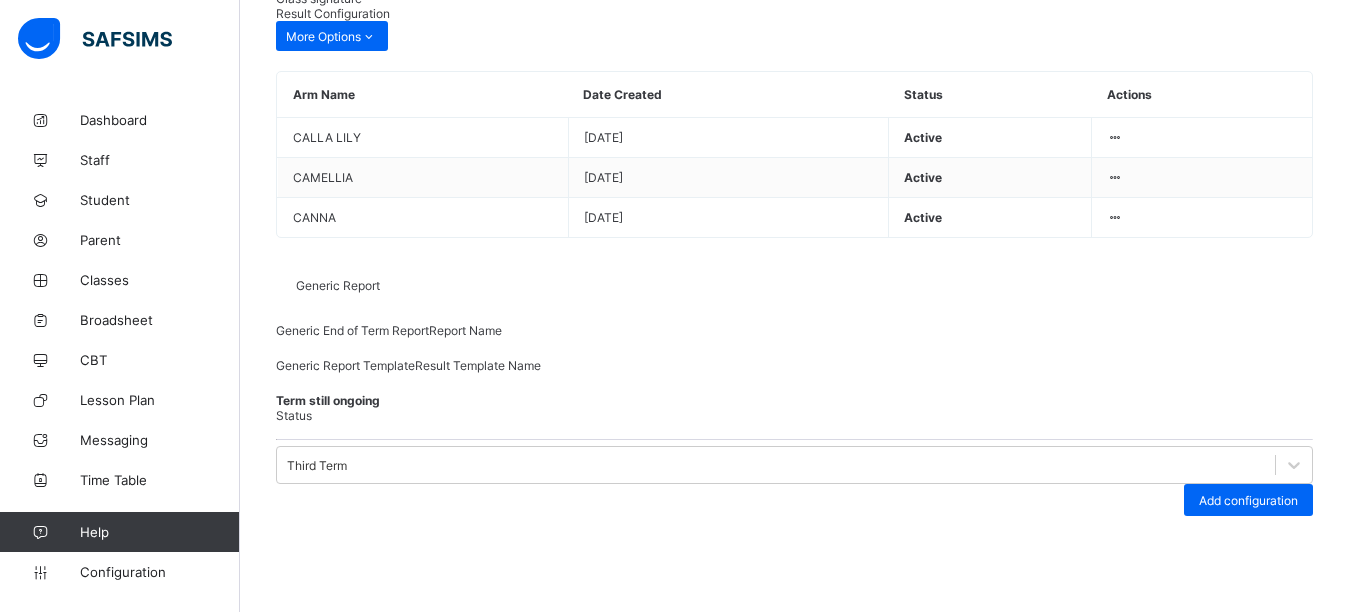scroll, scrollTop: 297, scrollLeft: 0, axis: vertical 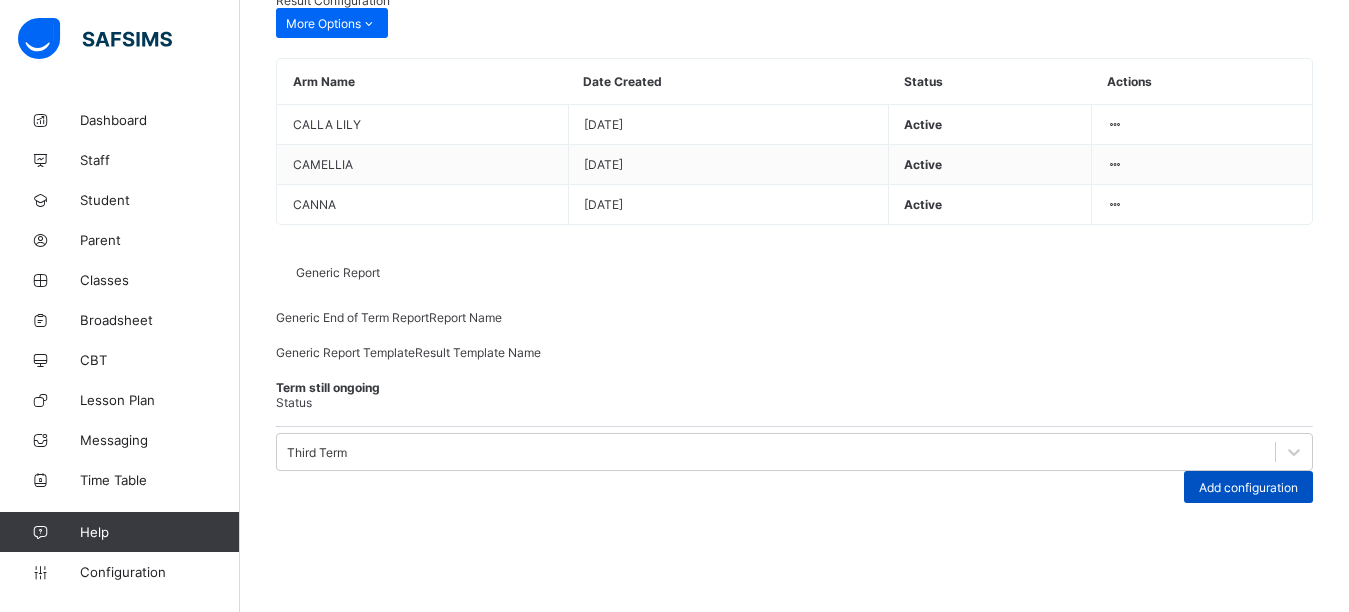 click on "Add configuration" at bounding box center (1248, 487) 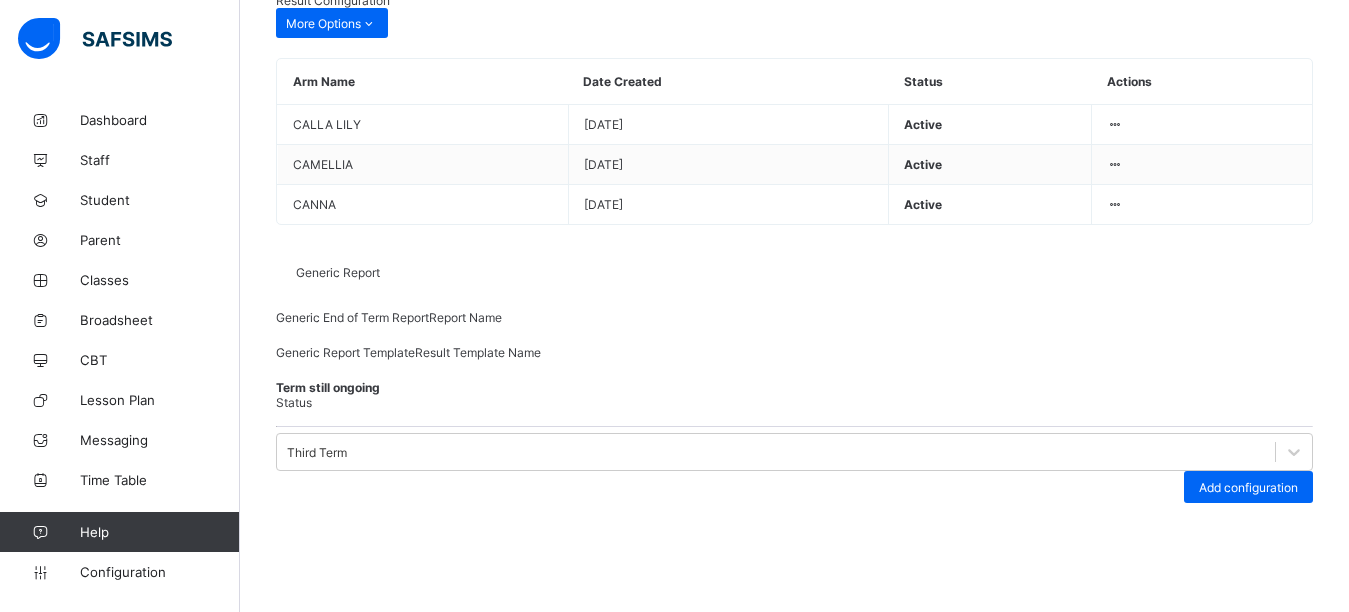 scroll, scrollTop: 50, scrollLeft: 0, axis: vertical 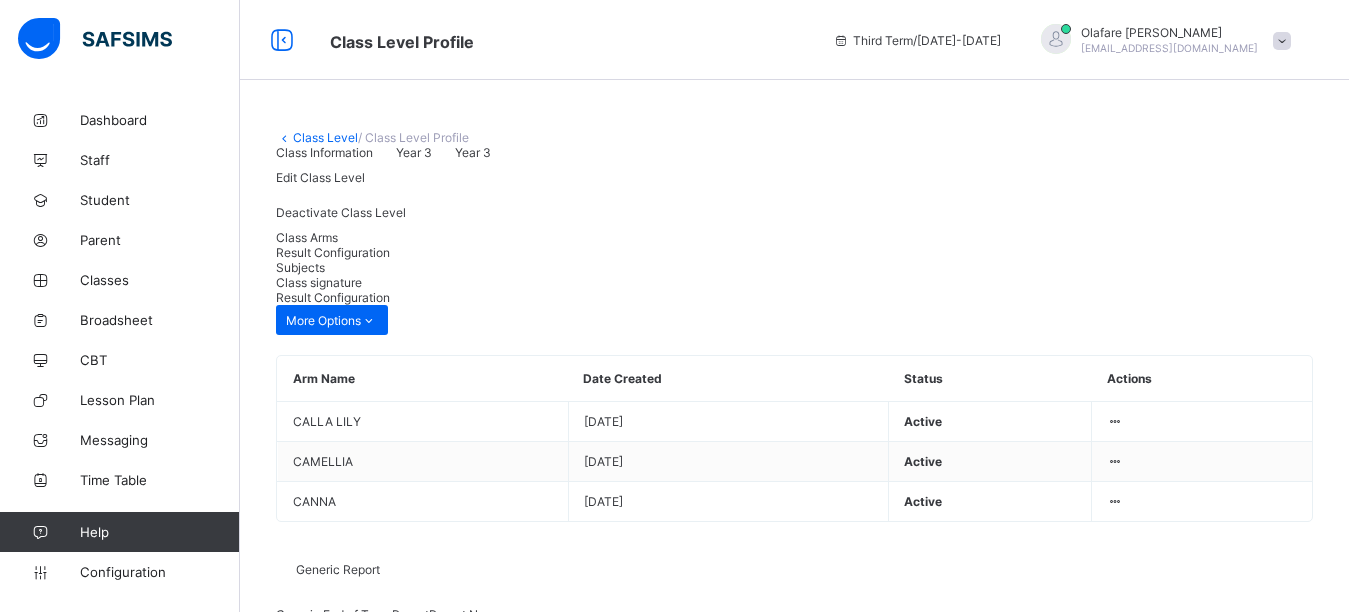 click on "Class Level" at bounding box center [325, 137] 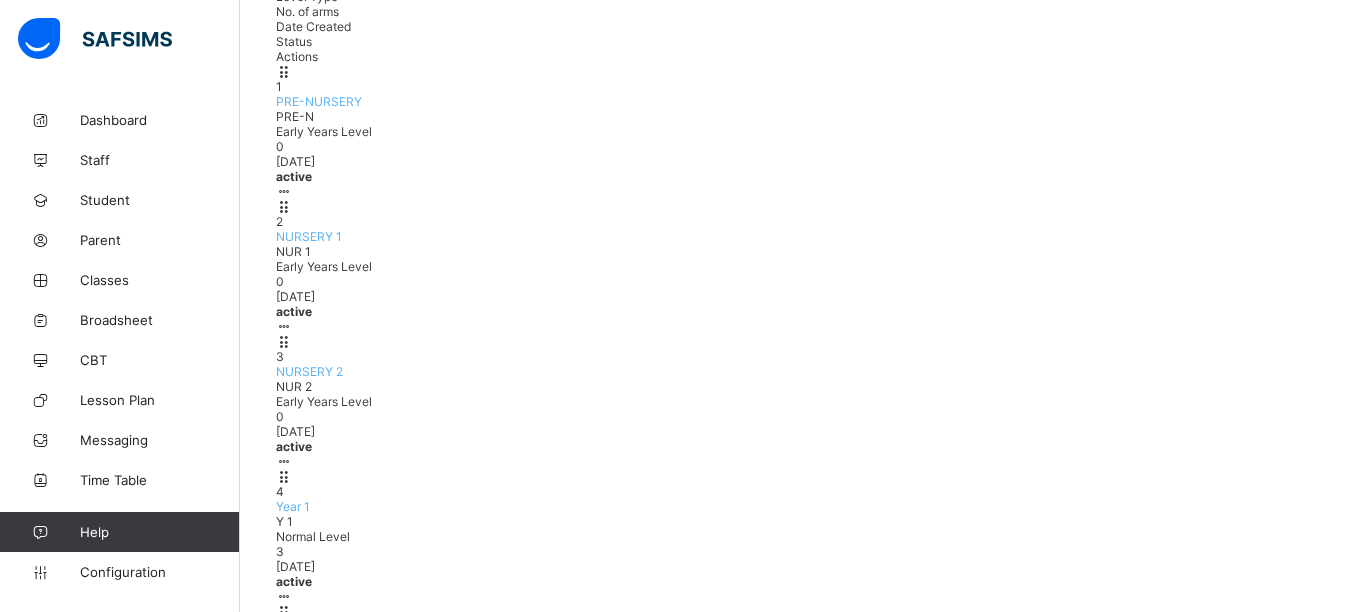 scroll, scrollTop: 244, scrollLeft: 0, axis: vertical 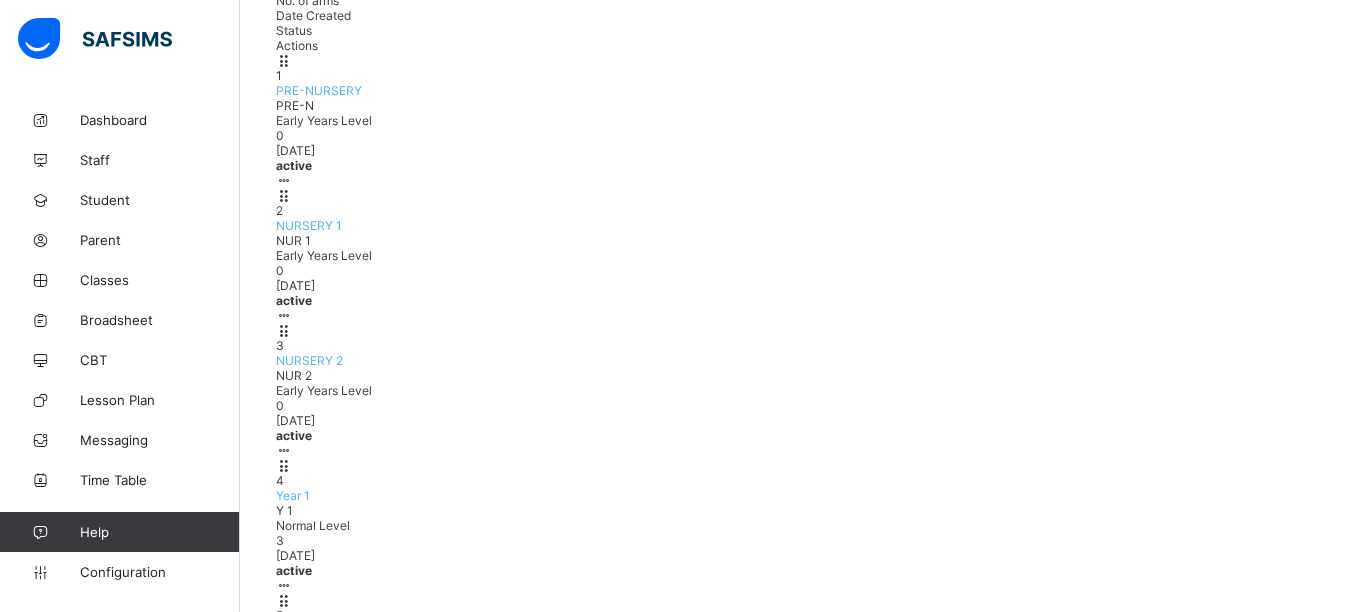 click on "View Class Level" at bounding box center (219, 1027) 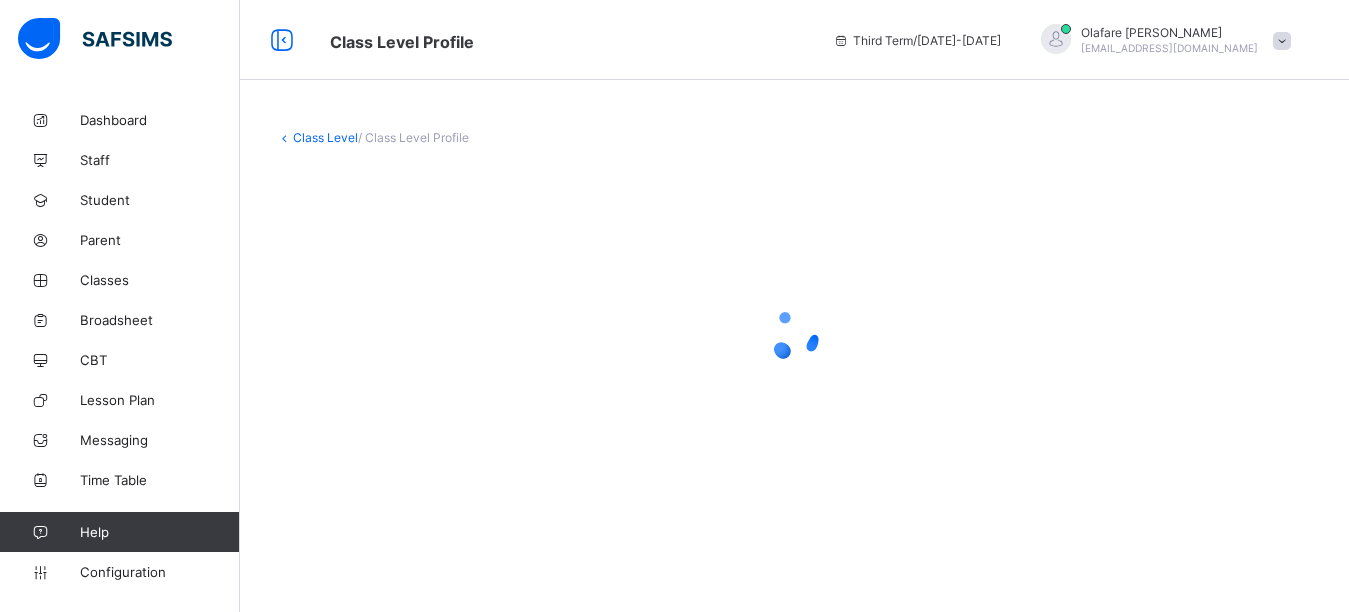 scroll, scrollTop: 0, scrollLeft: 0, axis: both 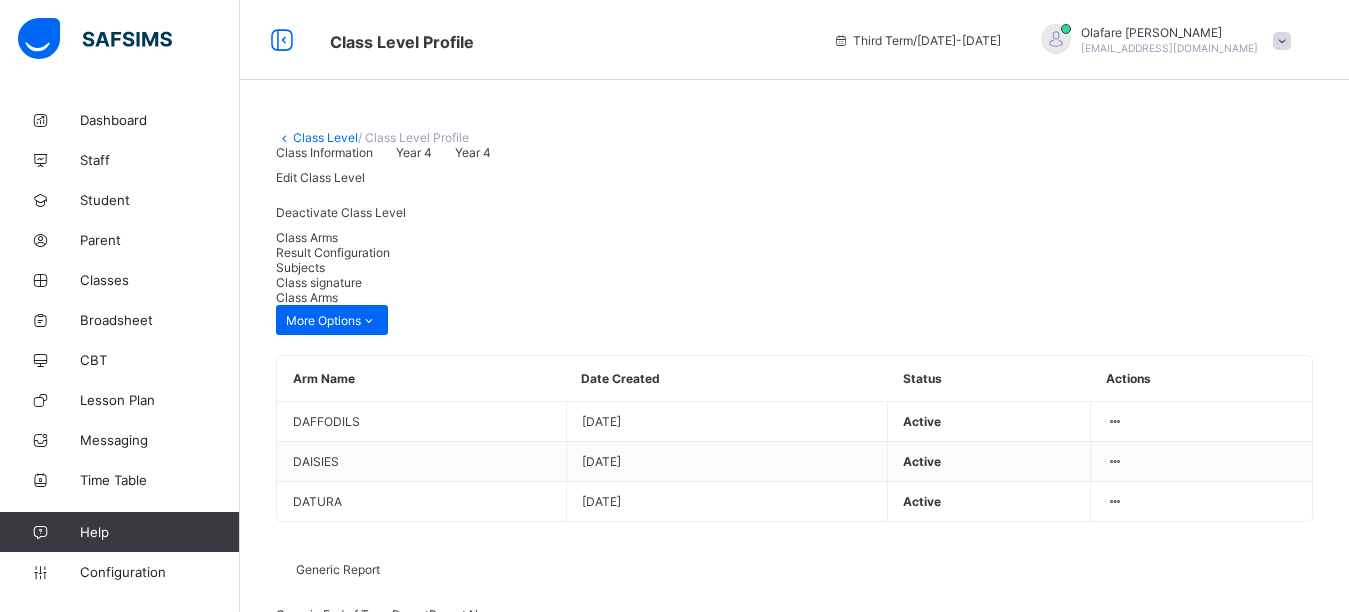 click on "Result Configuration" at bounding box center (333, 252) 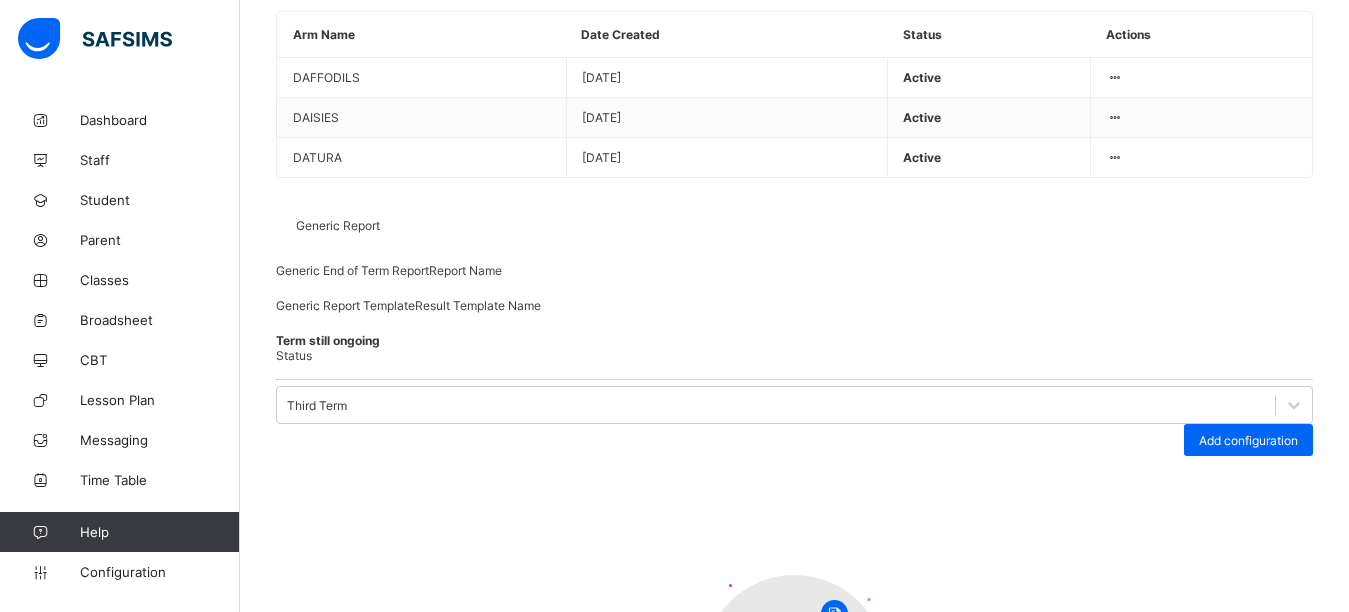 scroll, scrollTop: 346, scrollLeft: 0, axis: vertical 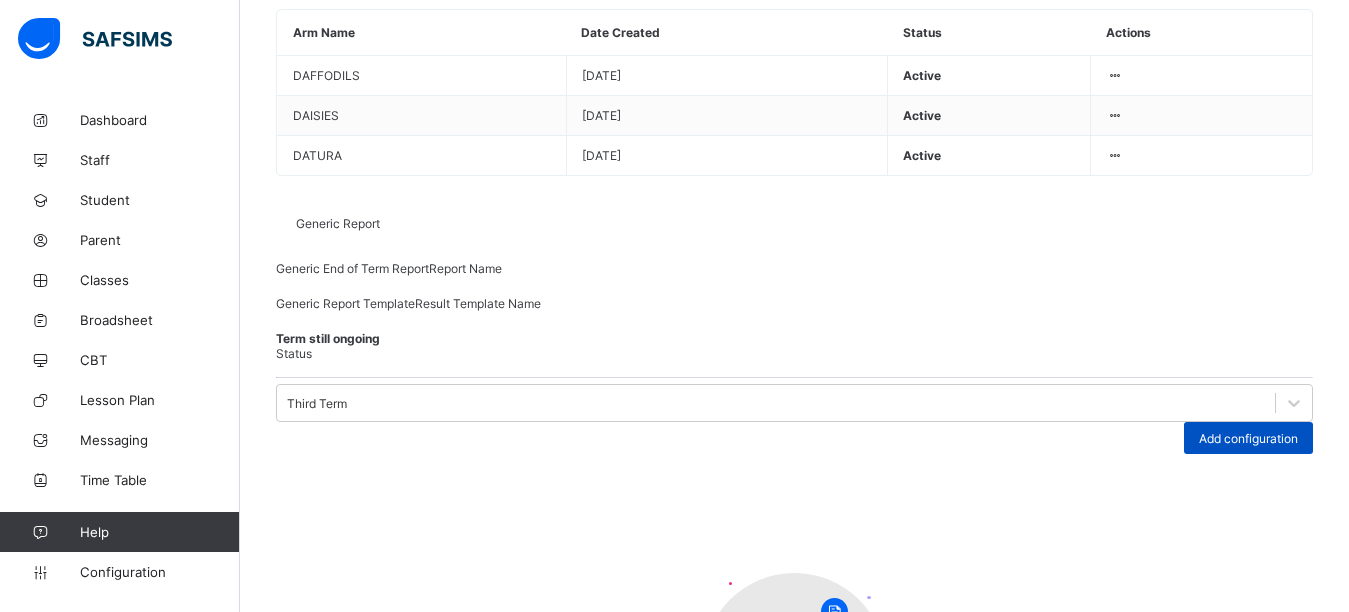click on "Add configuration" at bounding box center [1248, 438] 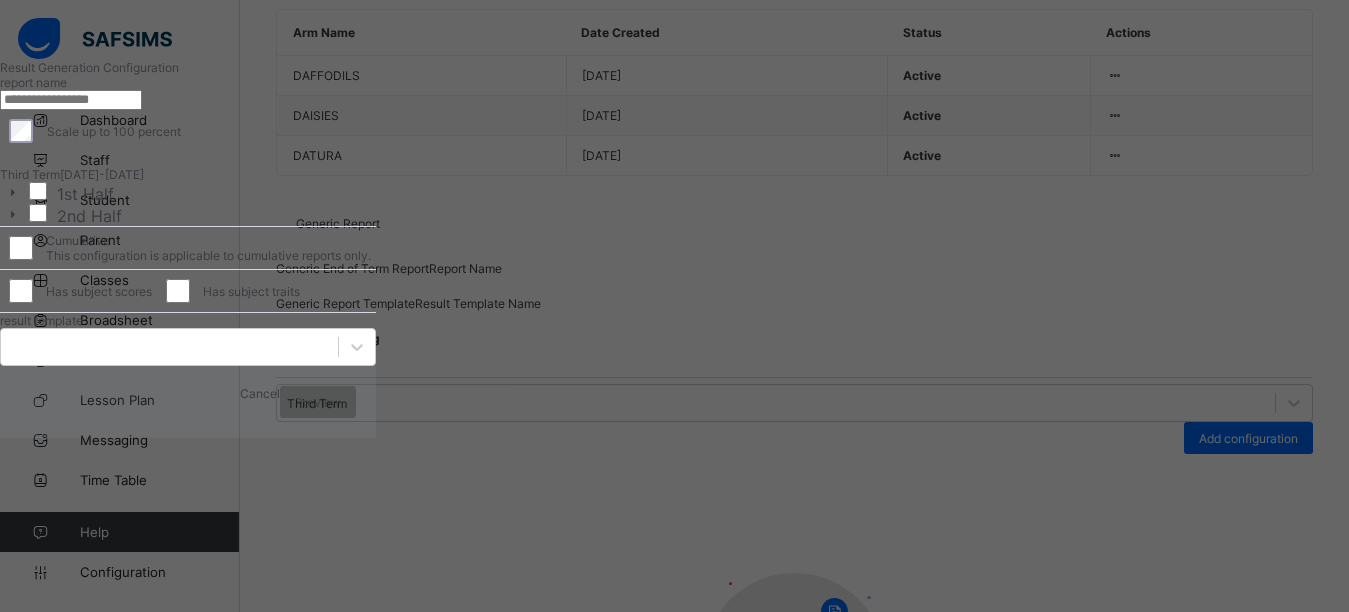 scroll, scrollTop: 574, scrollLeft: 0, axis: vertical 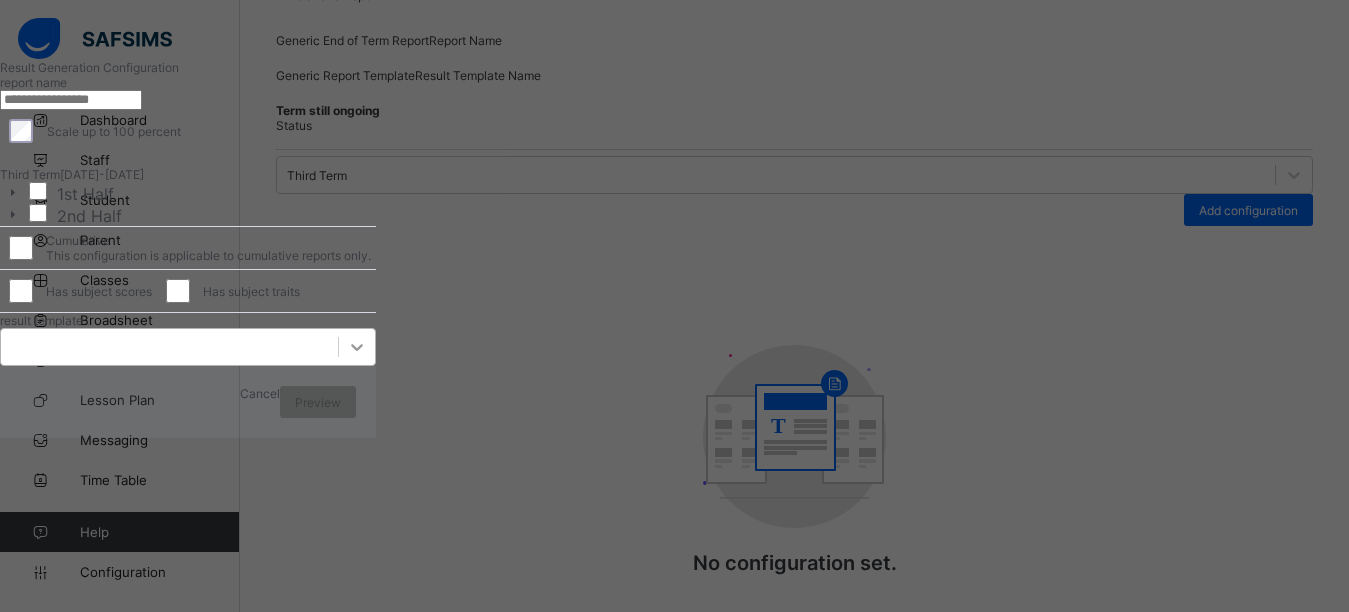 click at bounding box center (188, 347) 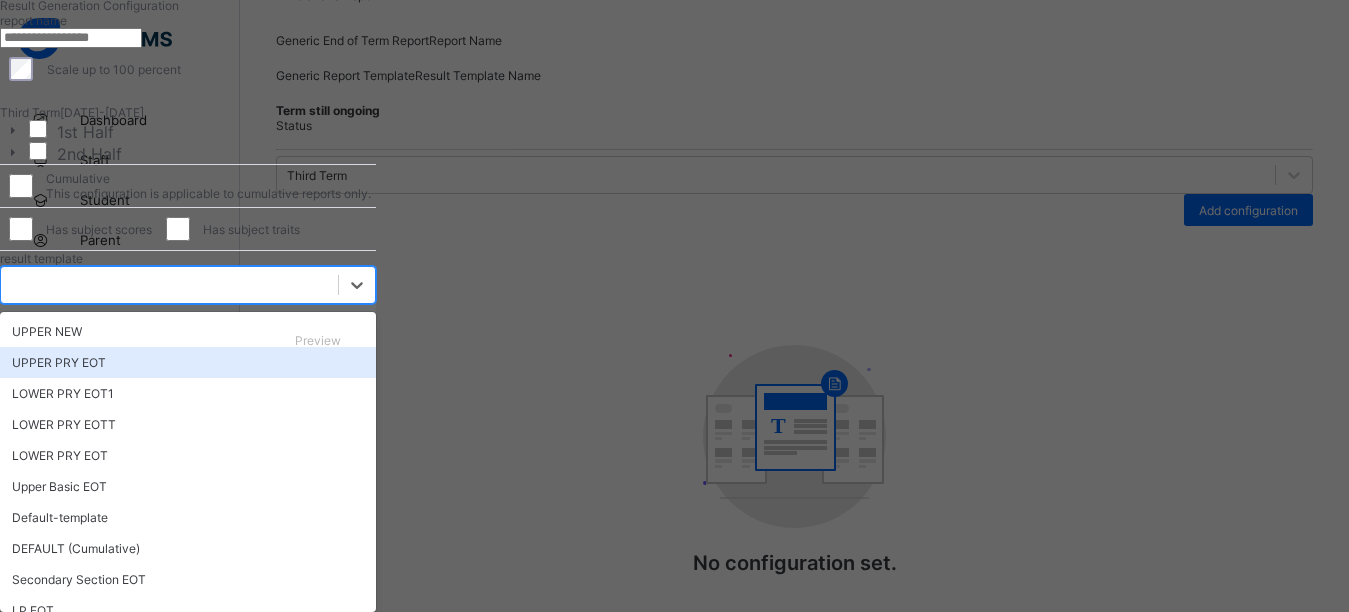 click on "UPPER PRY EOT" at bounding box center [188, 362] 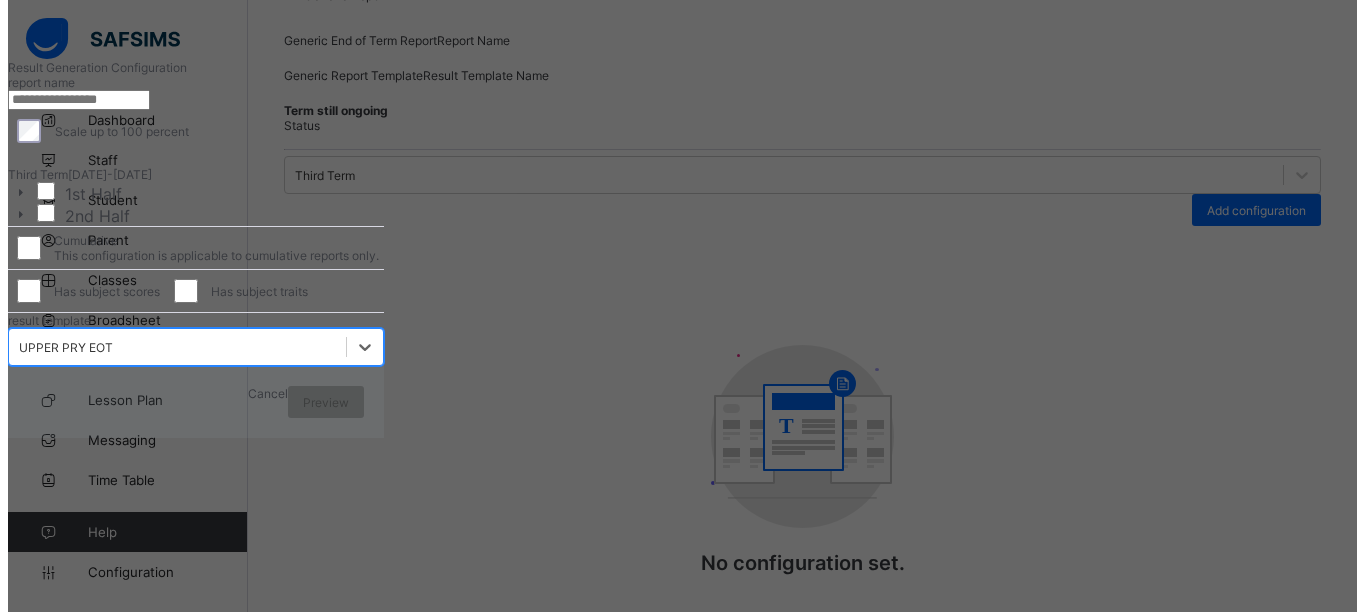 scroll, scrollTop: 180, scrollLeft: 0, axis: vertical 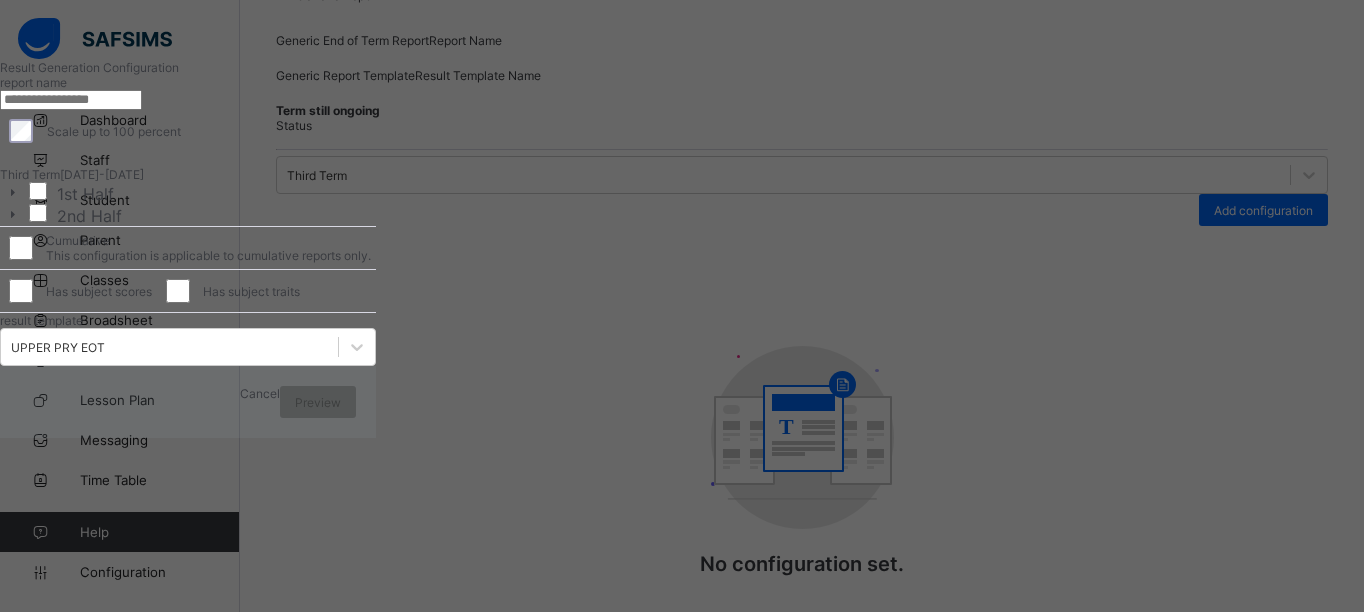 click at bounding box center [71, 100] 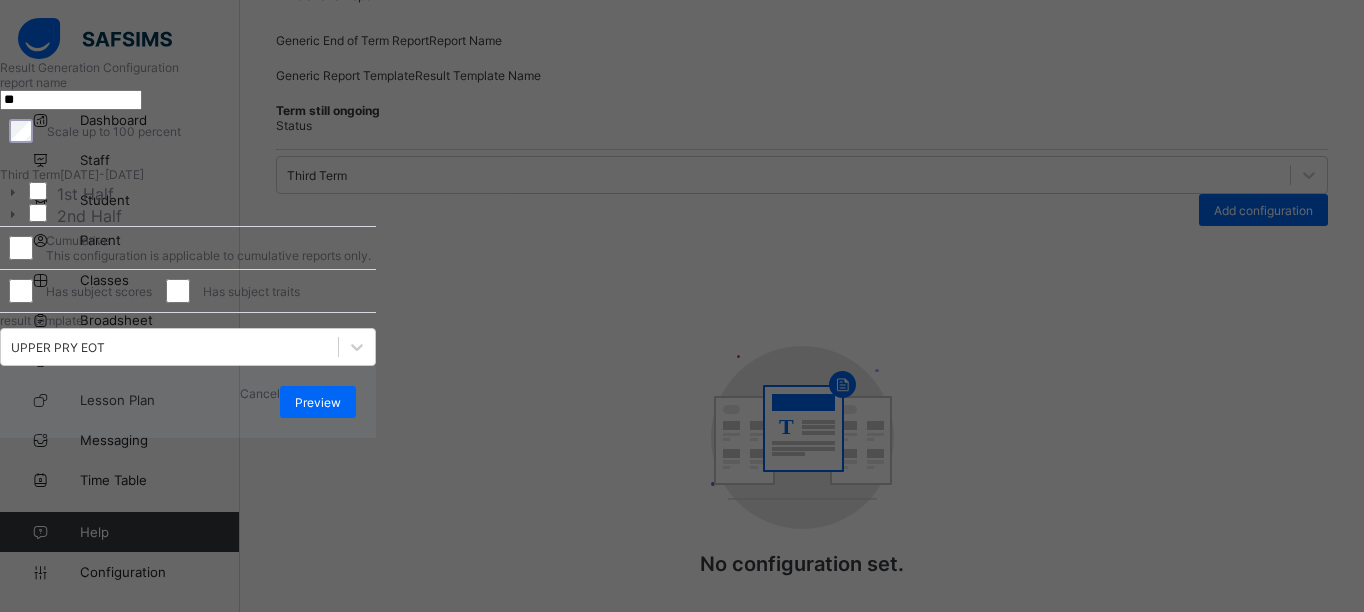 type on "*" 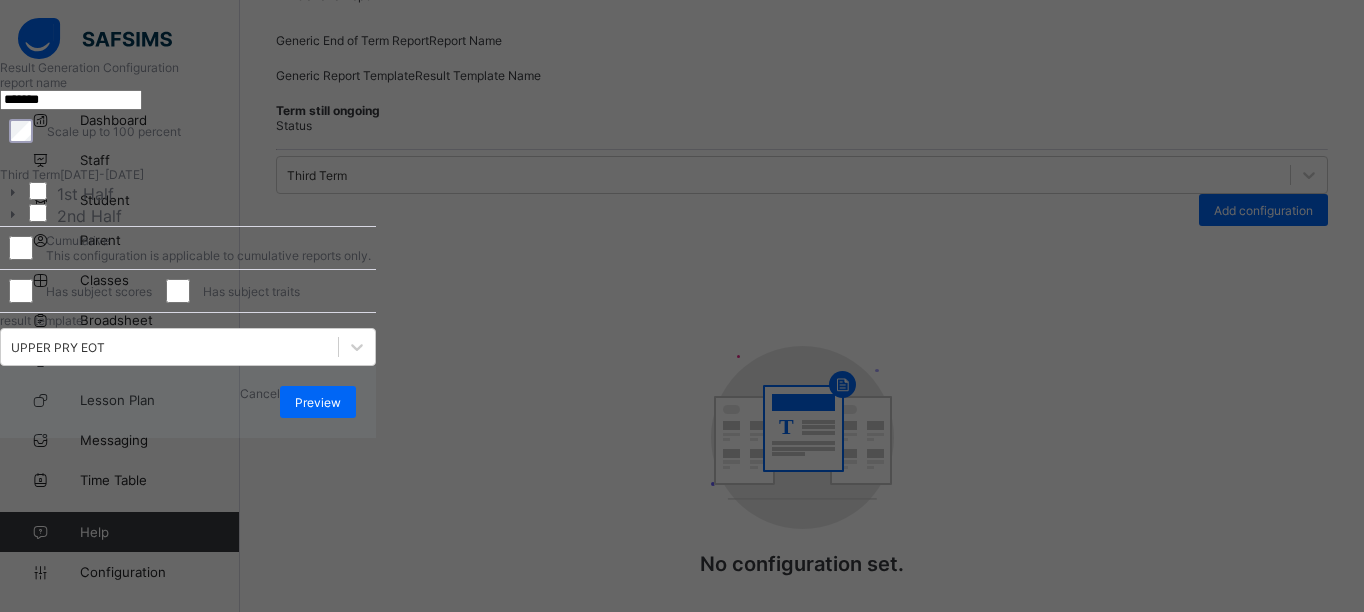 scroll, scrollTop: 180, scrollLeft: 0, axis: vertical 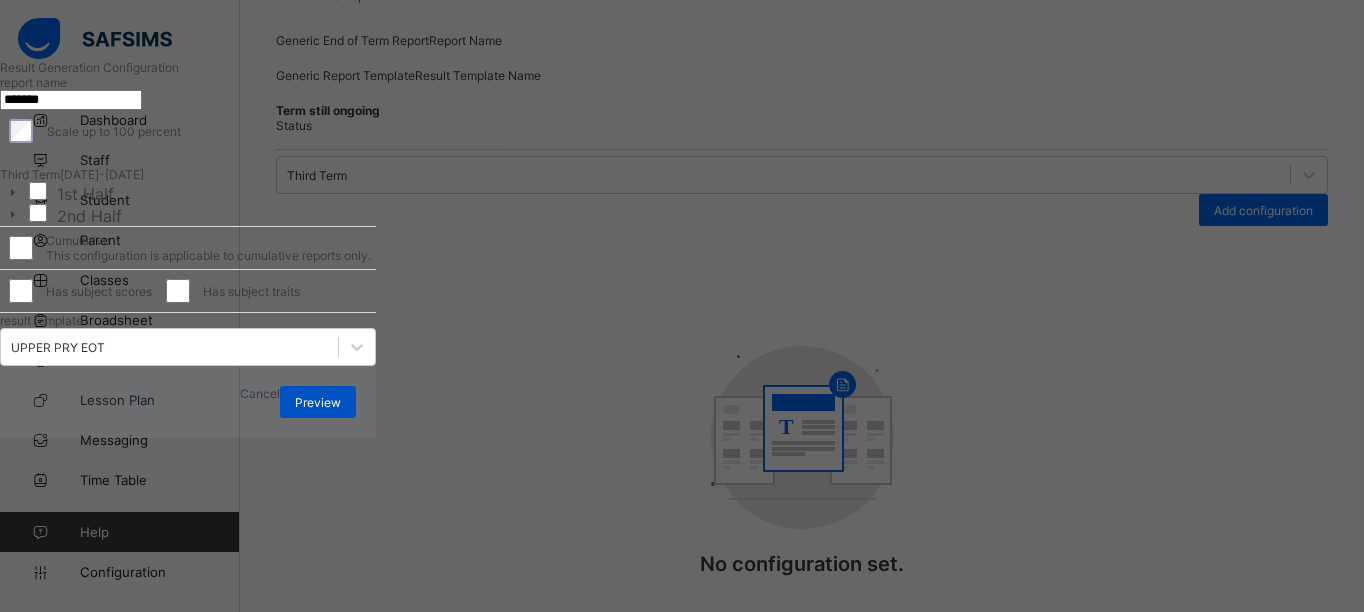 type on "*******" 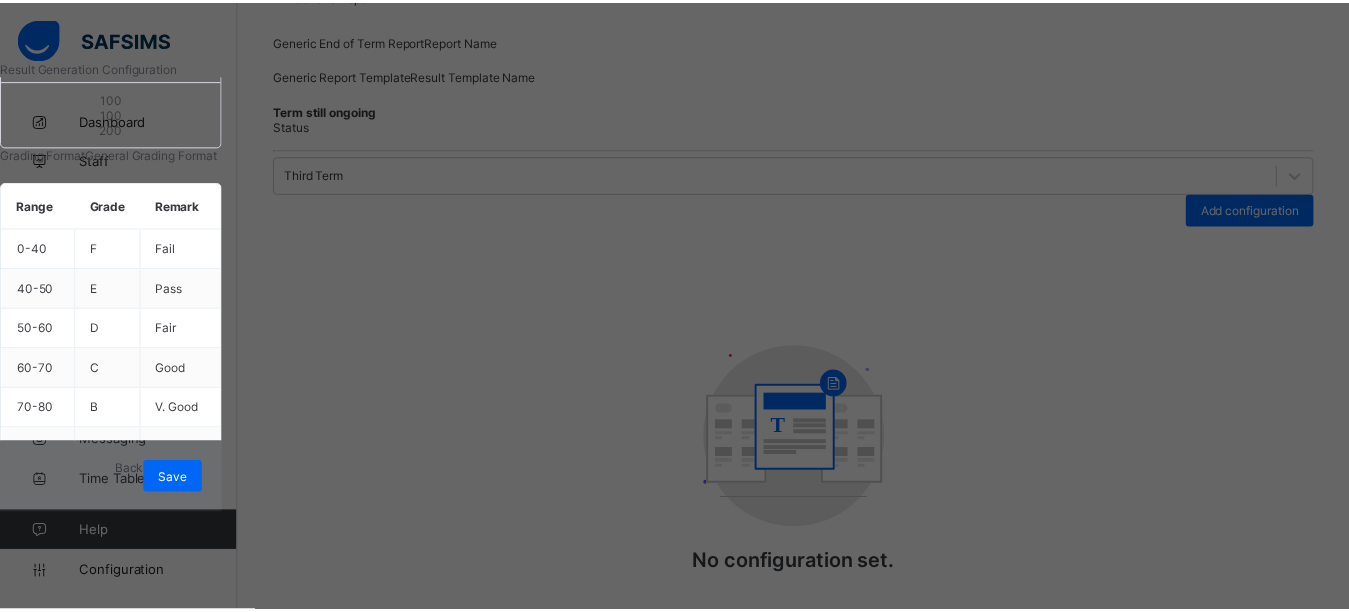 scroll, scrollTop: 163, scrollLeft: 0, axis: vertical 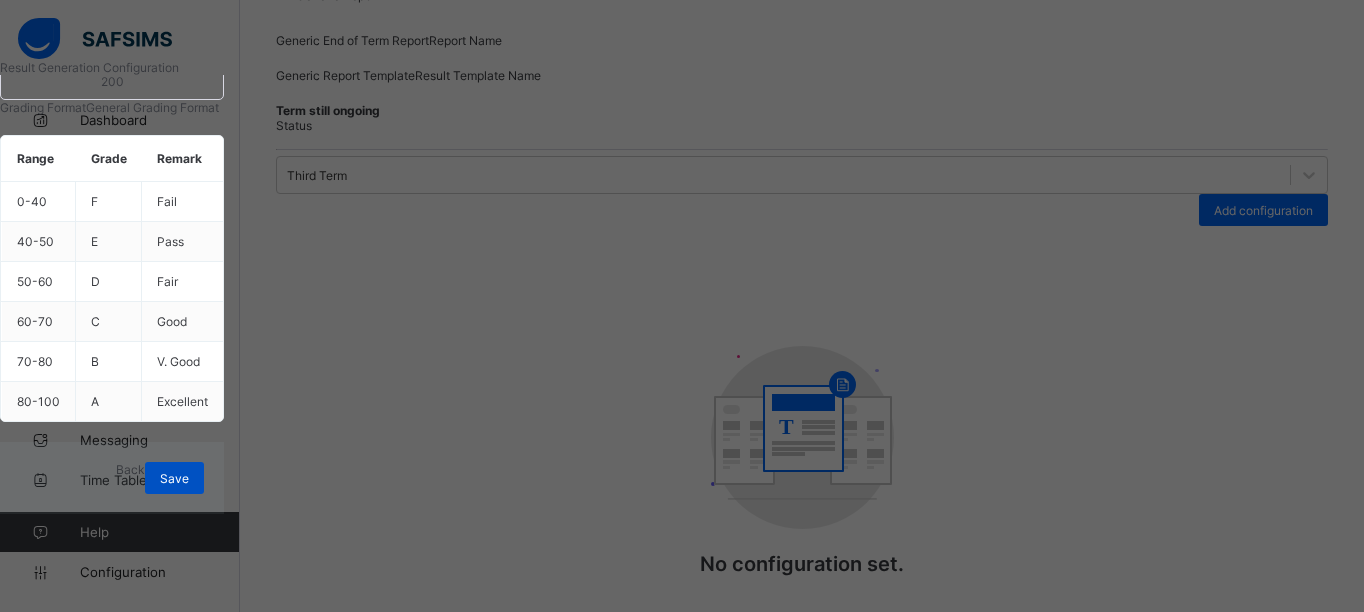 click on "Save" at bounding box center [174, 478] 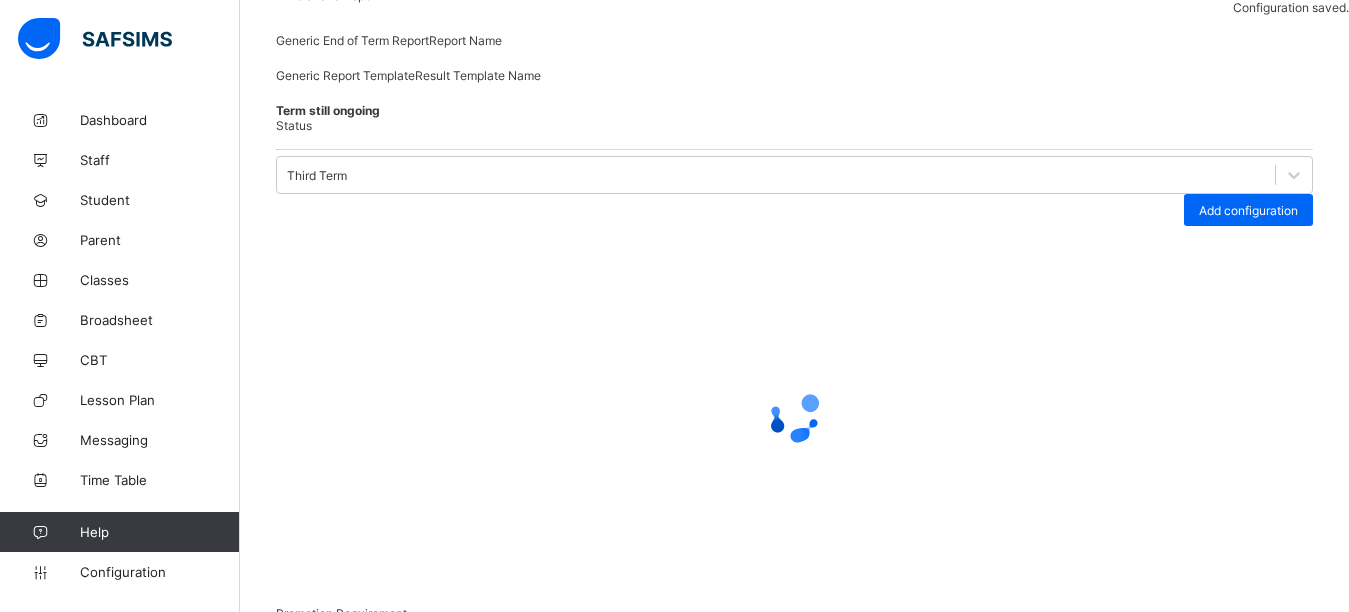 scroll, scrollTop: 328, scrollLeft: 0, axis: vertical 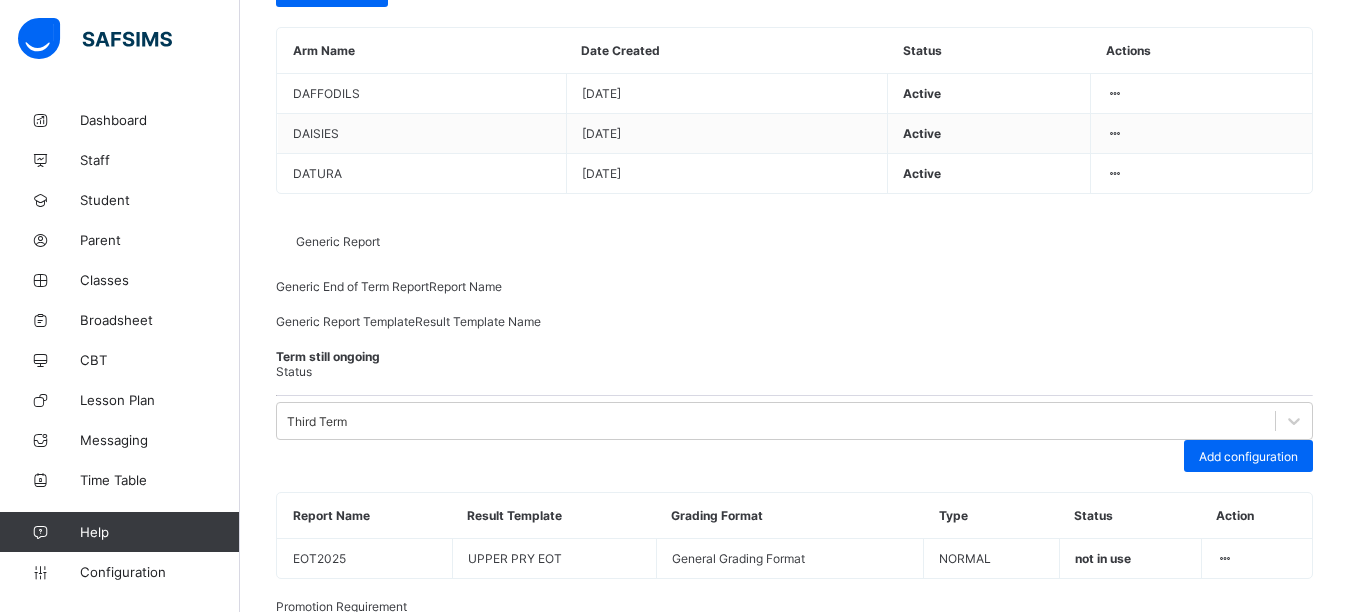 click on "Class Arms" at bounding box center [307, -91] 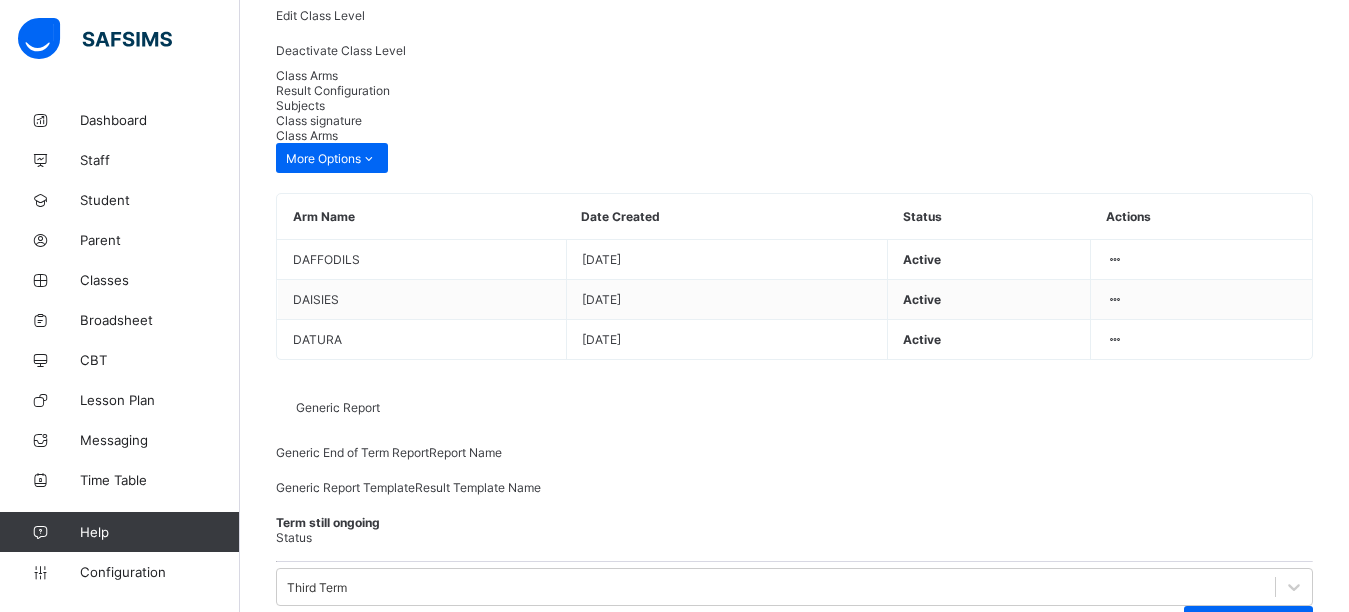 scroll, scrollTop: 0, scrollLeft: 0, axis: both 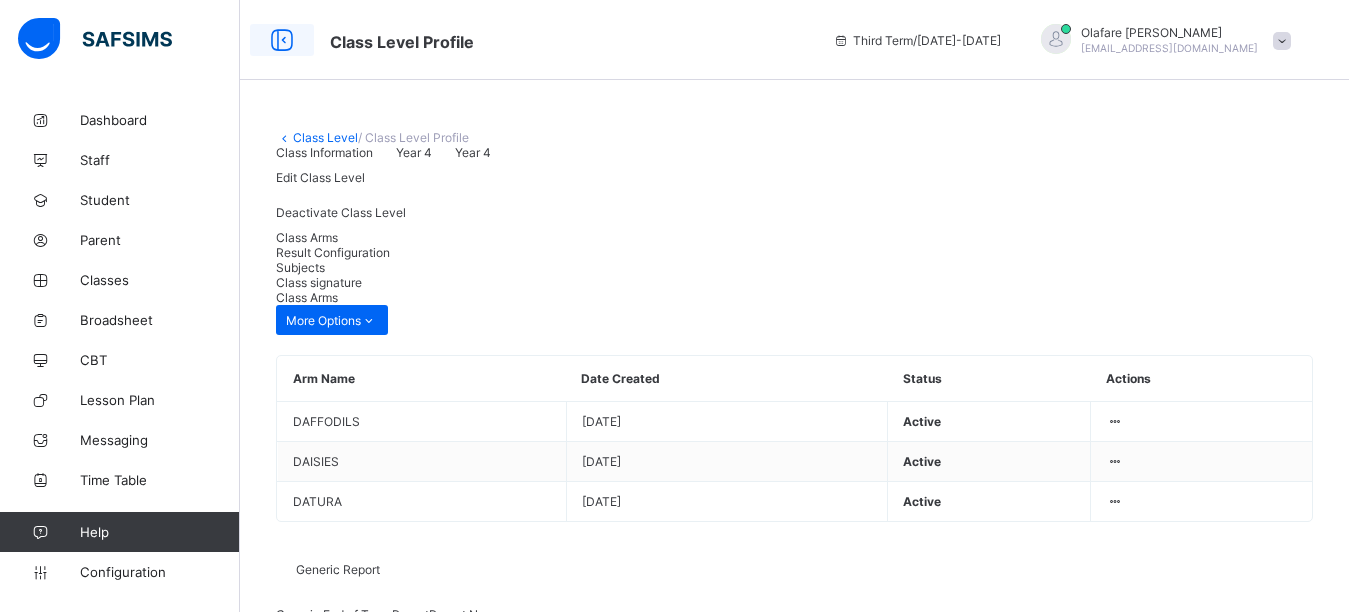 click at bounding box center [282, 40] 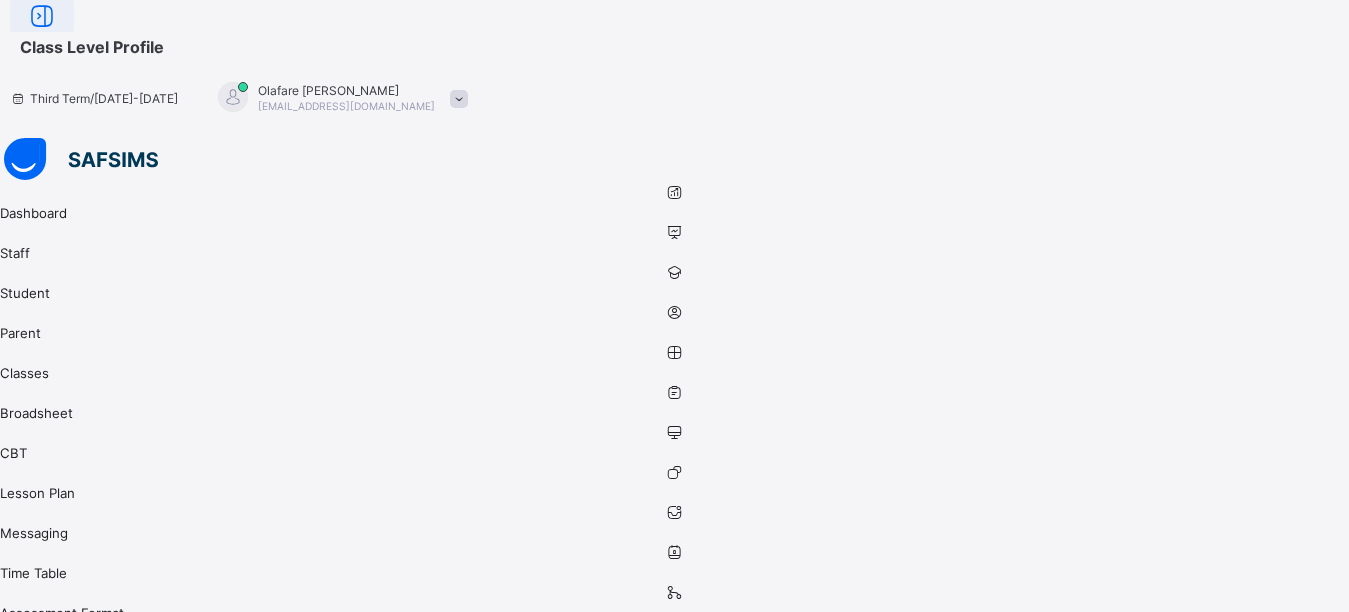 click at bounding box center [42, 16] 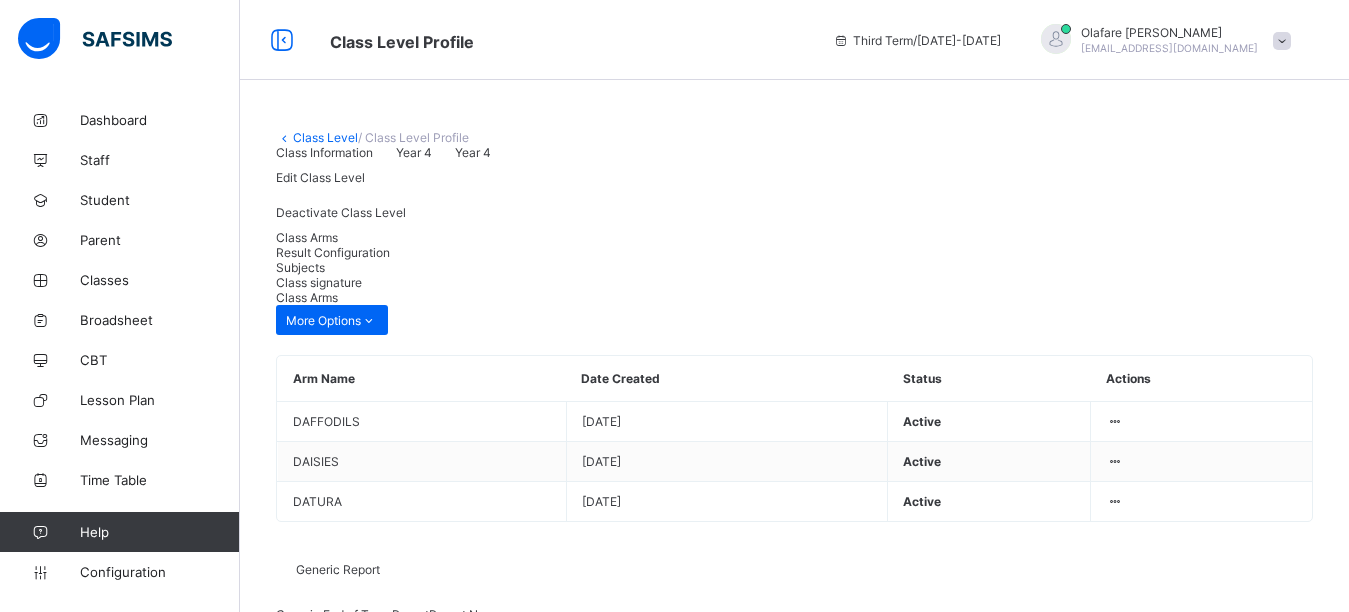 click on "Class Level" at bounding box center [325, 137] 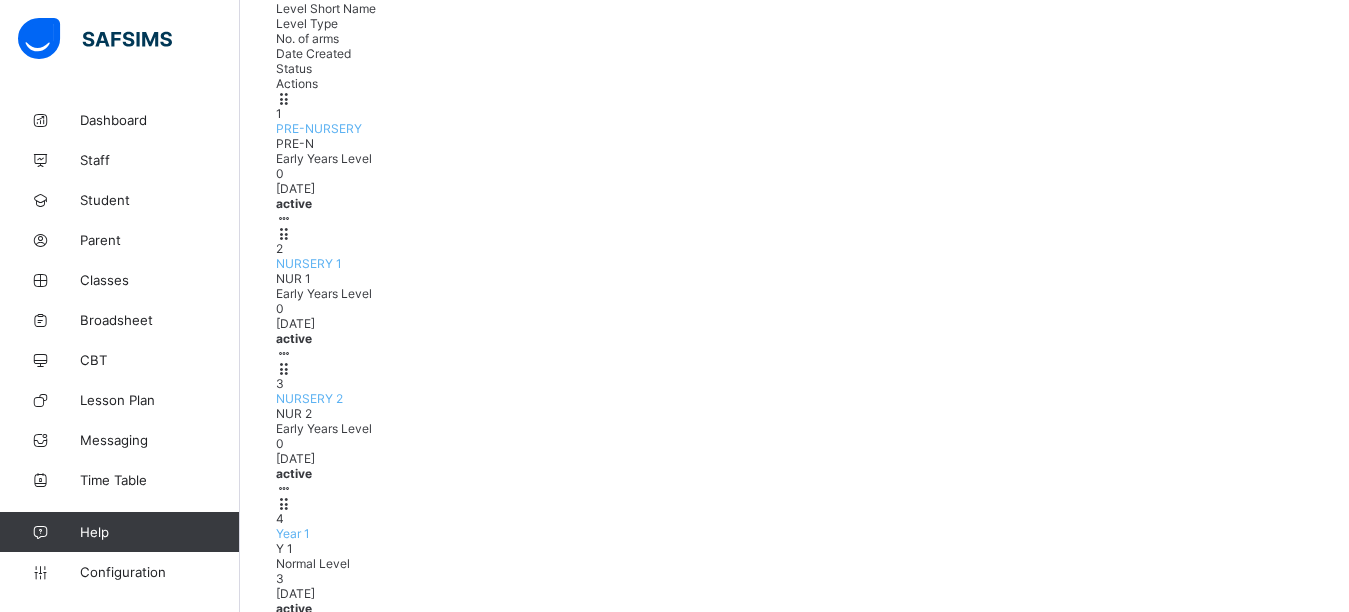 scroll, scrollTop: 215, scrollLeft: 0, axis: vertical 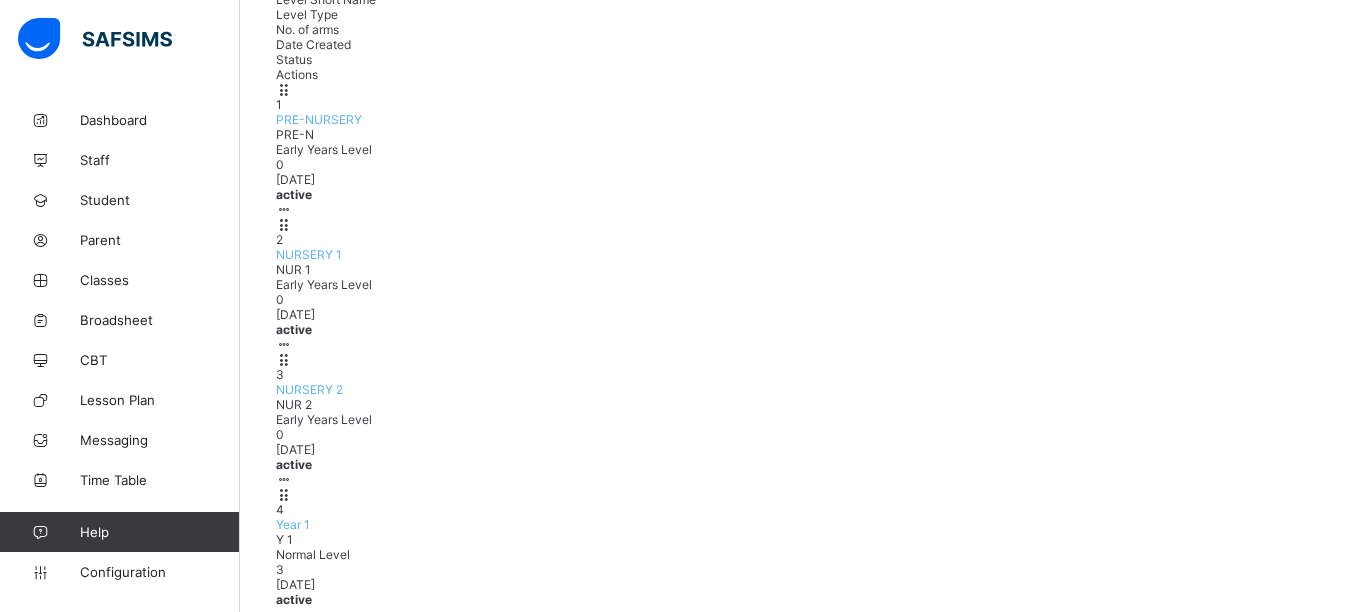 click on "View Class Level" at bounding box center [219, 1191] 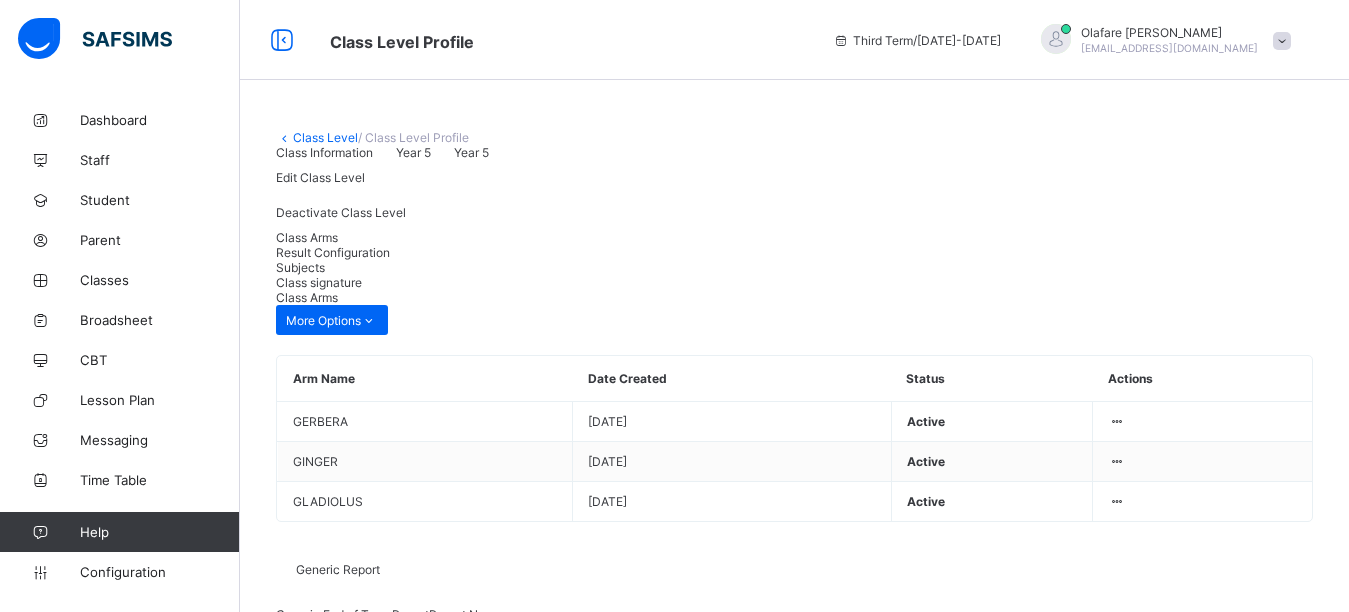 click on "Result Configuration" at bounding box center (333, 252) 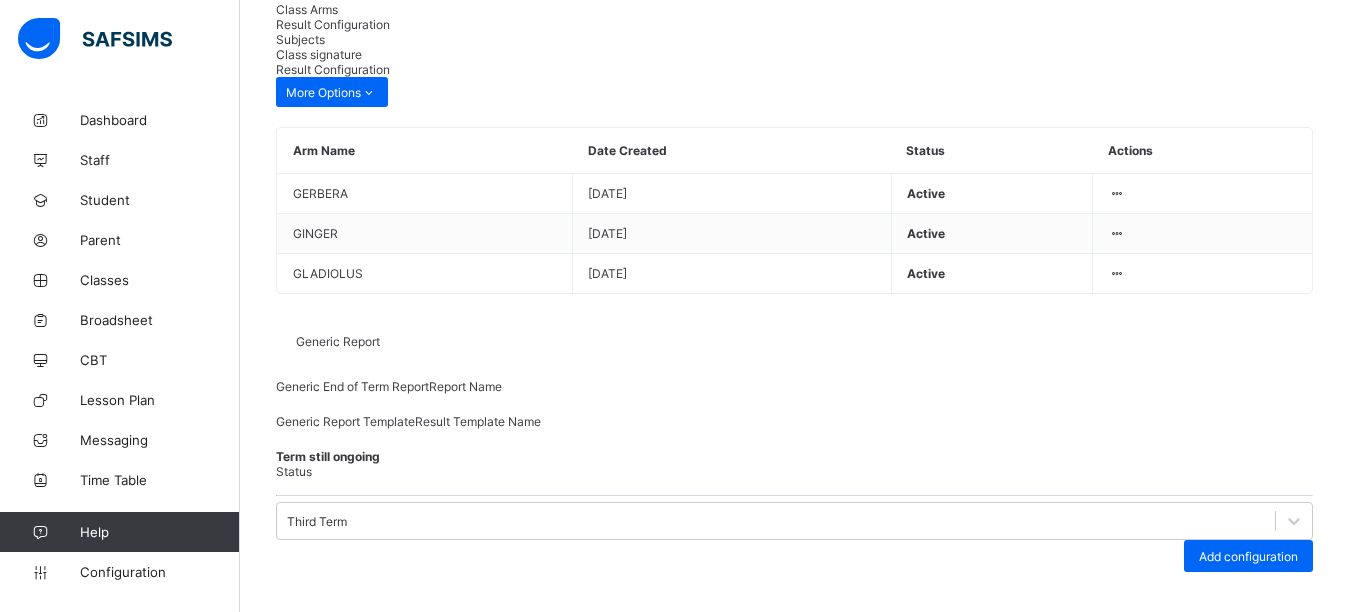 scroll, scrollTop: 574, scrollLeft: 0, axis: vertical 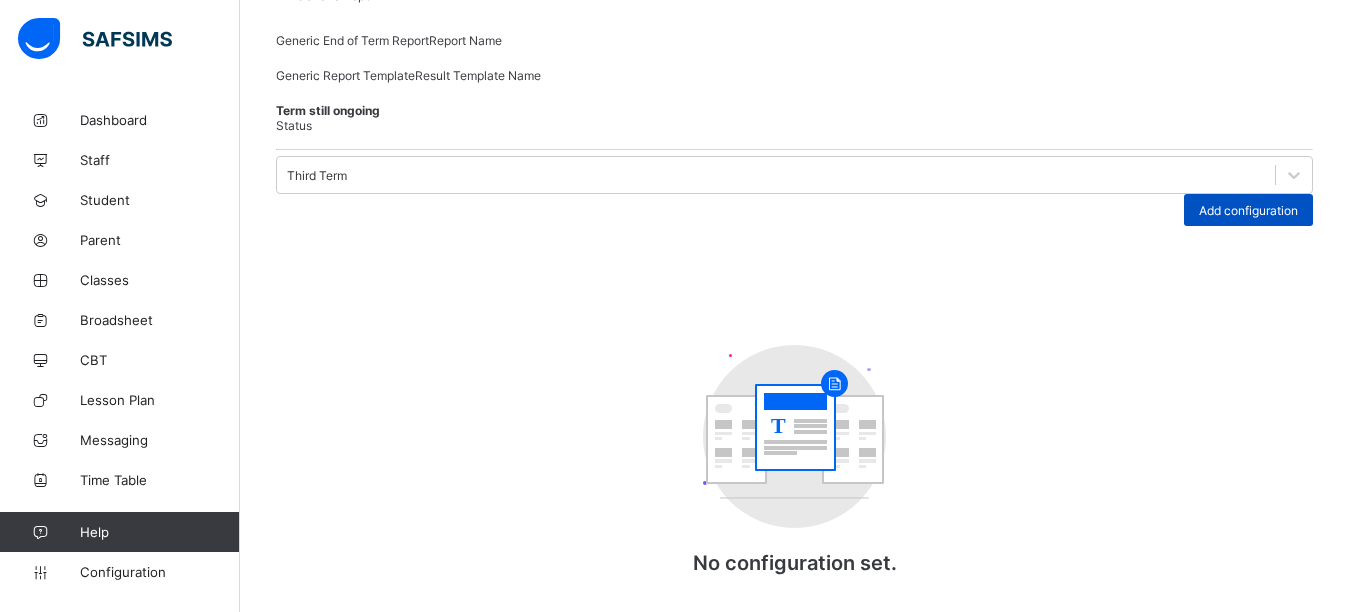 click on "Add configuration" at bounding box center (1248, 210) 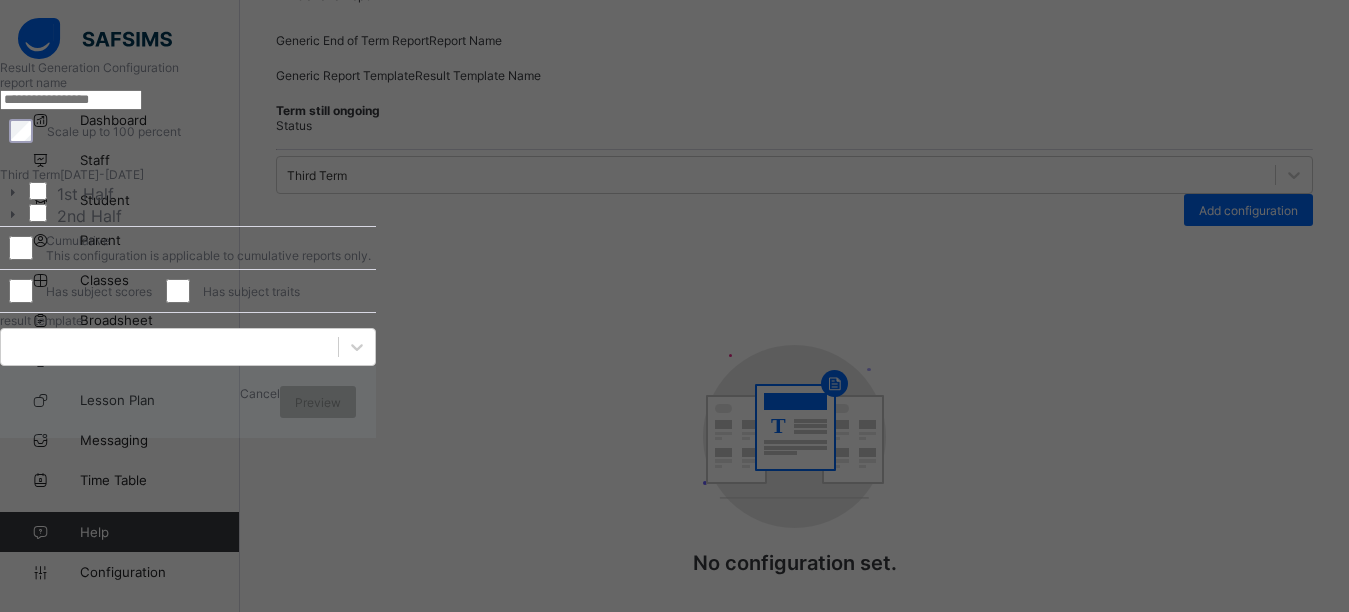 scroll, scrollTop: 180, scrollLeft: 0, axis: vertical 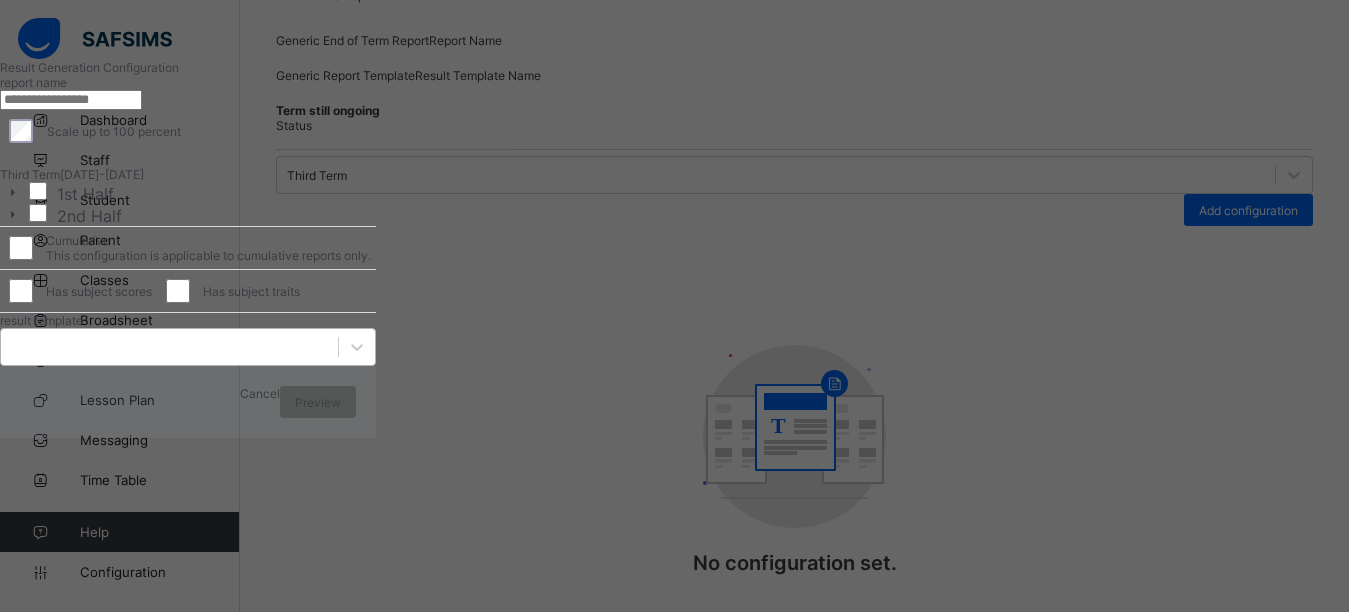 click at bounding box center [188, 347] 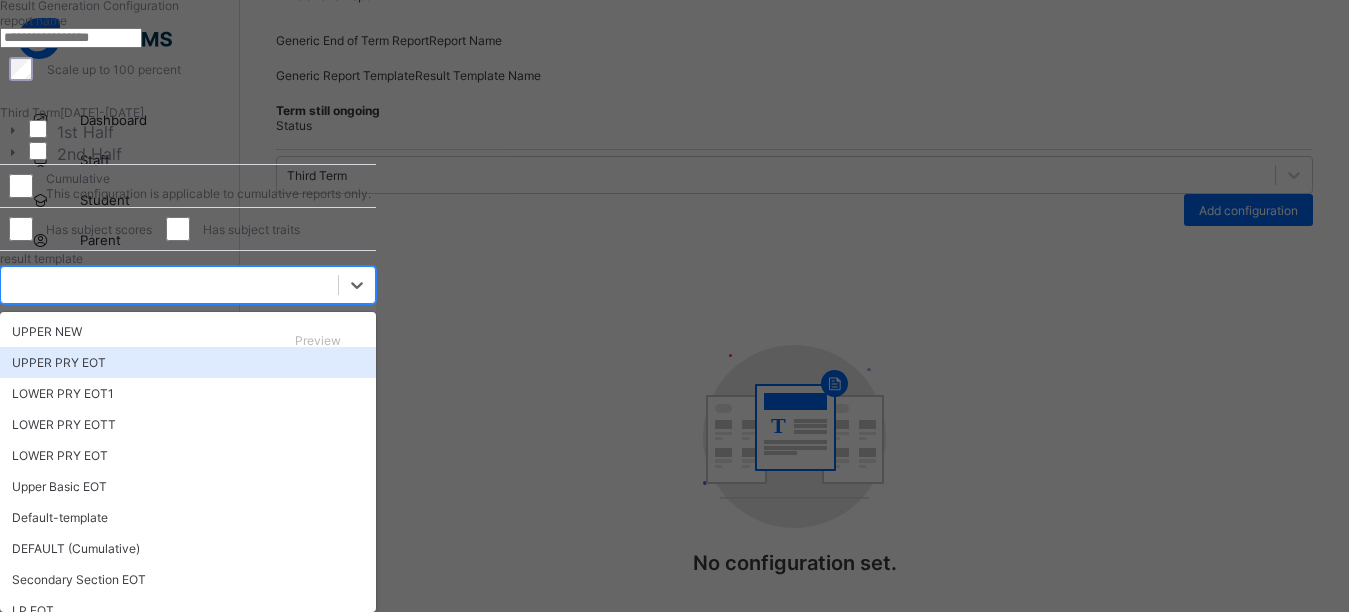 click on "UPPER PRY EOT" at bounding box center (188, 362) 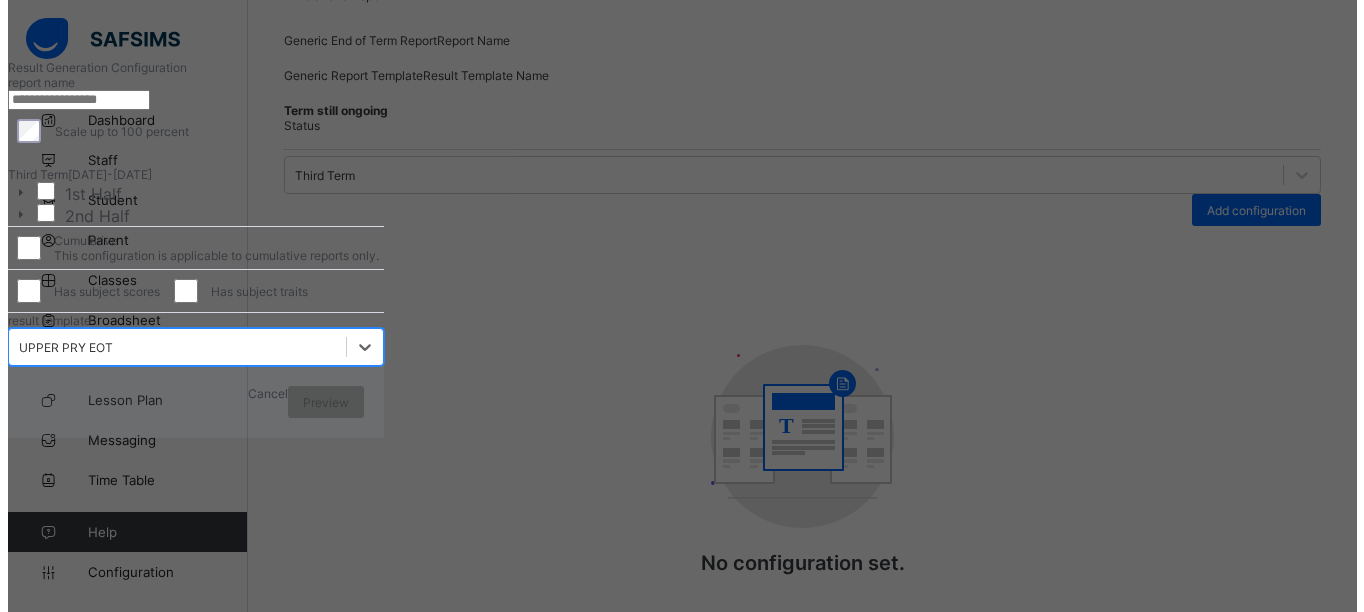 scroll, scrollTop: 180, scrollLeft: 0, axis: vertical 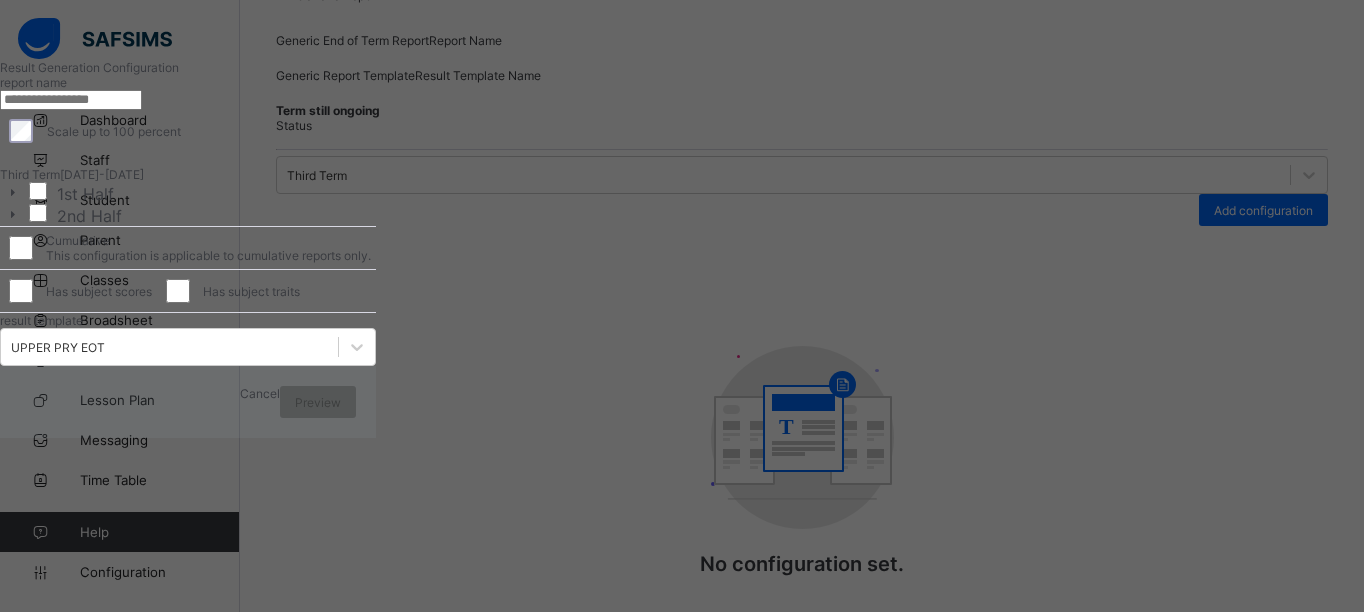 click at bounding box center (71, 100) 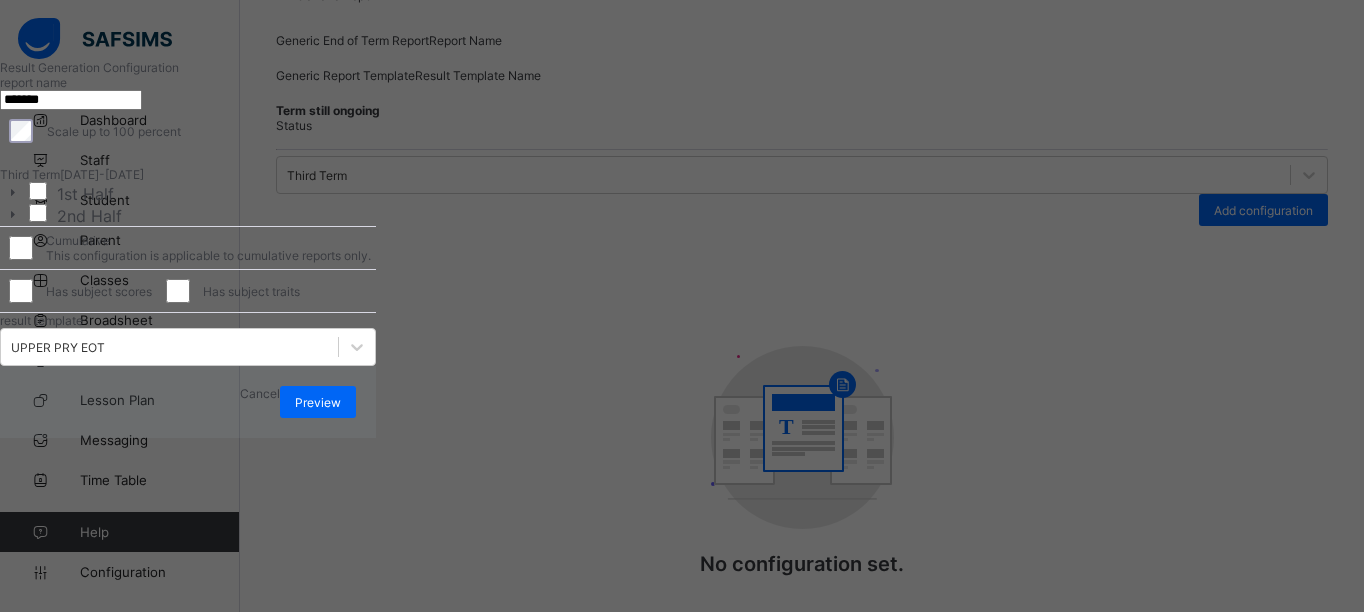 scroll, scrollTop: 180, scrollLeft: 0, axis: vertical 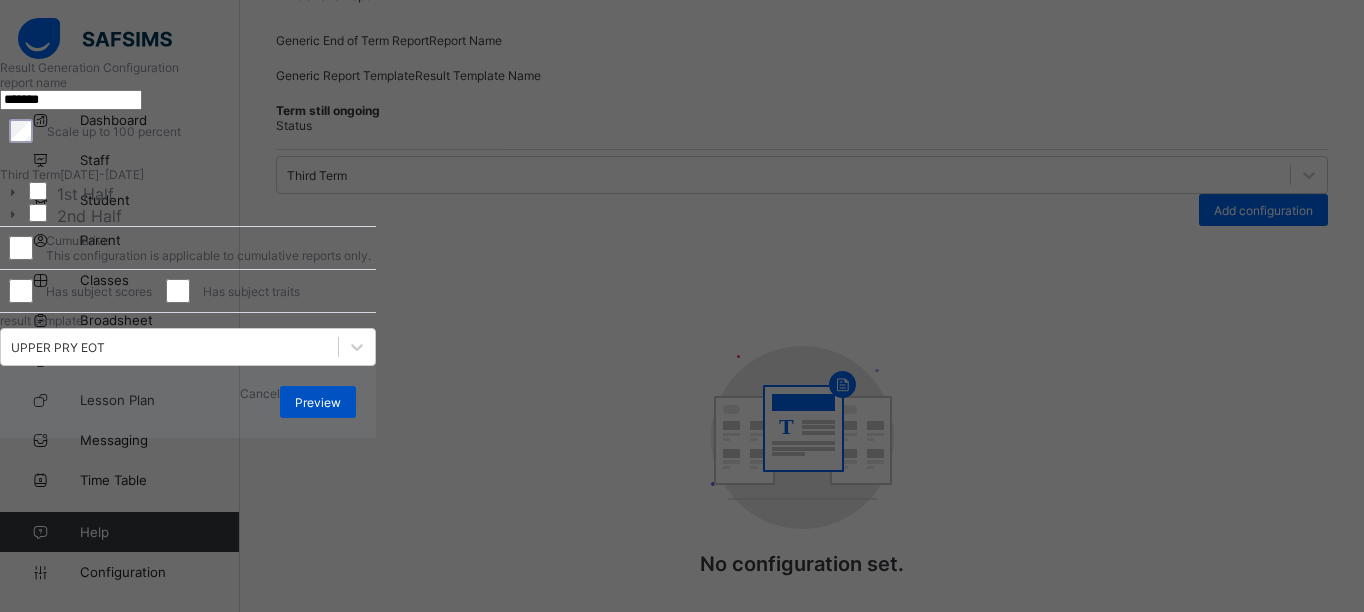 type on "*******" 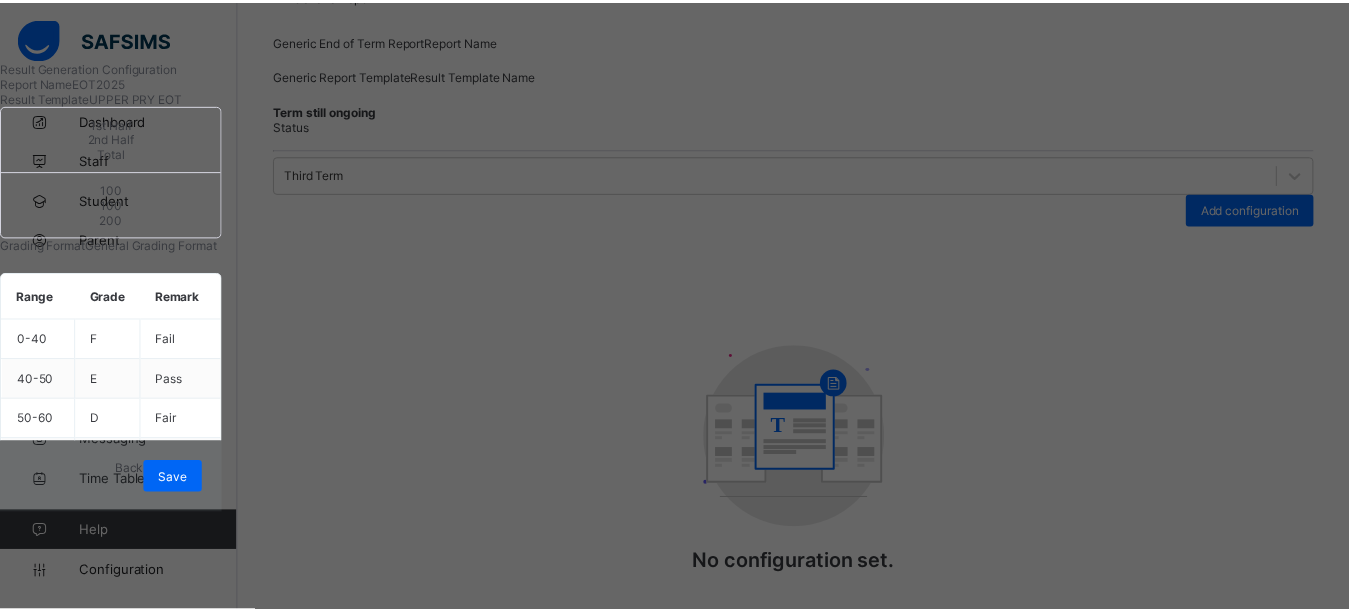 scroll, scrollTop: 12, scrollLeft: 0, axis: vertical 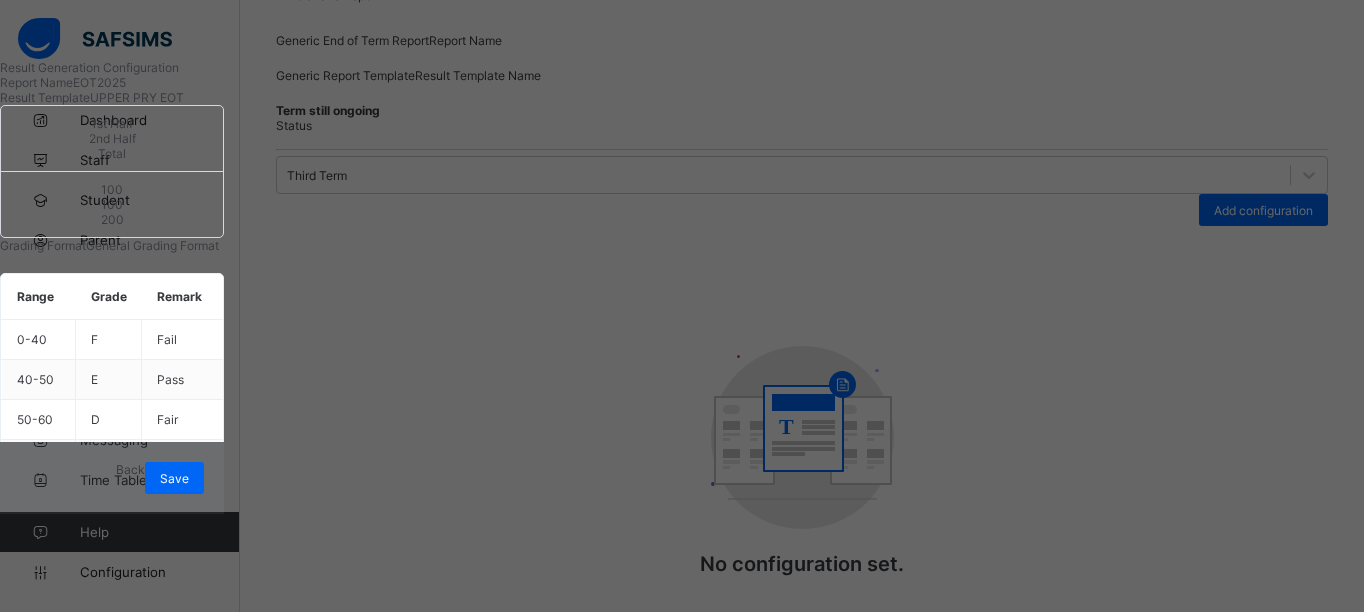 click on "Save" at bounding box center [174, 478] 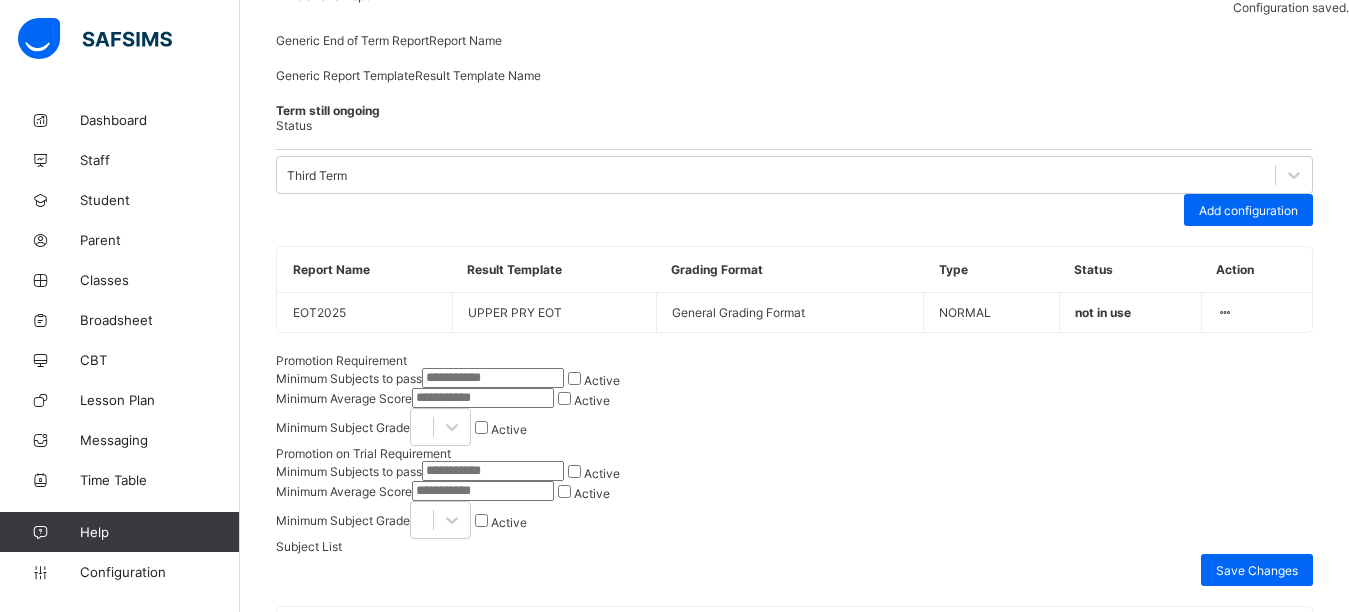 scroll, scrollTop: 328, scrollLeft: 0, axis: vertical 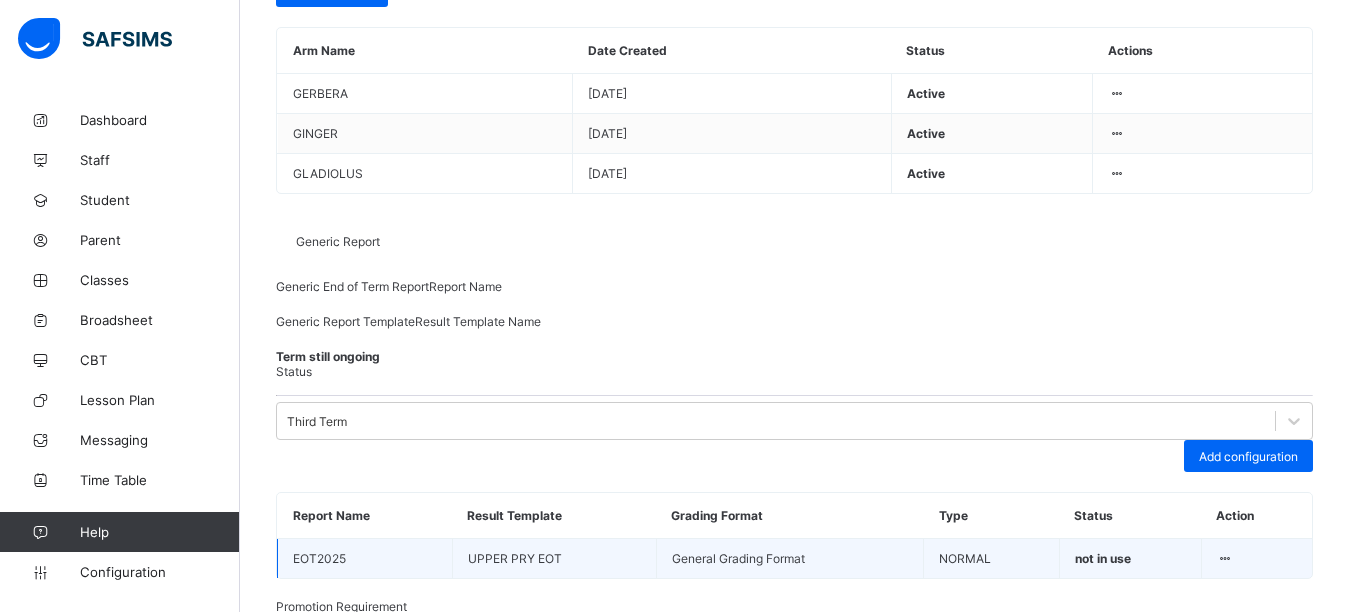click at bounding box center (1225, 558) 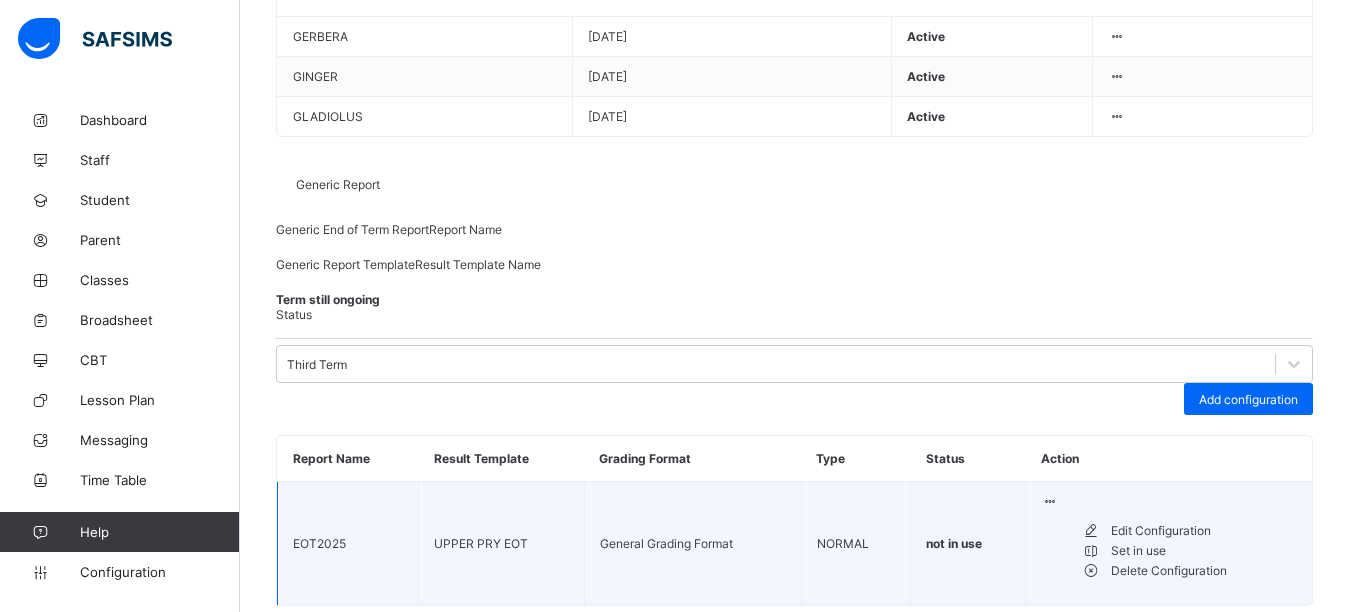 click on "Edit Configuration" at bounding box center (1204, 531) 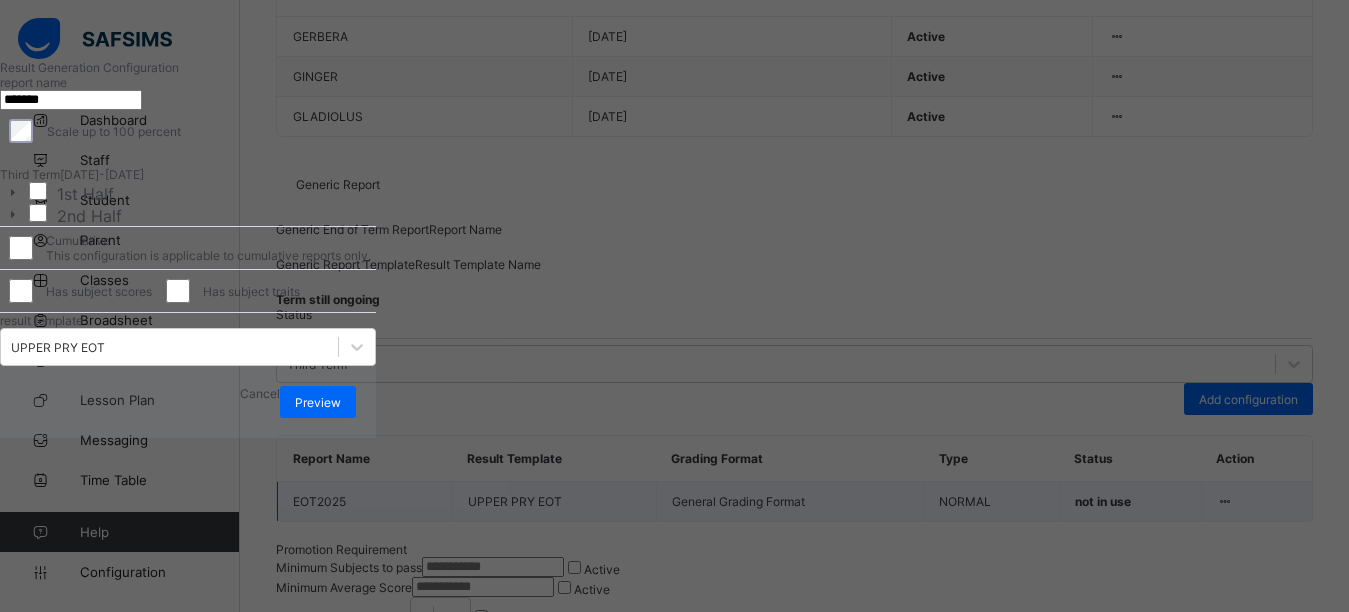 scroll, scrollTop: 328, scrollLeft: 0, axis: vertical 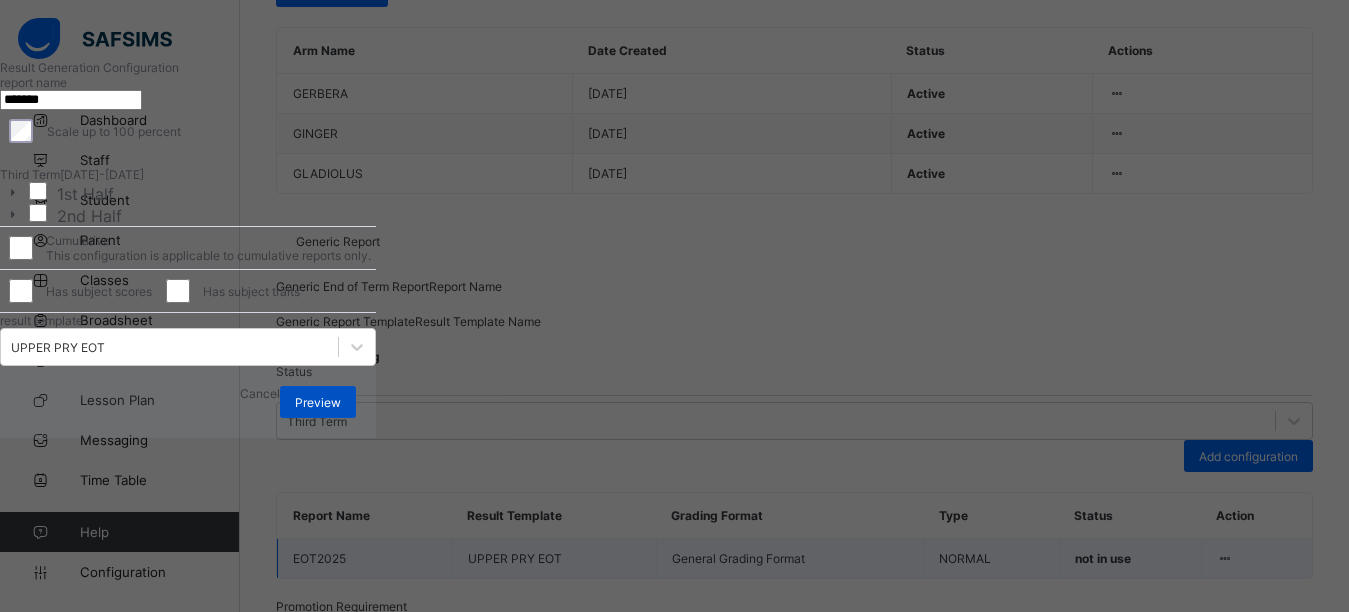 click on "Preview" at bounding box center (318, 402) 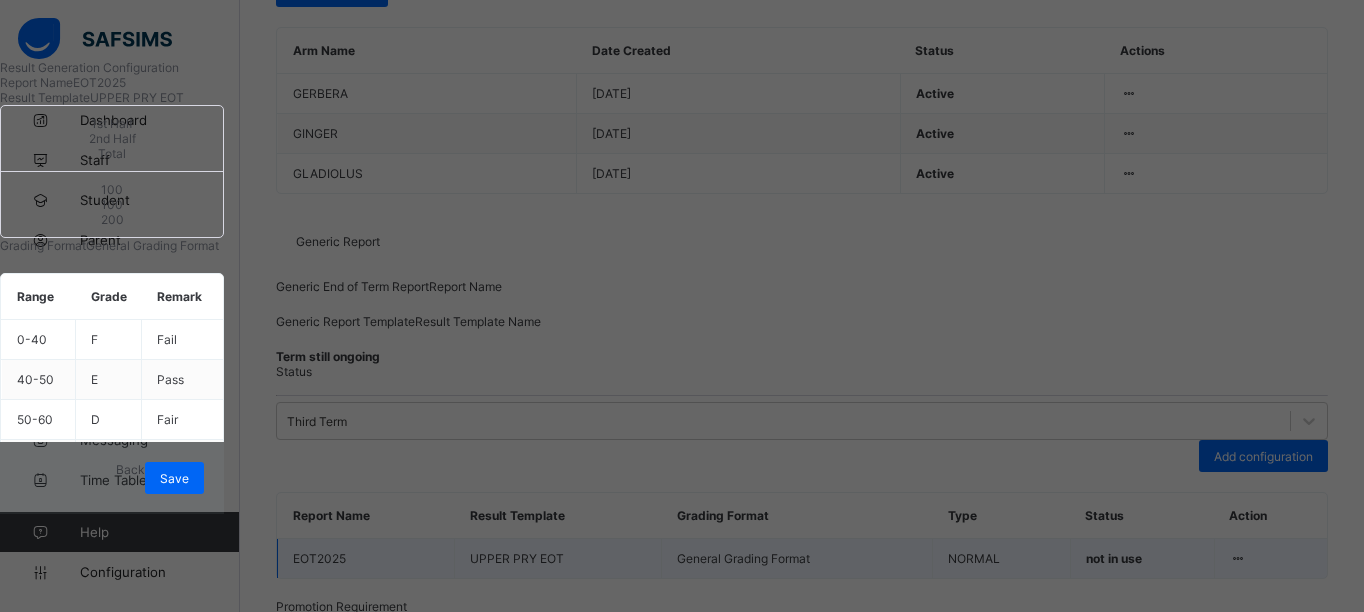 click on "Back   Save" at bounding box center (112, 478) 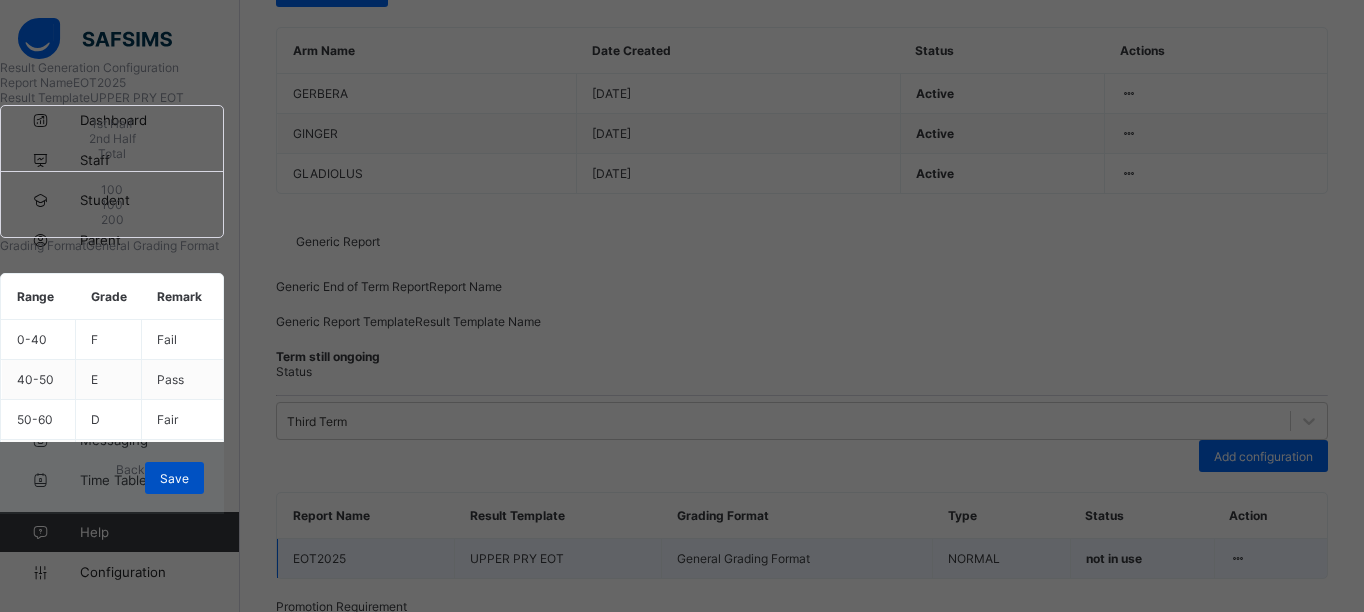 click on "Save" at bounding box center [174, 478] 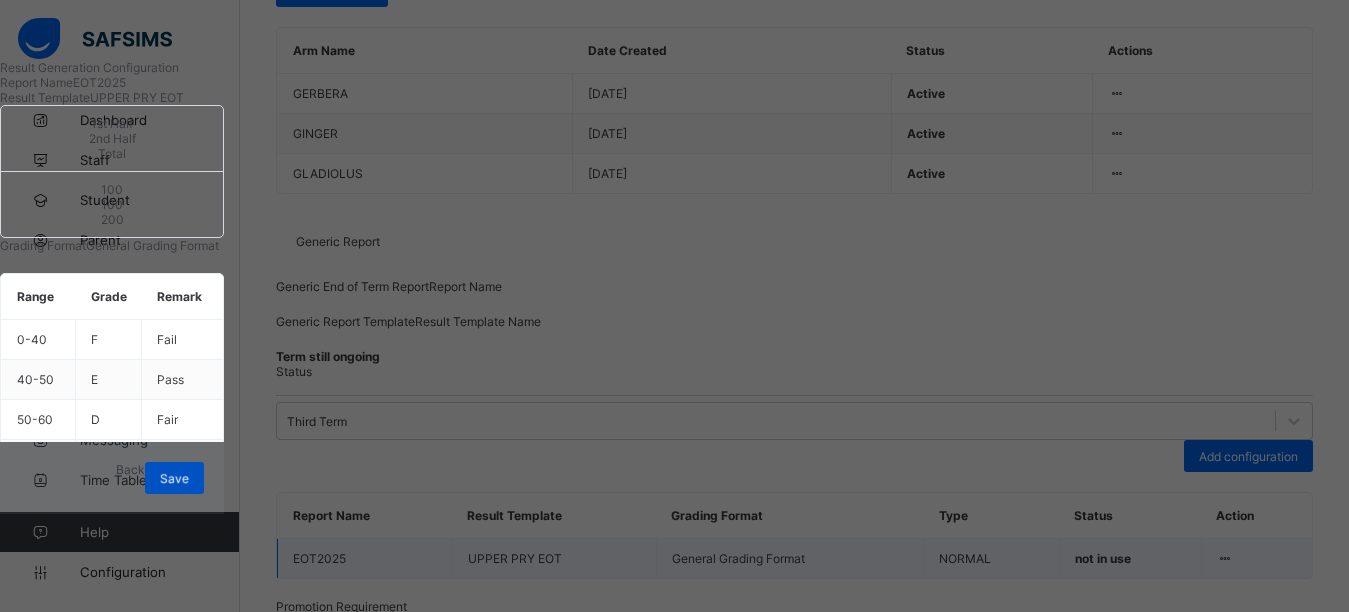 click on "Save" at bounding box center [174, 478] 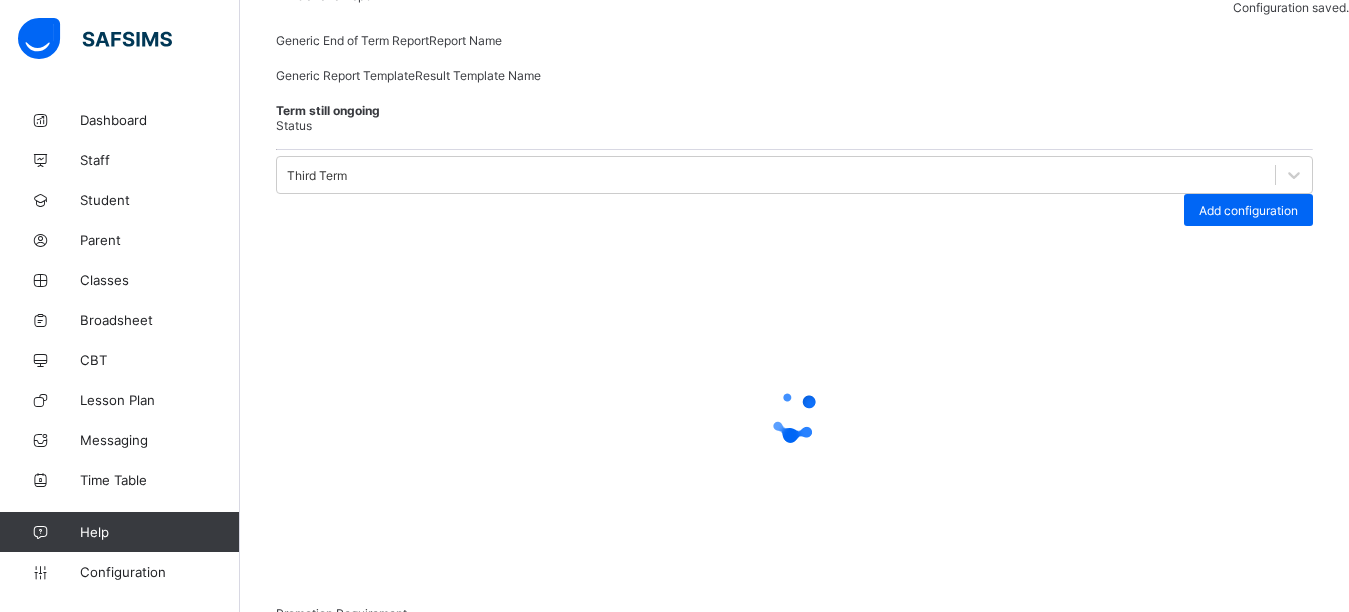scroll, scrollTop: 328, scrollLeft: 0, axis: vertical 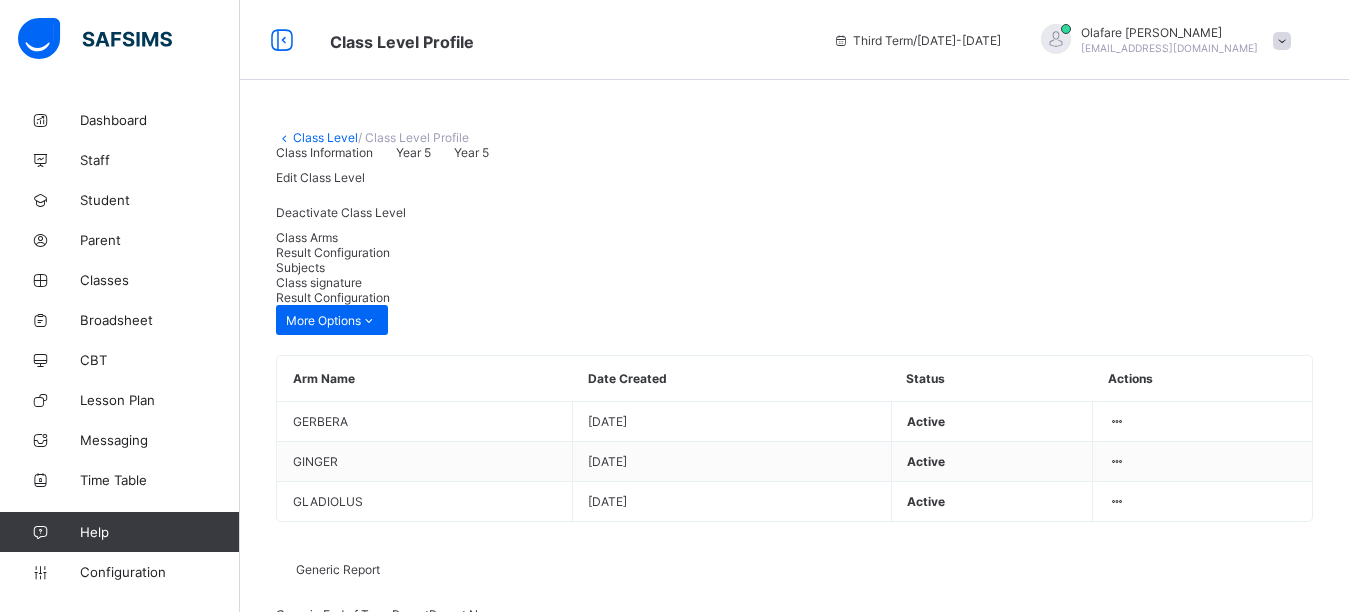 click on "Class Level  / Class Level Profile   Class Information   Year 5   Year 5   Edit Class Level     Deactivate Class Level Class Arms Result Configuration Subjects Class signature Result Configuration More Options   Arm Name Date Created Status Actions GERBERA [DATE] Active View Details GINGER [DATE] Active View Details GLADIOLUS [DATE] Active View Details Generic Report Generic End of Term Report Report Name Generic Report Template Result Template Name Term still ongoing Status Third Term Add configuration Report Name Result Template Grading Format Type Status Action EOT2025 UPPER PRY EOT General Grading Format NORMAL not in use Result Generation Configuration report name Scale up to 100 percent Third Term [DATE]-[DATE] 1st Half 2nd Half Cumulative This configuration is applicable to cumulative reports only.  Has subject scores Has subject traits result template UPPER PRY EOT Cancel   Preview   × Delete Configuration This action would delete  undefined Cancel Yes, Delete Configuration × undefined   * *" at bounding box center [794, 1924] 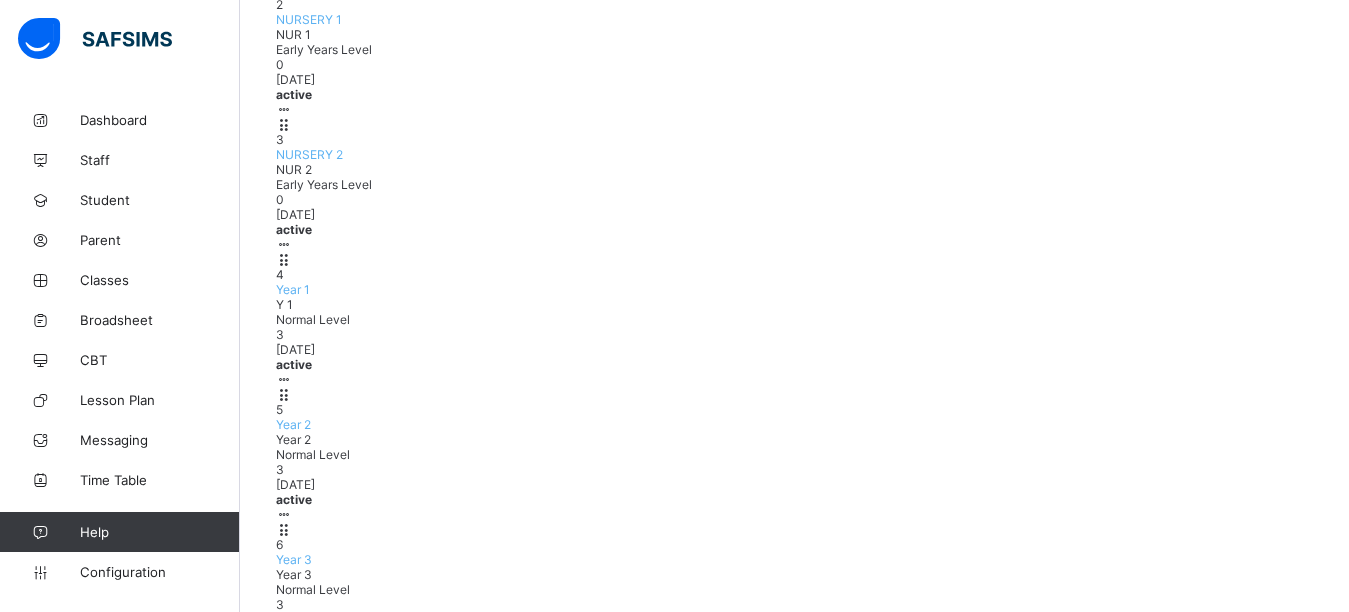 scroll, scrollTop: 602, scrollLeft: 0, axis: vertical 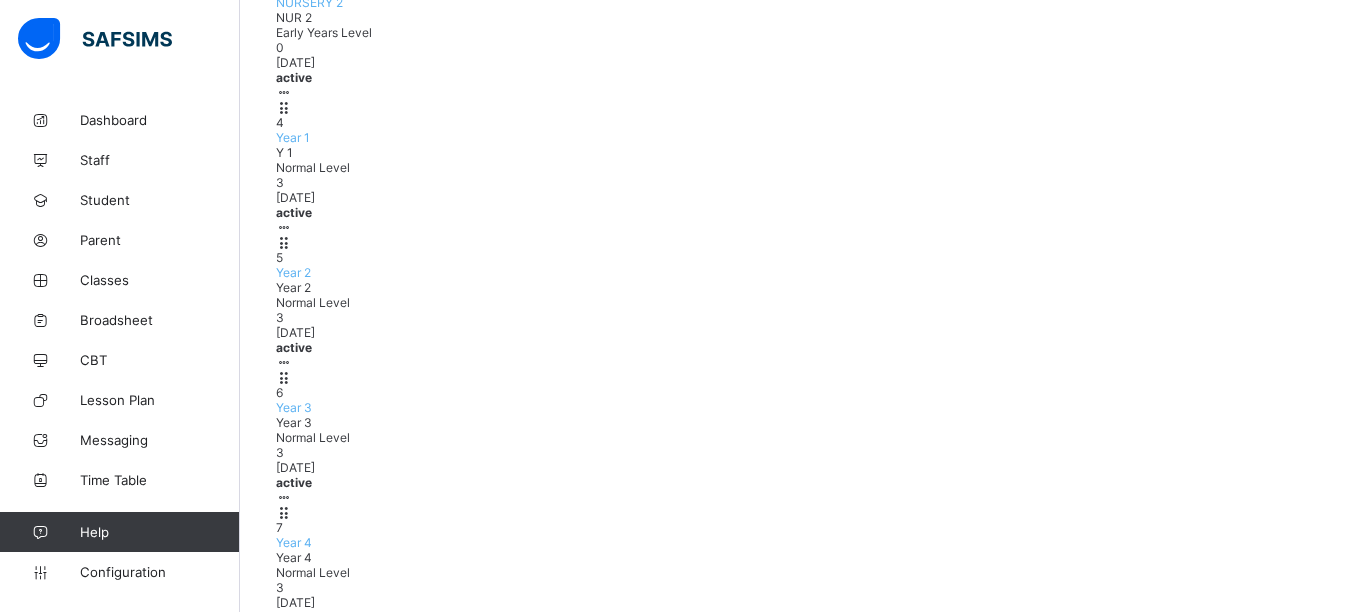 click on "View Class Level Edit Class Level Move to section Deactivate Class Level" at bounding box center (204, 993) 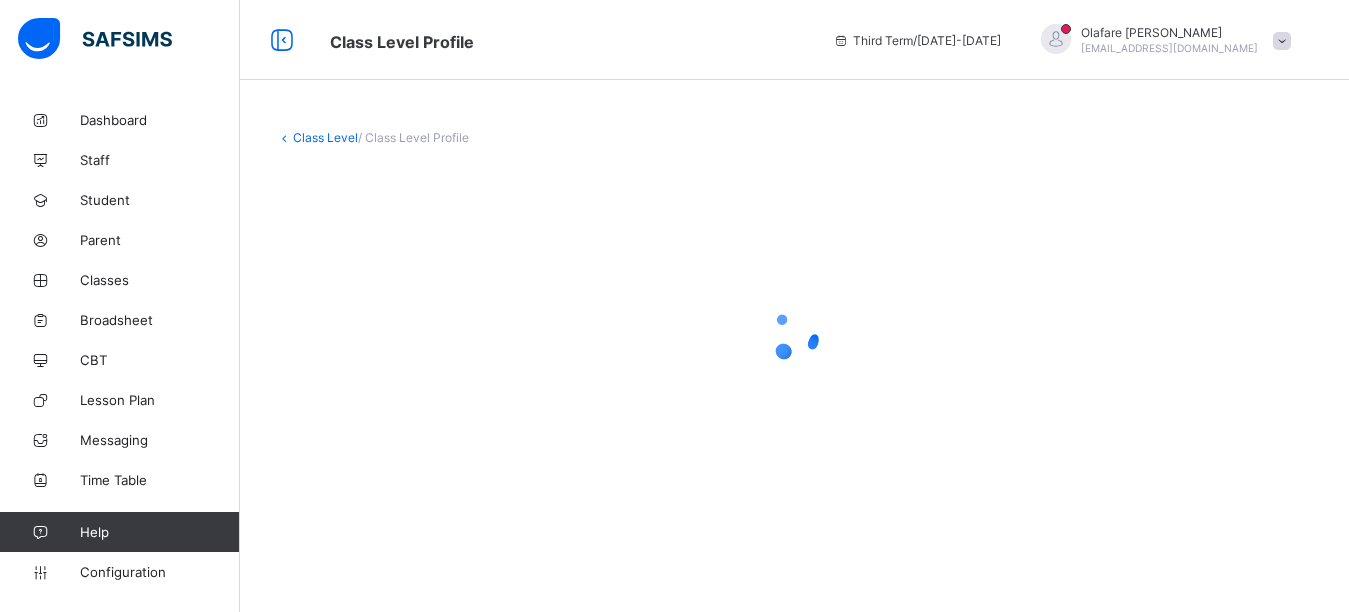 scroll, scrollTop: 0, scrollLeft: 0, axis: both 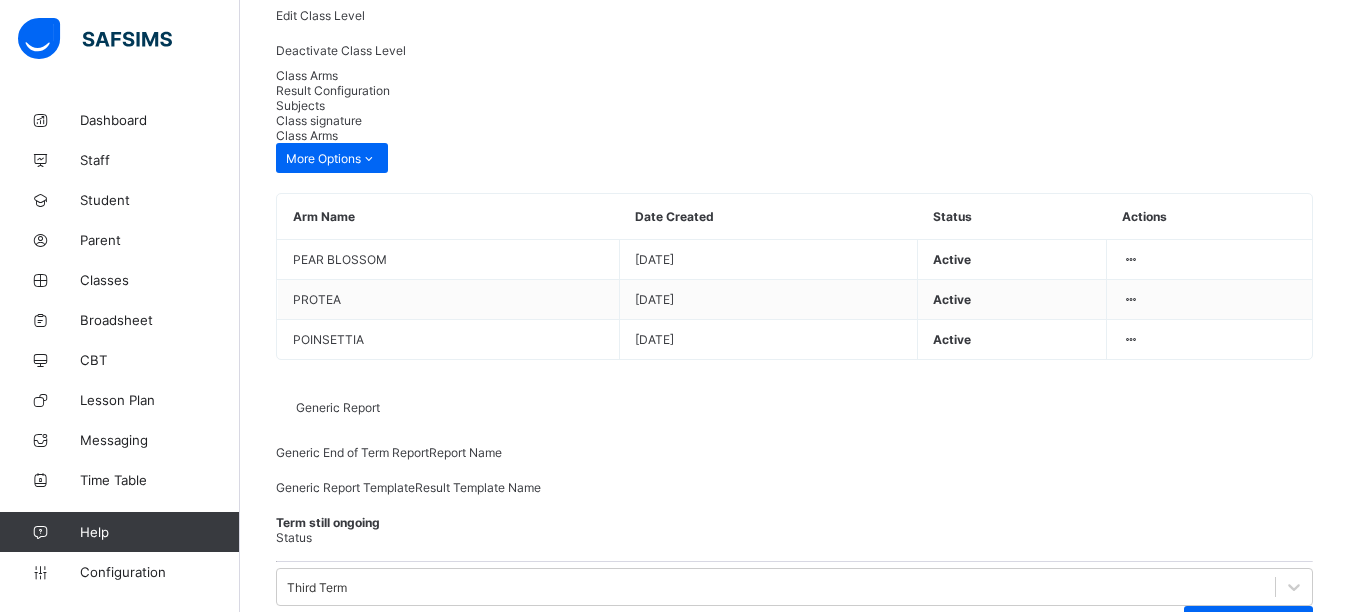 click on "Result Configuration" at bounding box center [333, 90] 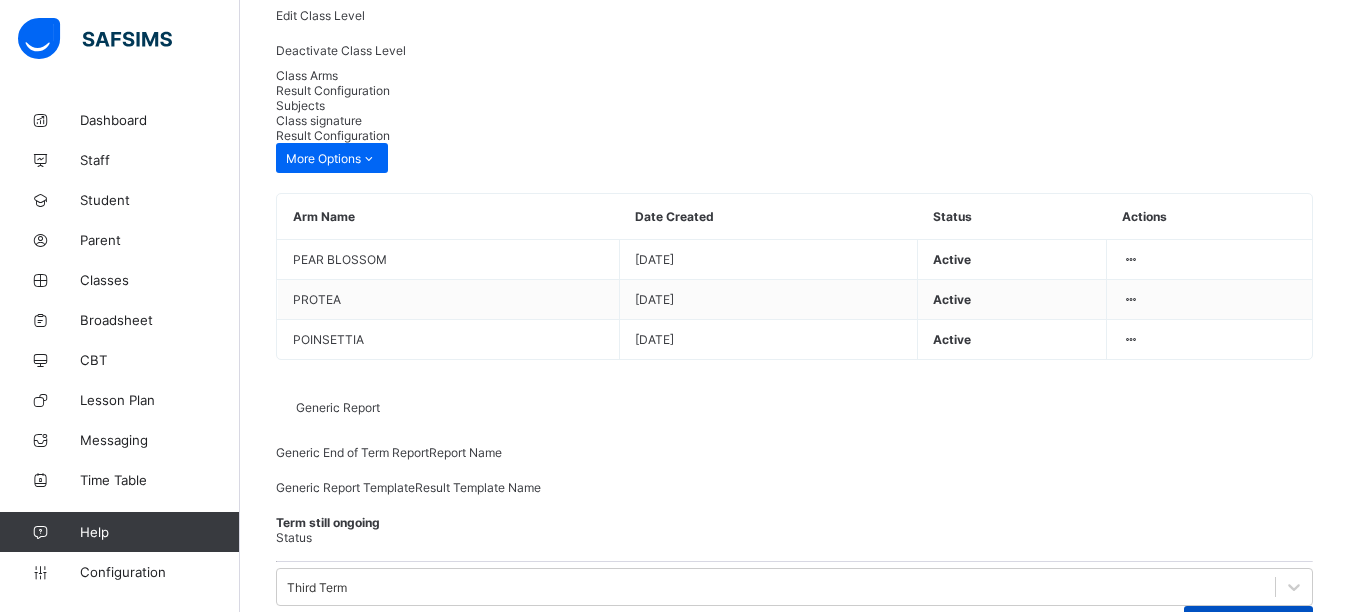 click on "Add configuration" at bounding box center [1248, 622] 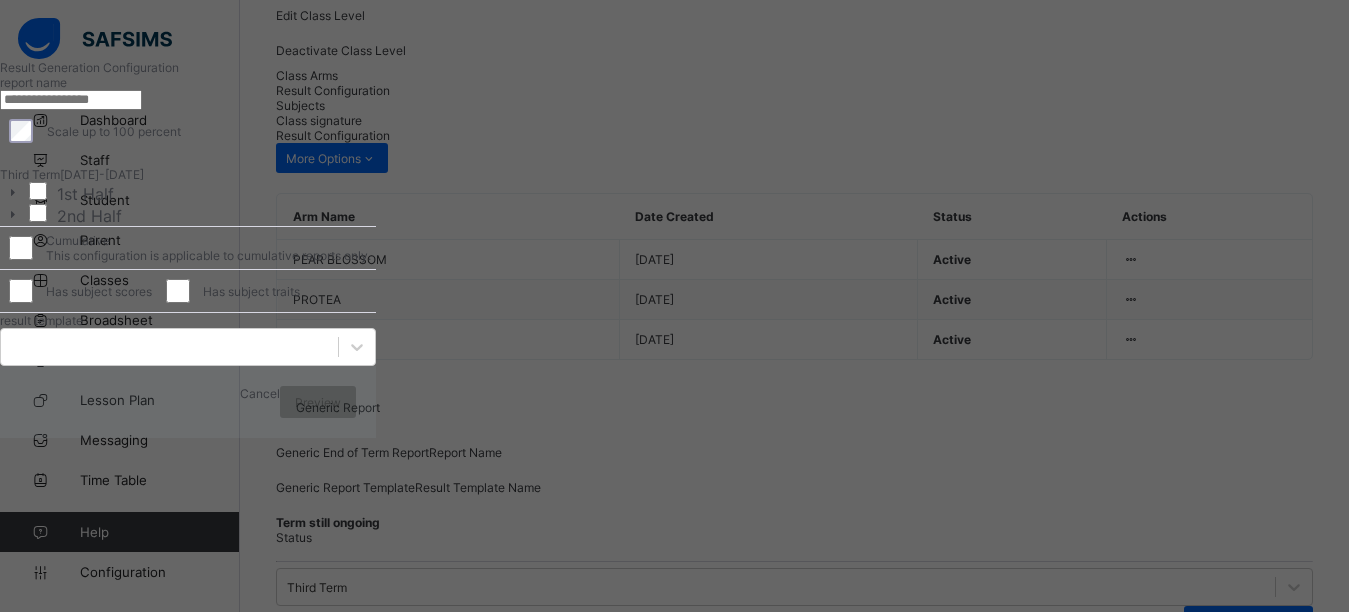 scroll, scrollTop: 180, scrollLeft: 0, axis: vertical 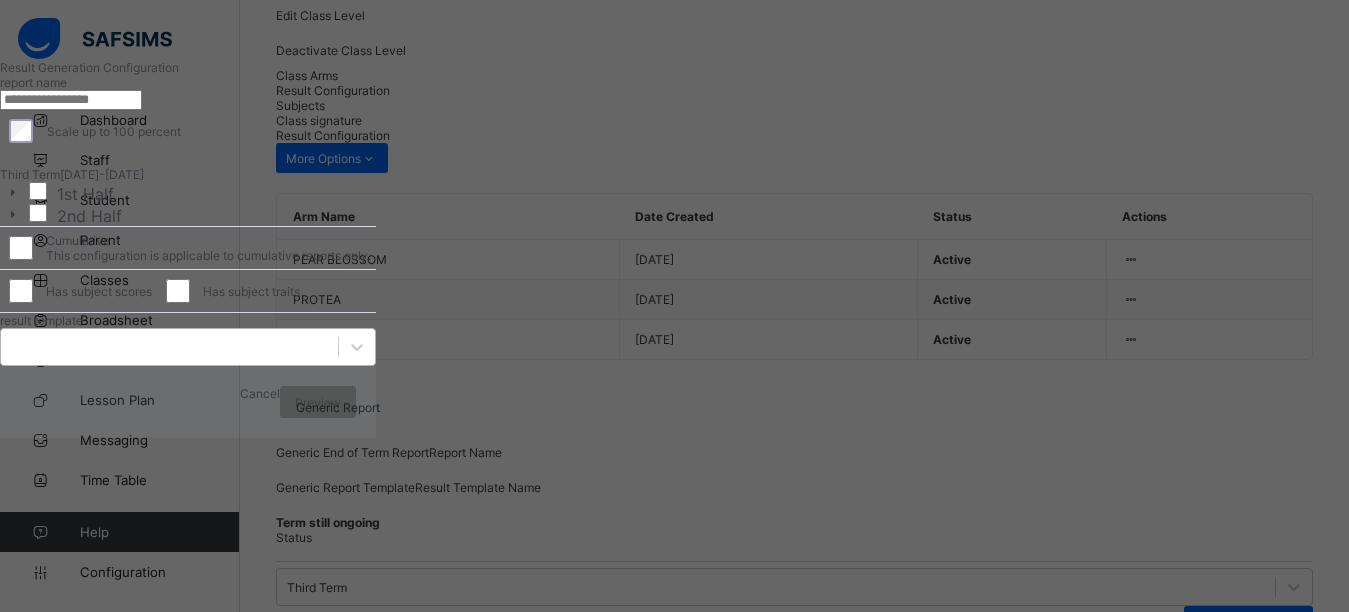click at bounding box center (188, 347) 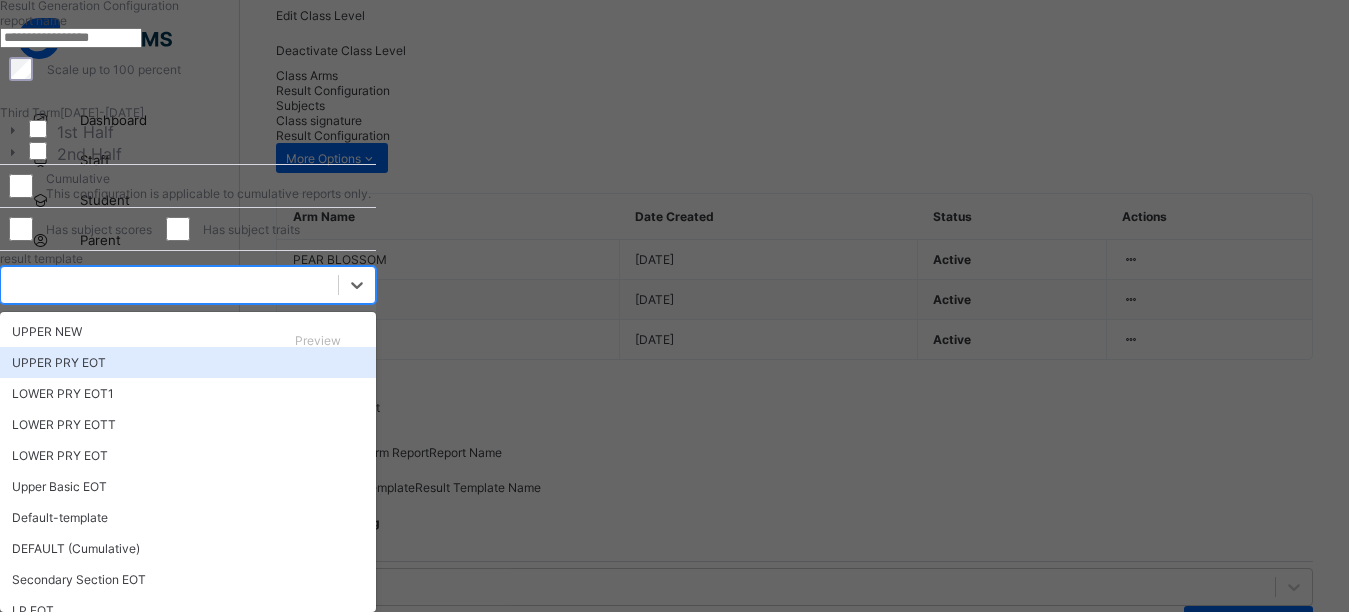 click on "UPPER PRY EOT" at bounding box center (188, 362) 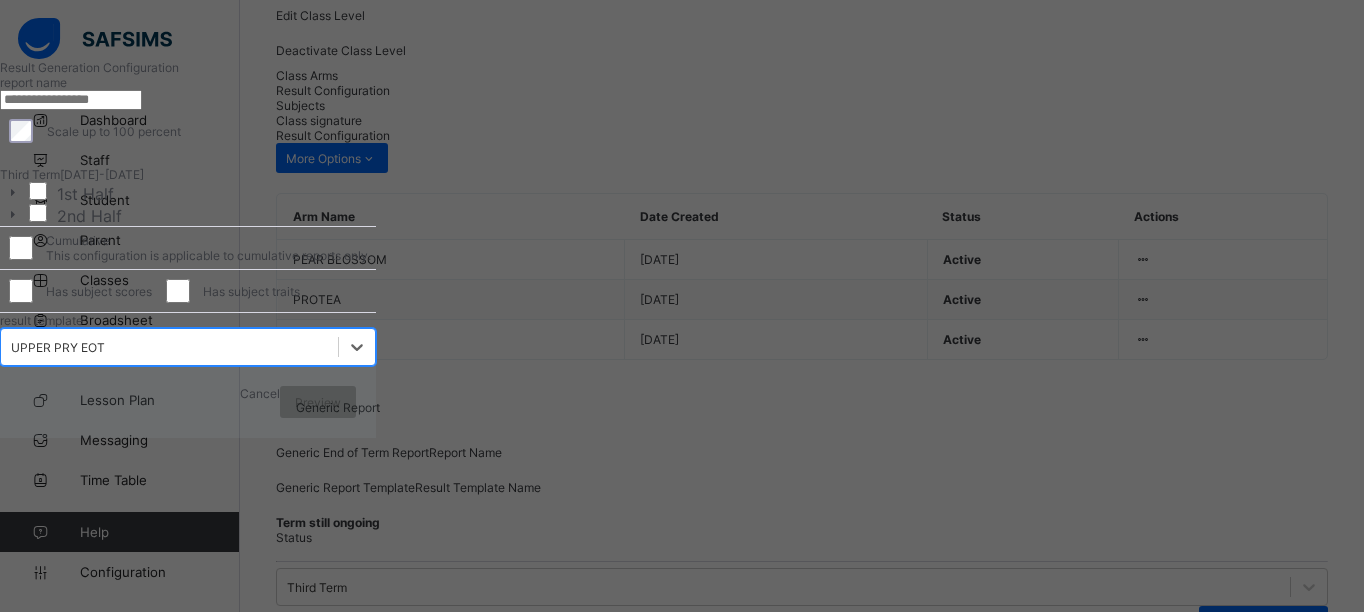 scroll, scrollTop: 180, scrollLeft: 0, axis: vertical 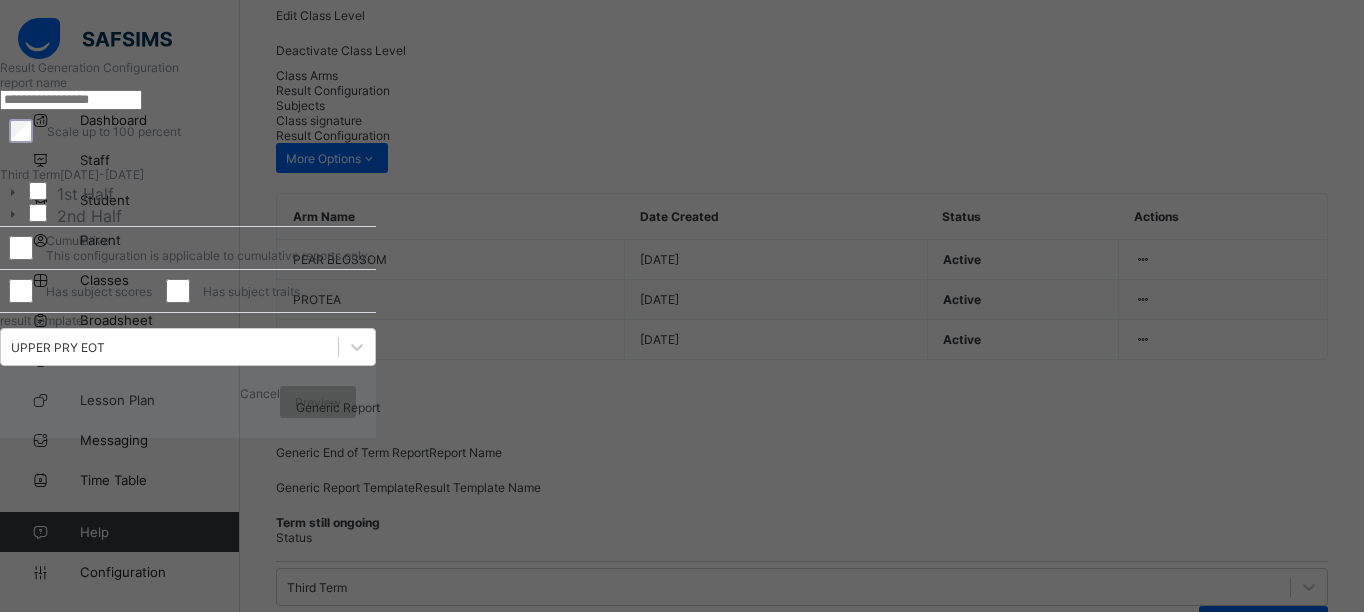 click at bounding box center (71, 100) 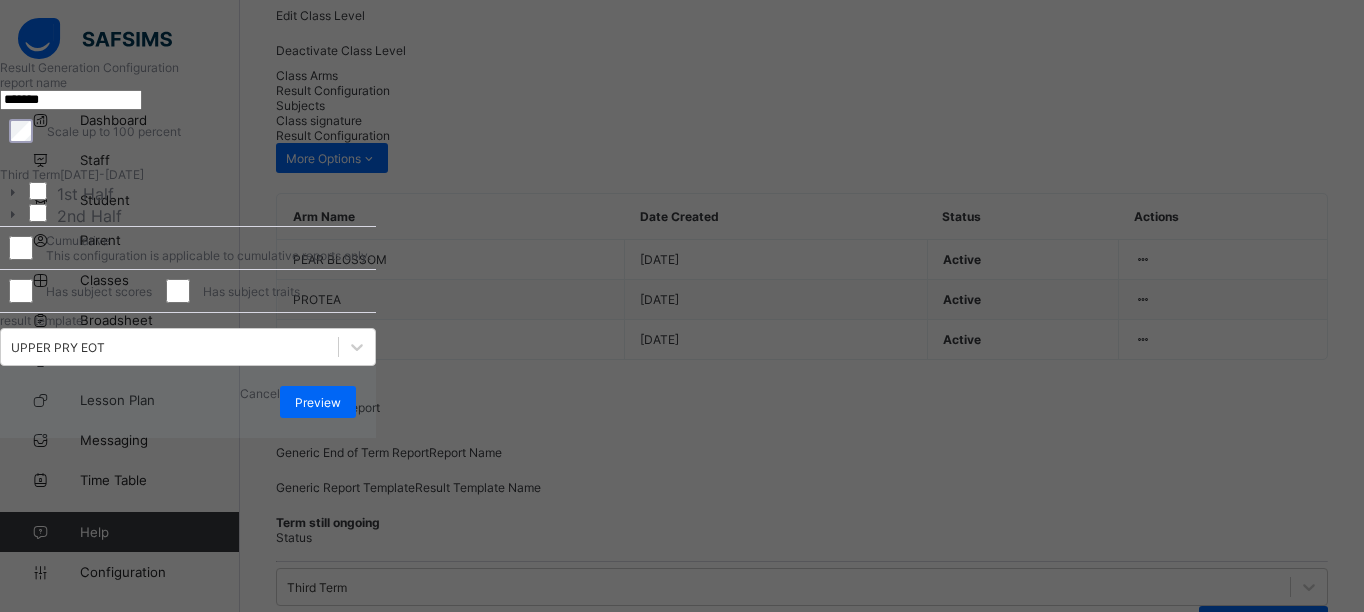 scroll, scrollTop: 180, scrollLeft: 0, axis: vertical 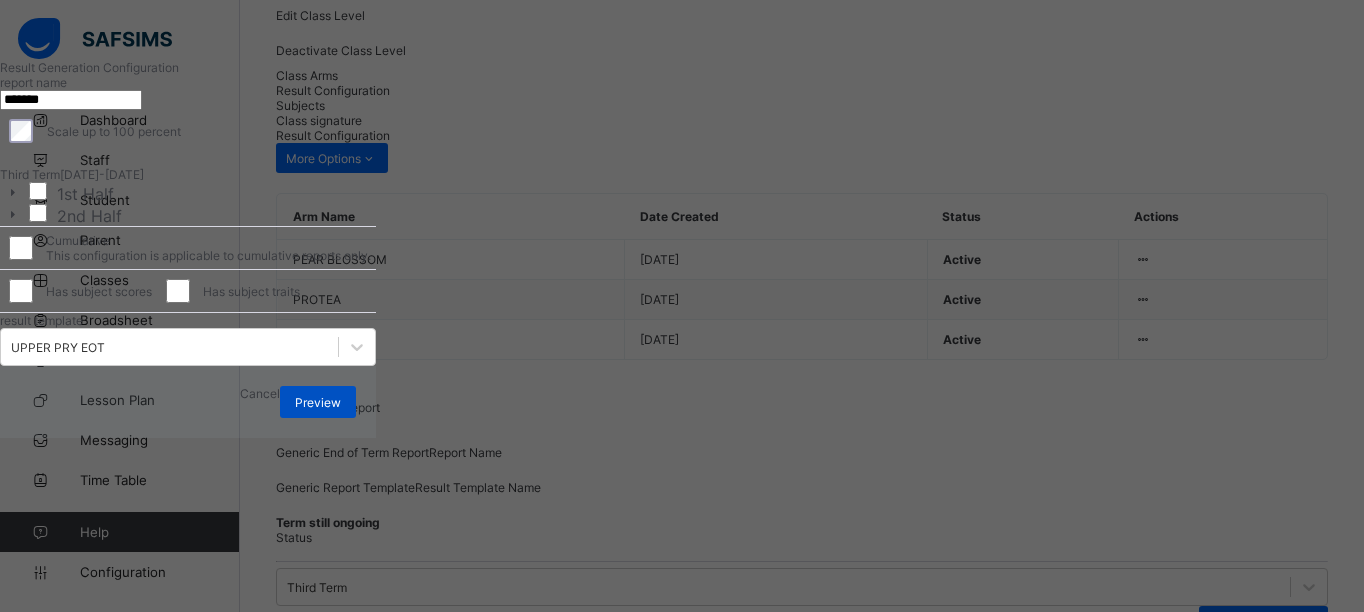type on "*******" 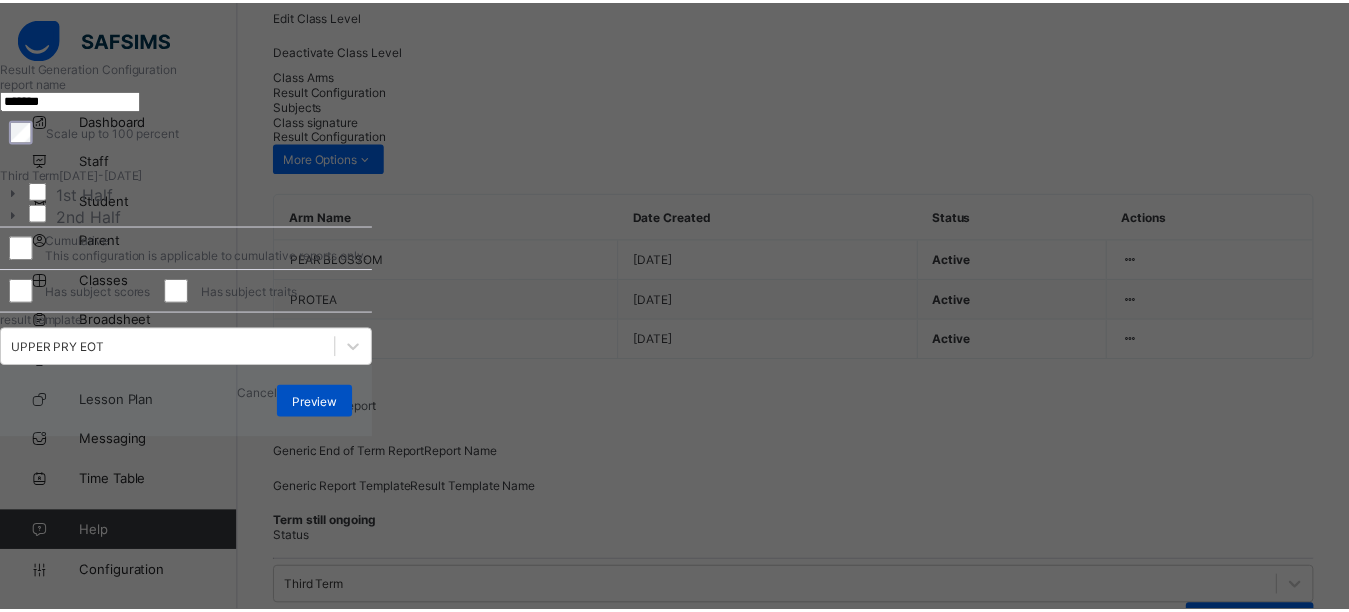 scroll, scrollTop: 12, scrollLeft: 0, axis: vertical 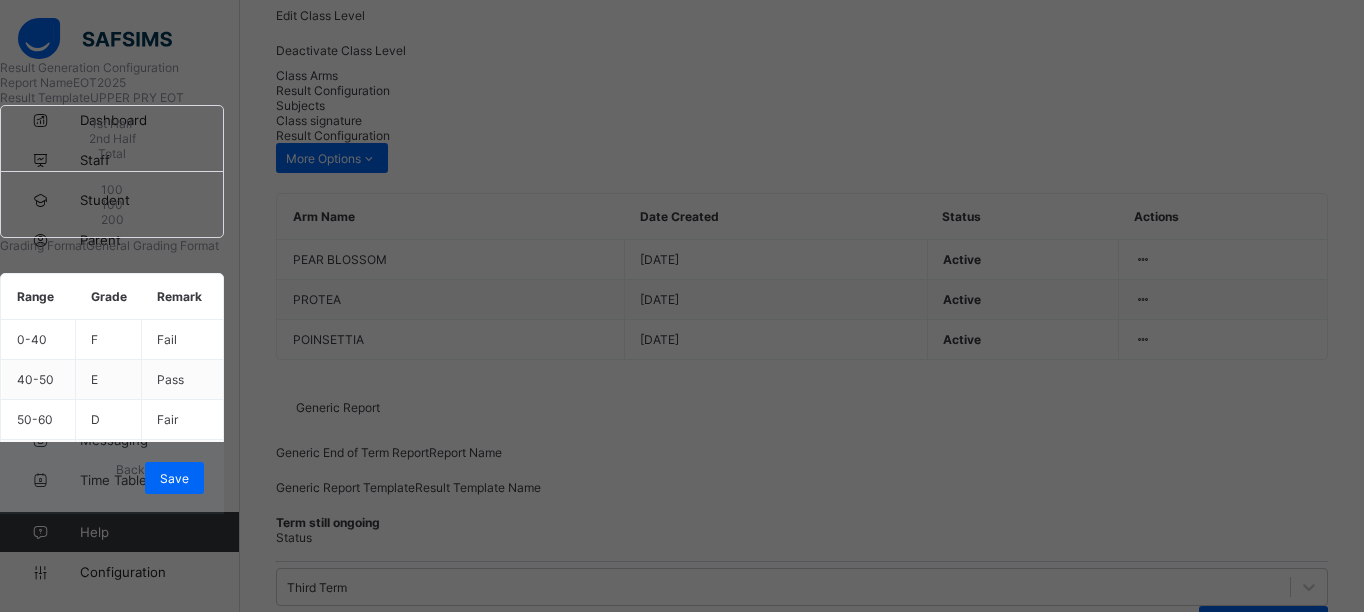 click on "Save" at bounding box center [174, 478] 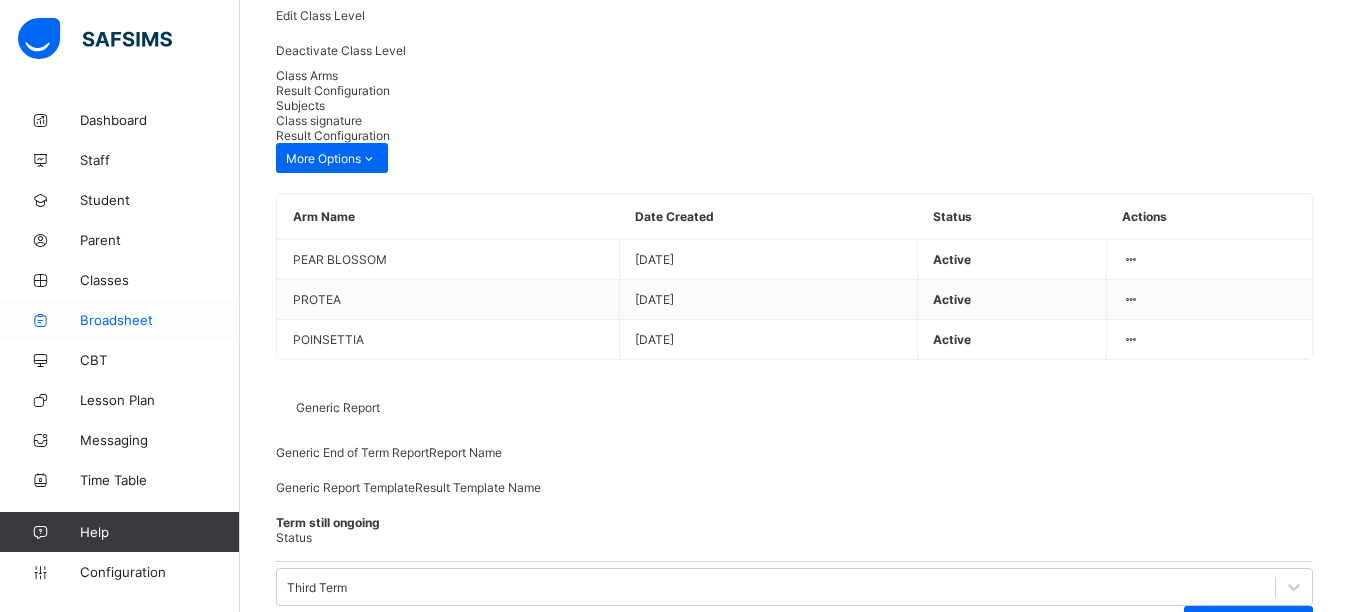 click on "Broadsheet" at bounding box center (160, 320) 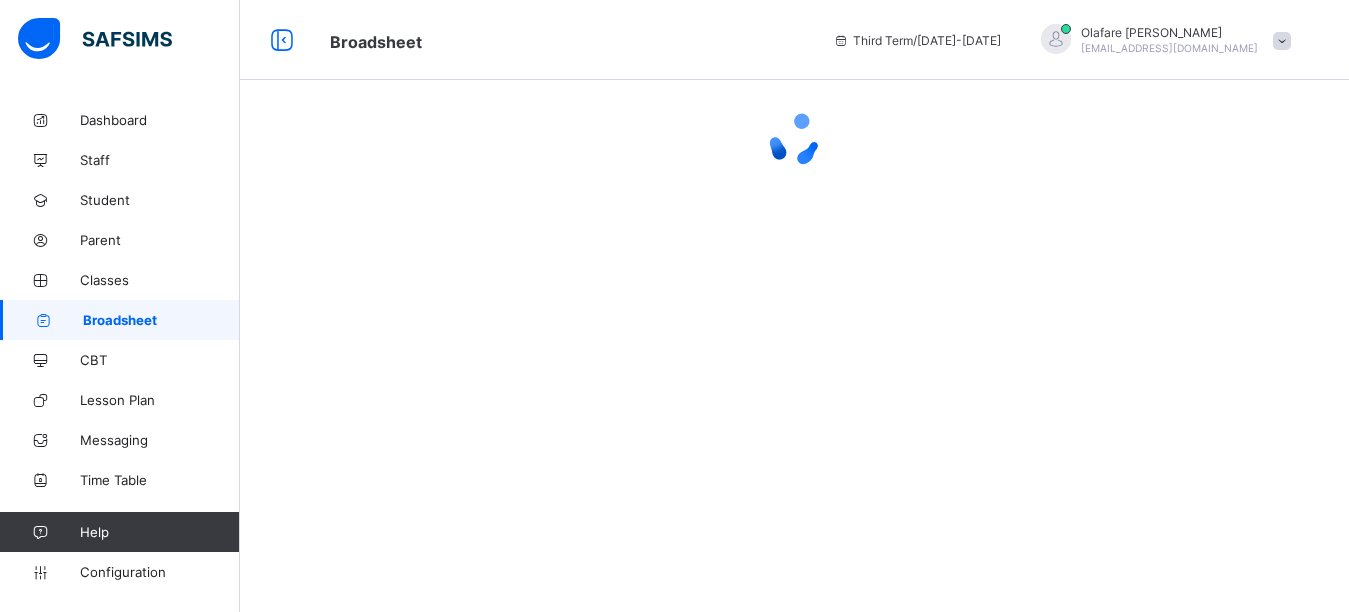scroll, scrollTop: 0, scrollLeft: 0, axis: both 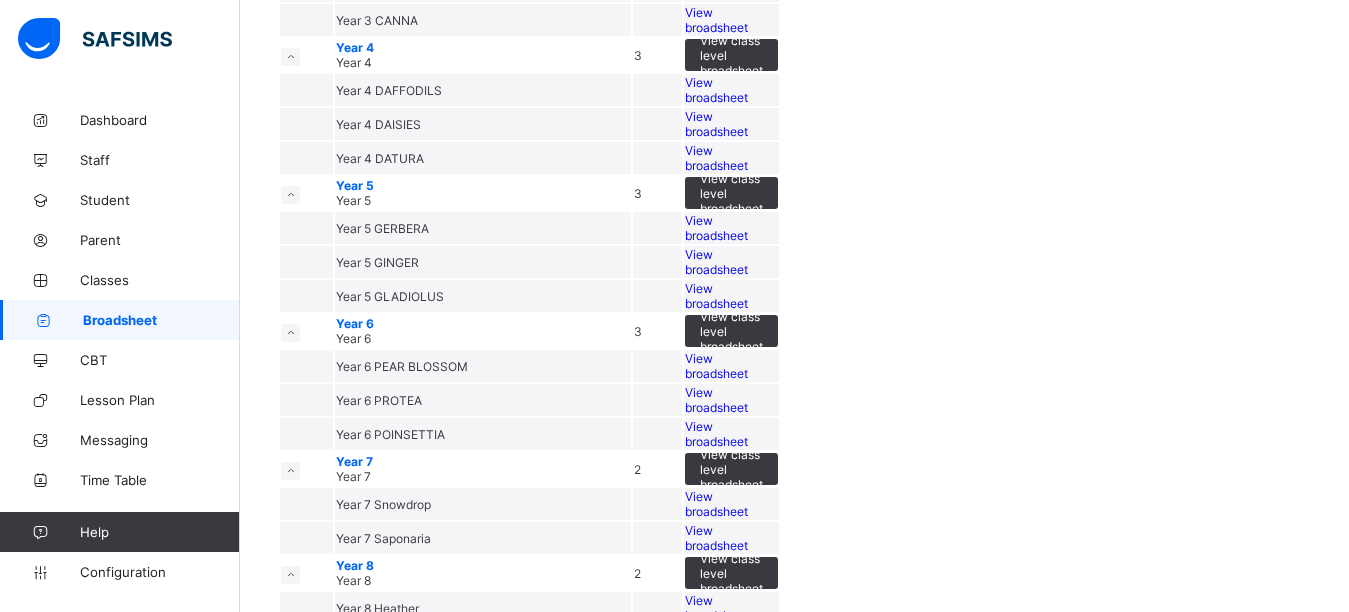 click on "View broadsheet" at bounding box center (716, 90) 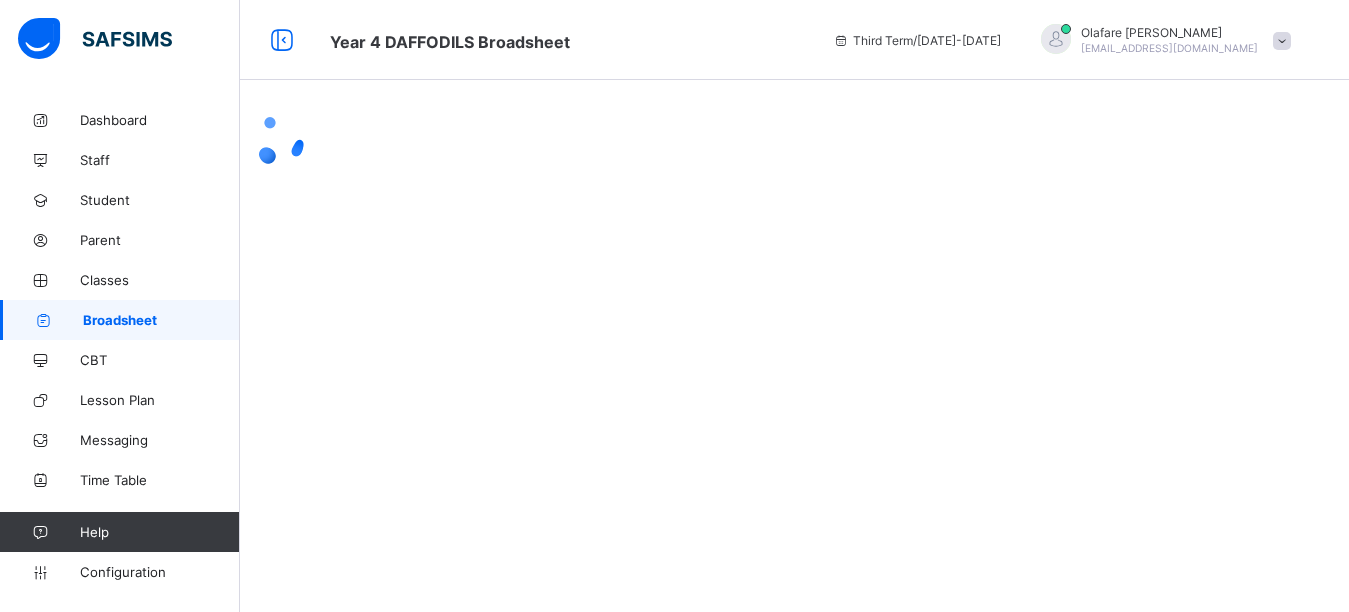 scroll, scrollTop: 0, scrollLeft: 0, axis: both 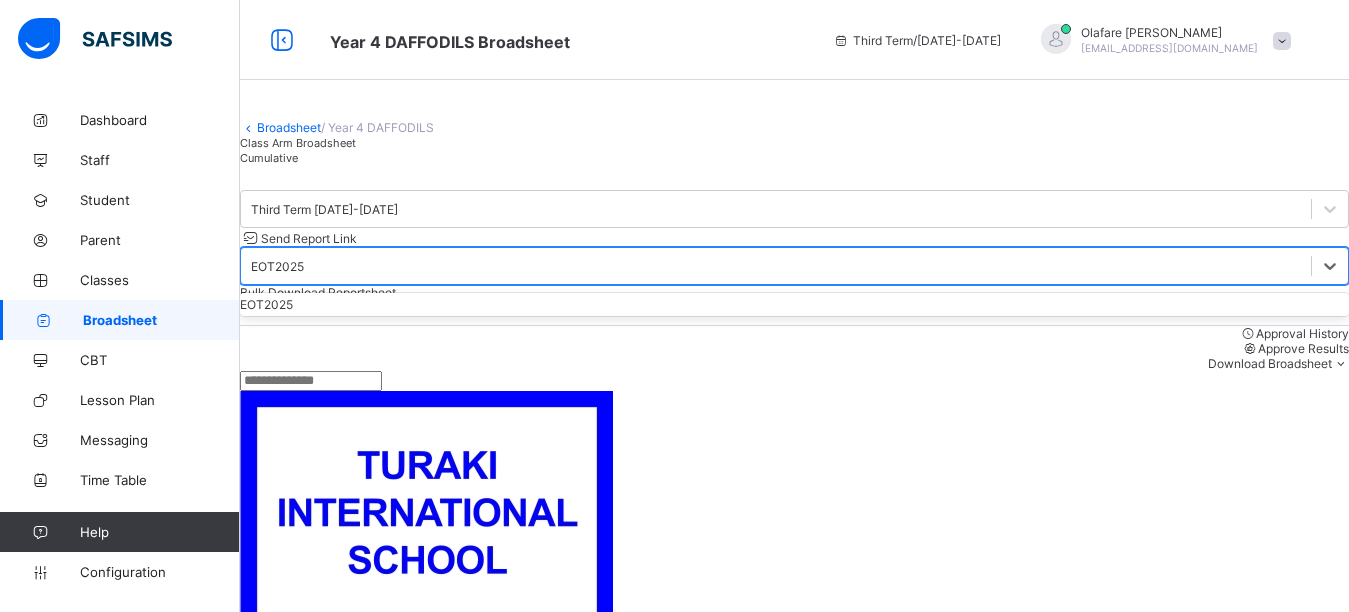 click on "EOT2025" at bounding box center (277, 266) 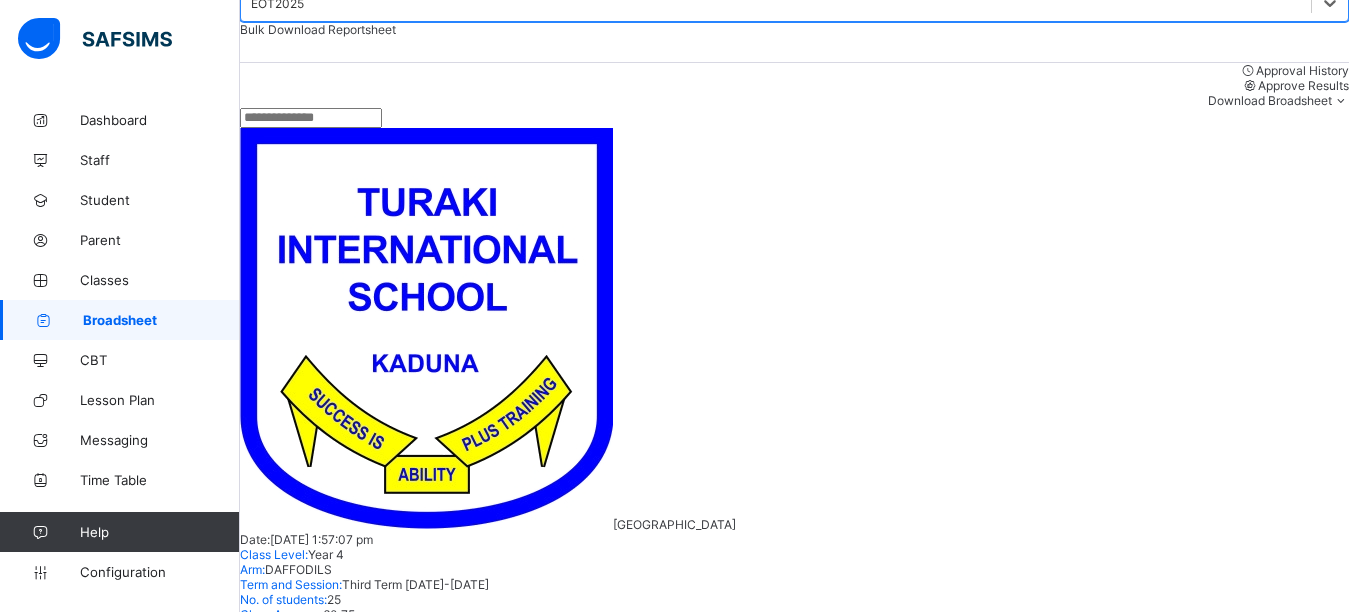 scroll, scrollTop: 339, scrollLeft: 0, axis: vertical 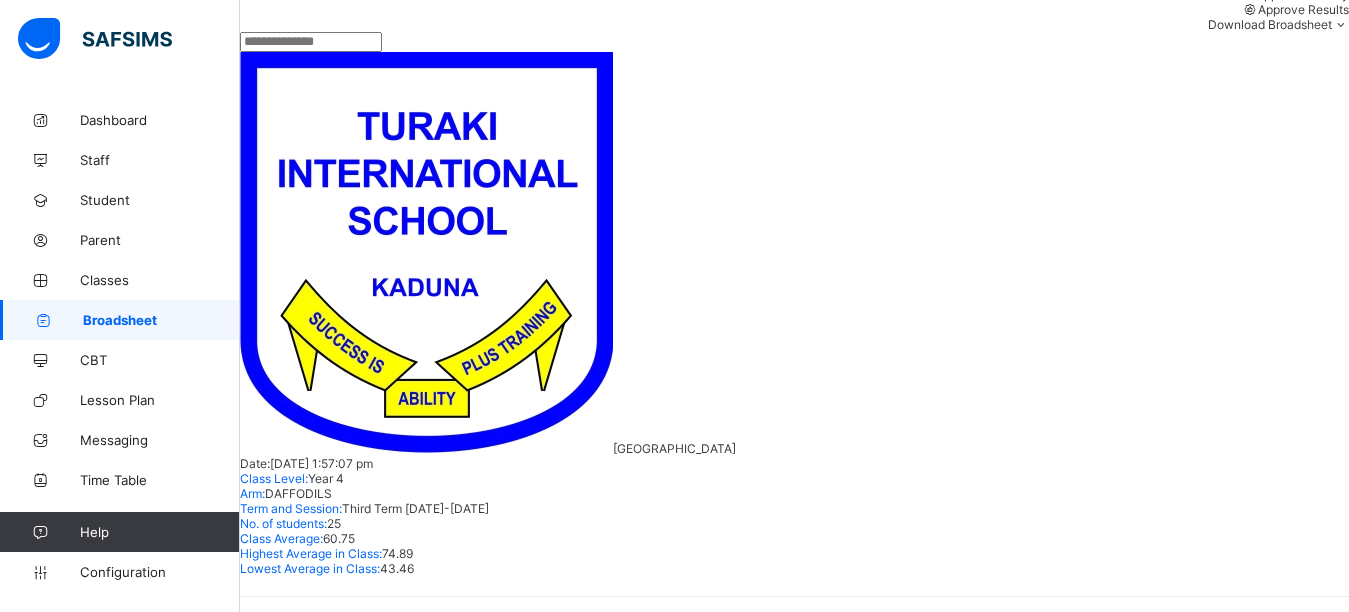 click on "[PERSON_NAME]" at bounding box center [364, 1161] 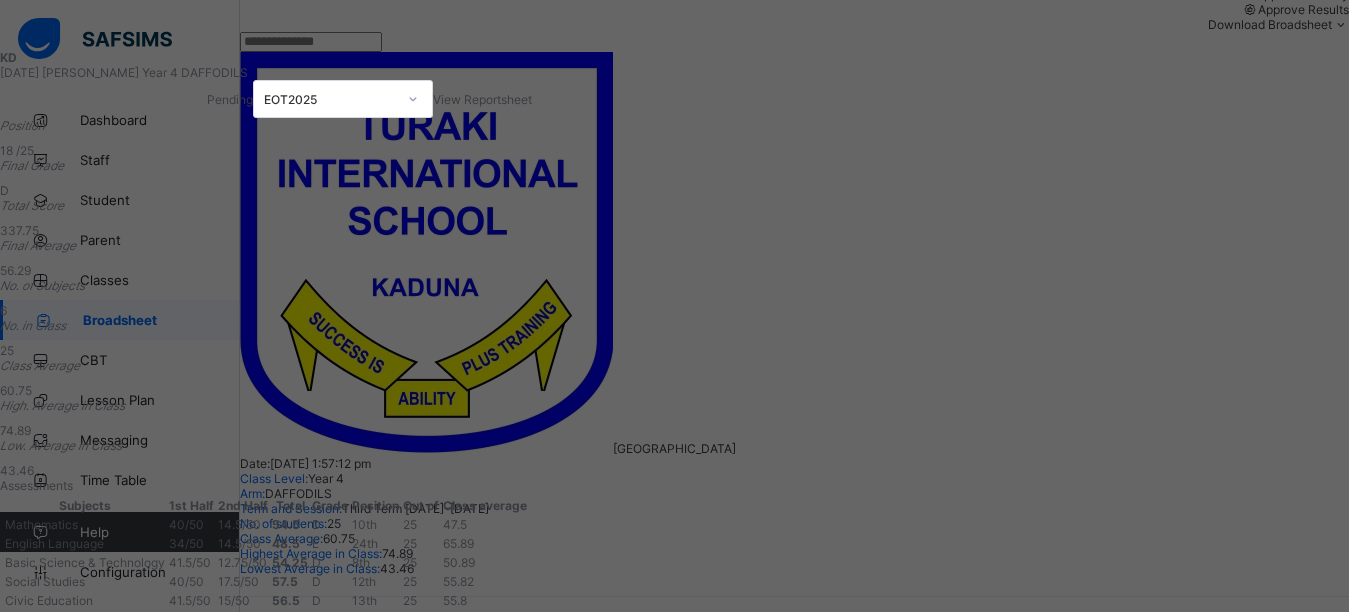 click on "View Reportsheet" at bounding box center [482, 99] 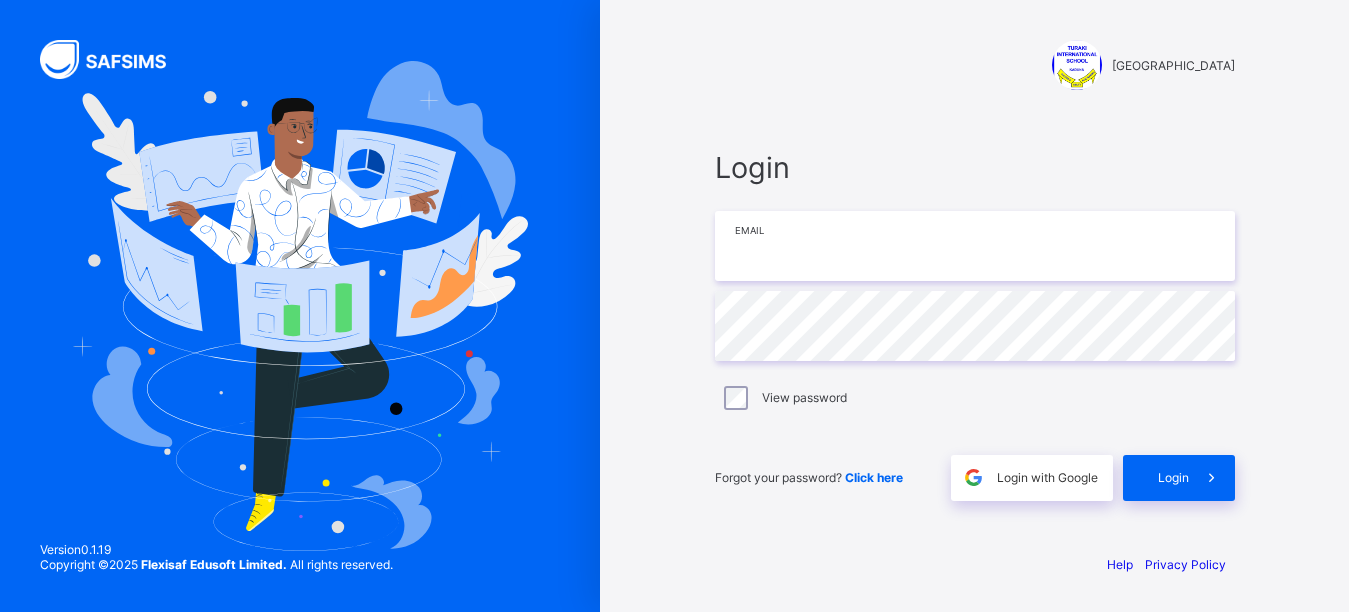 type on "**********" 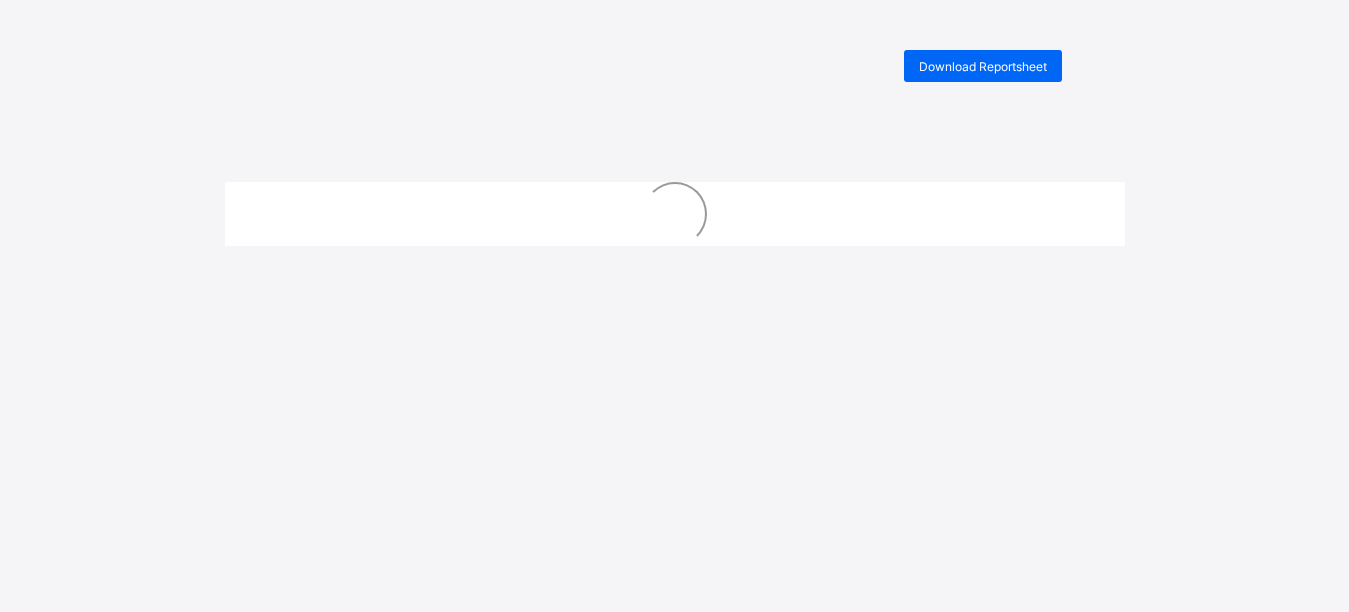 scroll, scrollTop: 0, scrollLeft: 0, axis: both 